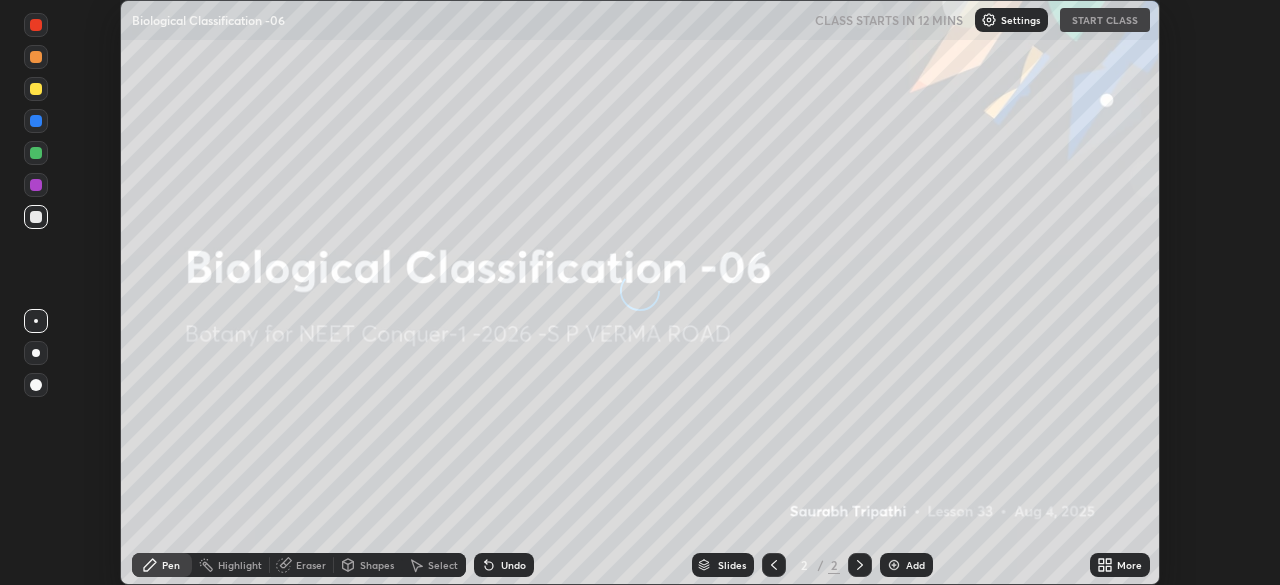 scroll, scrollTop: 0, scrollLeft: 0, axis: both 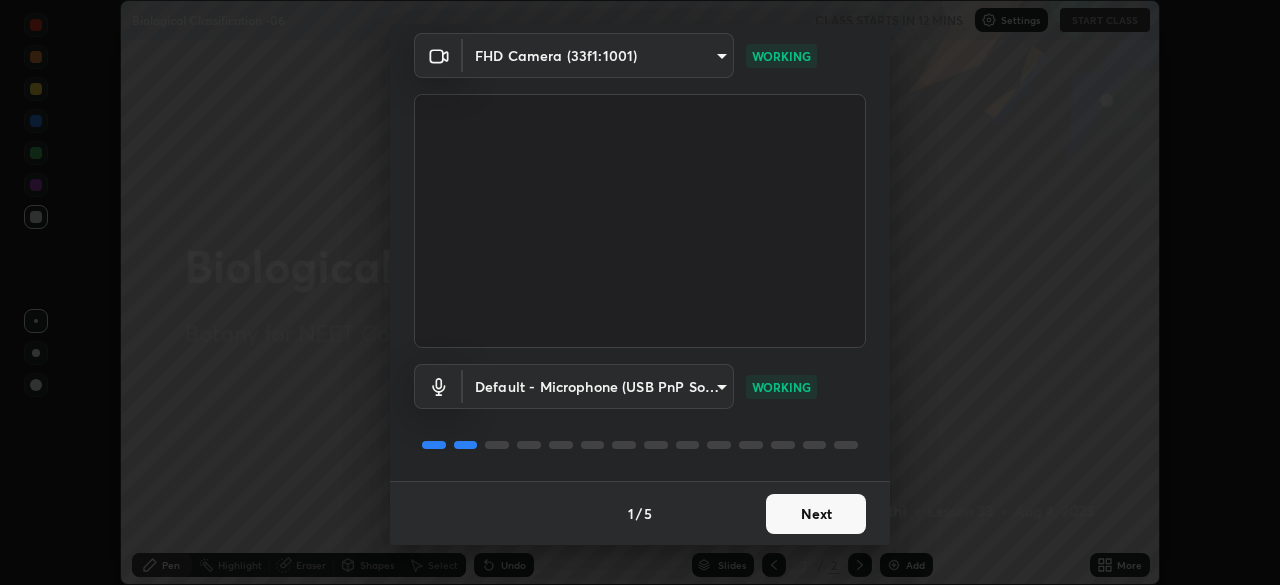 click on "Next" at bounding box center (816, 514) 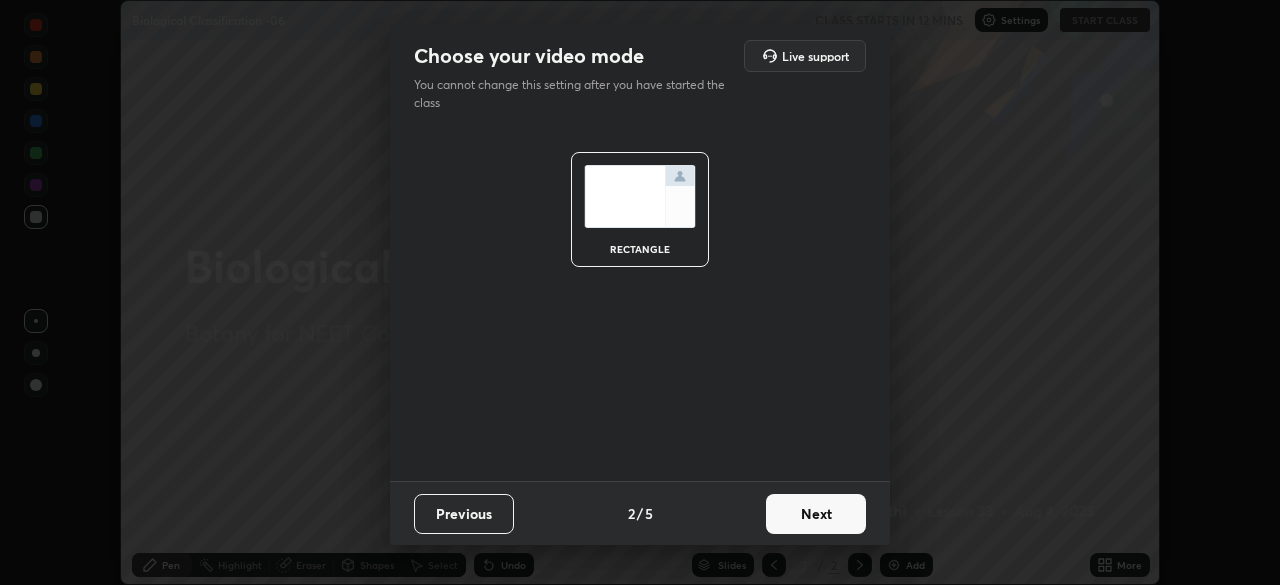 scroll, scrollTop: 0, scrollLeft: 0, axis: both 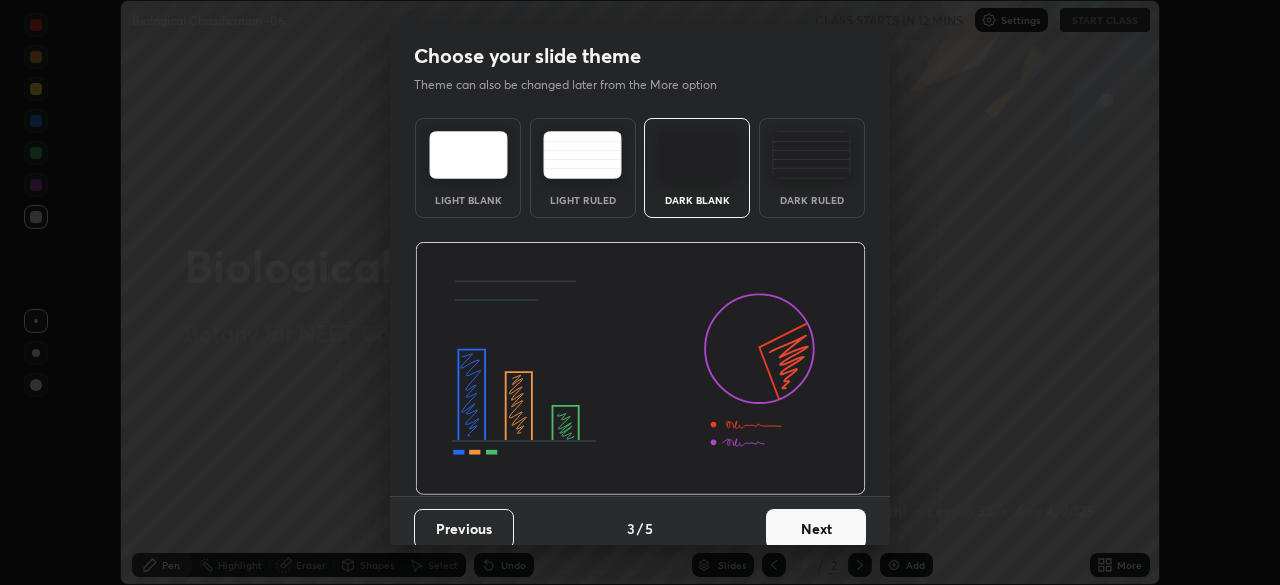 click on "Next" at bounding box center [816, 529] 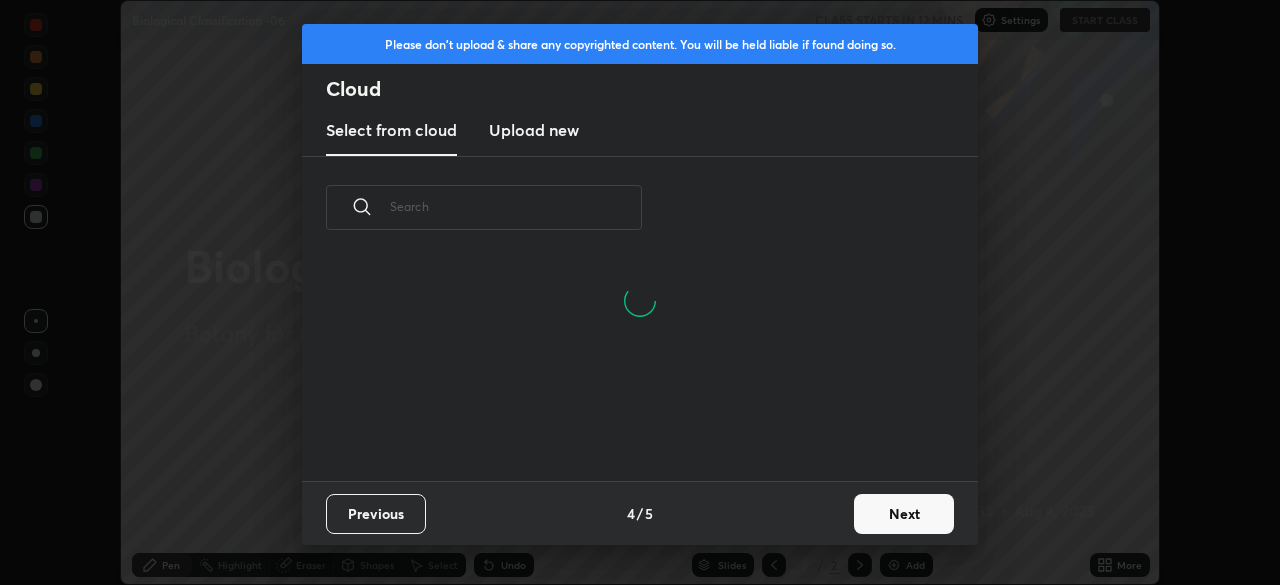 click on "Next" at bounding box center (904, 514) 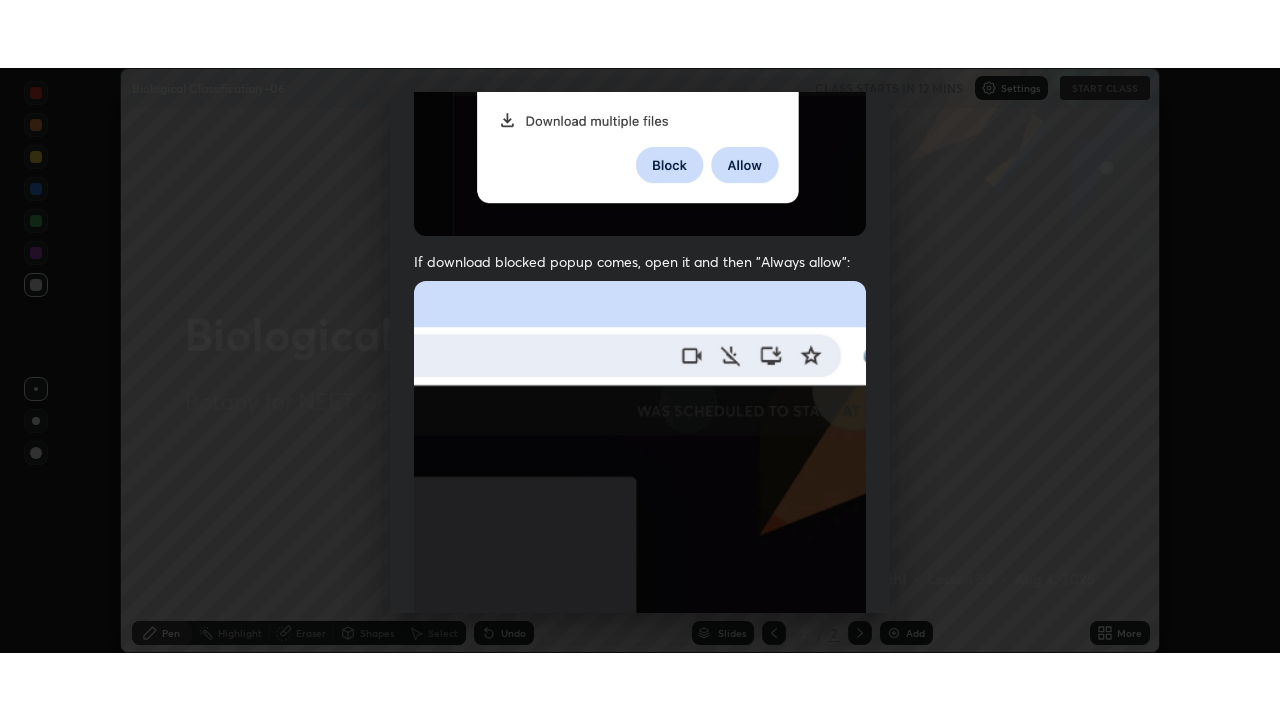 scroll, scrollTop: 479, scrollLeft: 0, axis: vertical 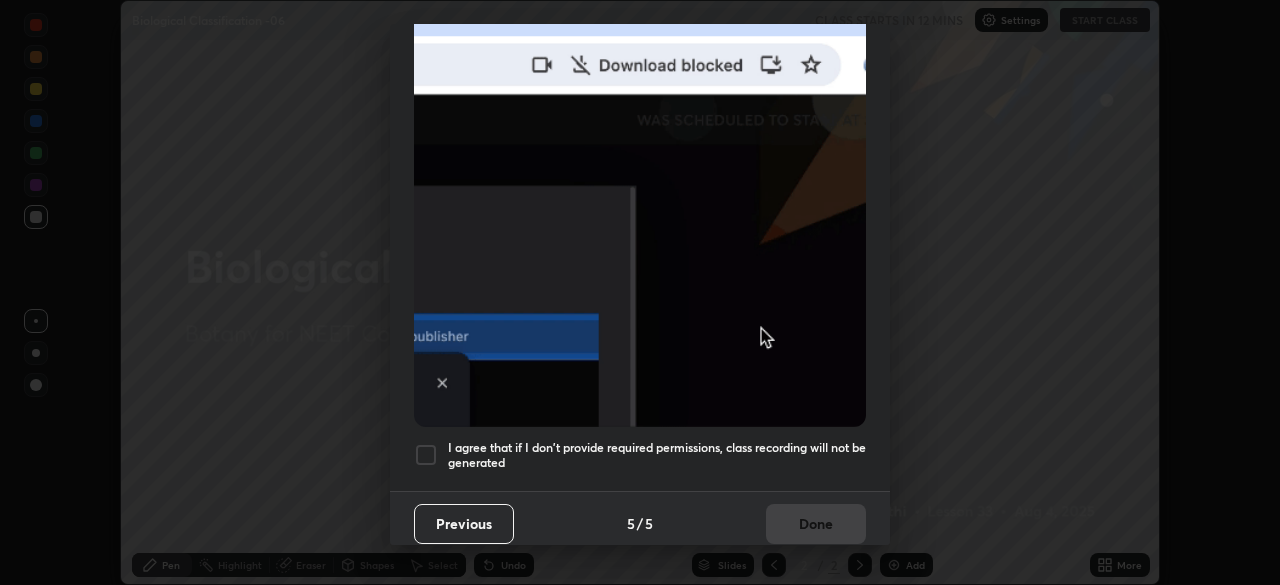 click at bounding box center [426, 455] 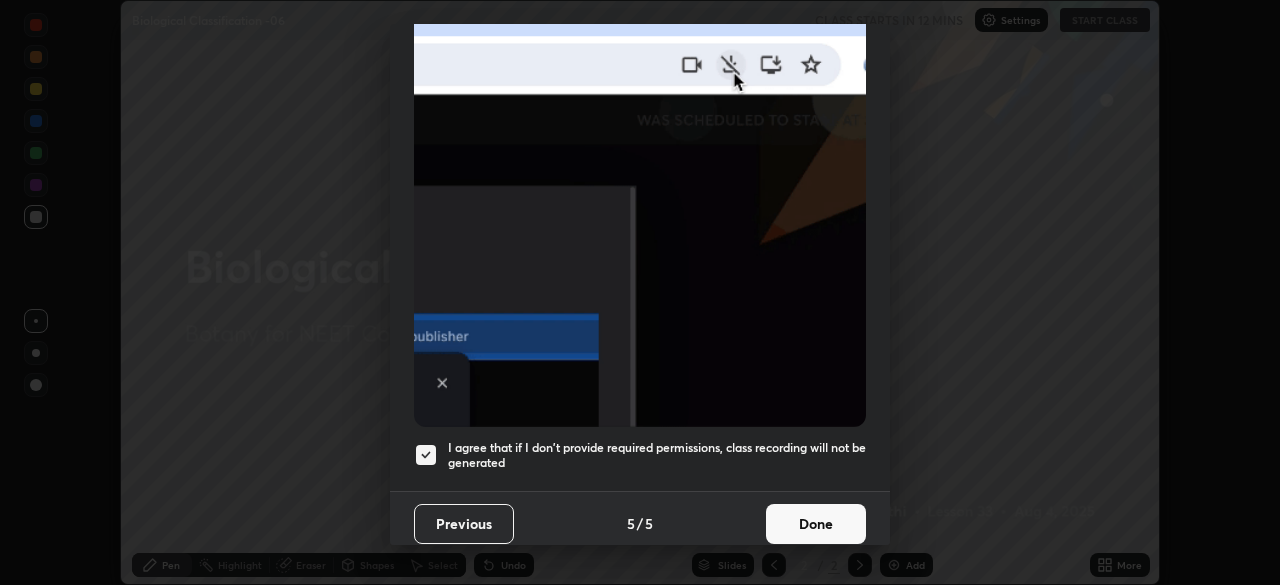 click on "Done" at bounding box center [816, 524] 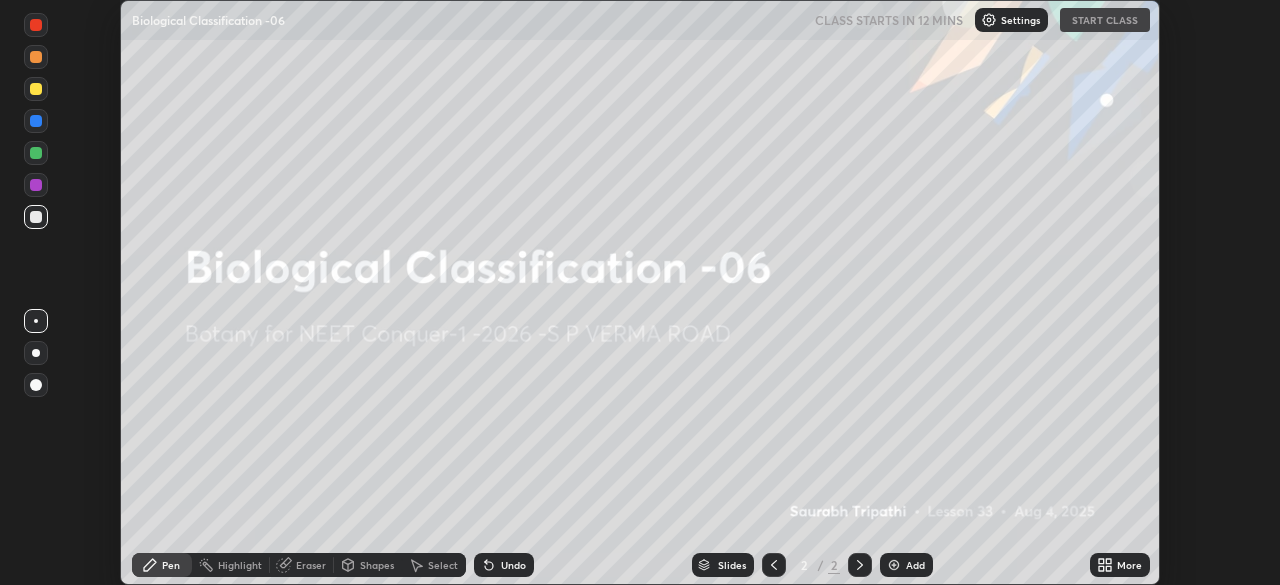 click 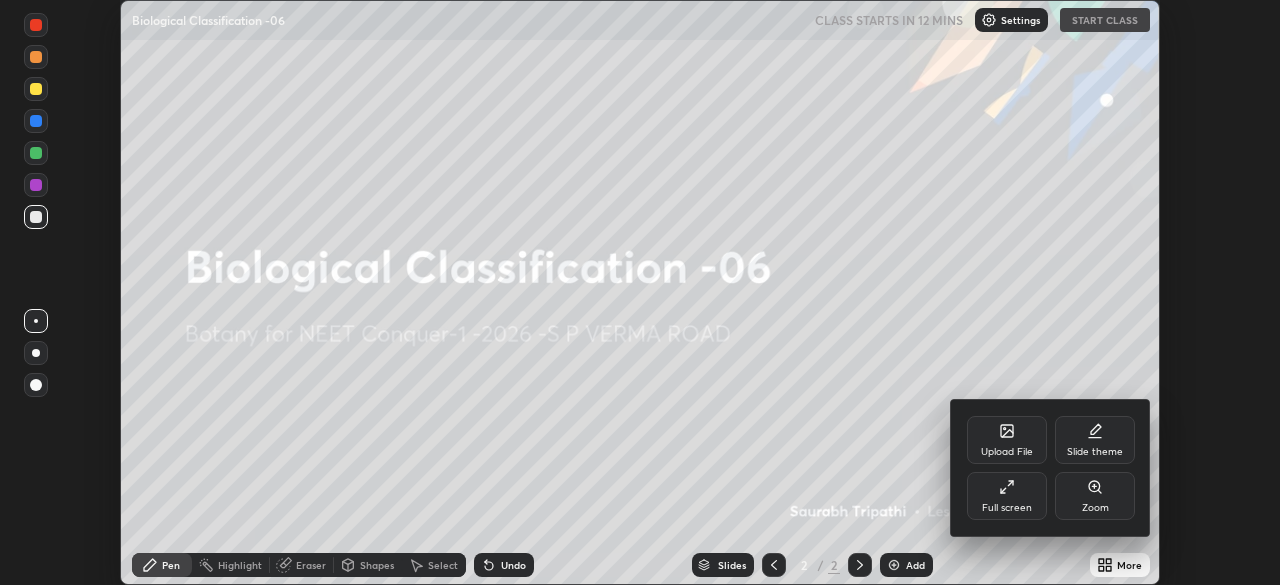 click on "Full screen" at bounding box center (1007, 496) 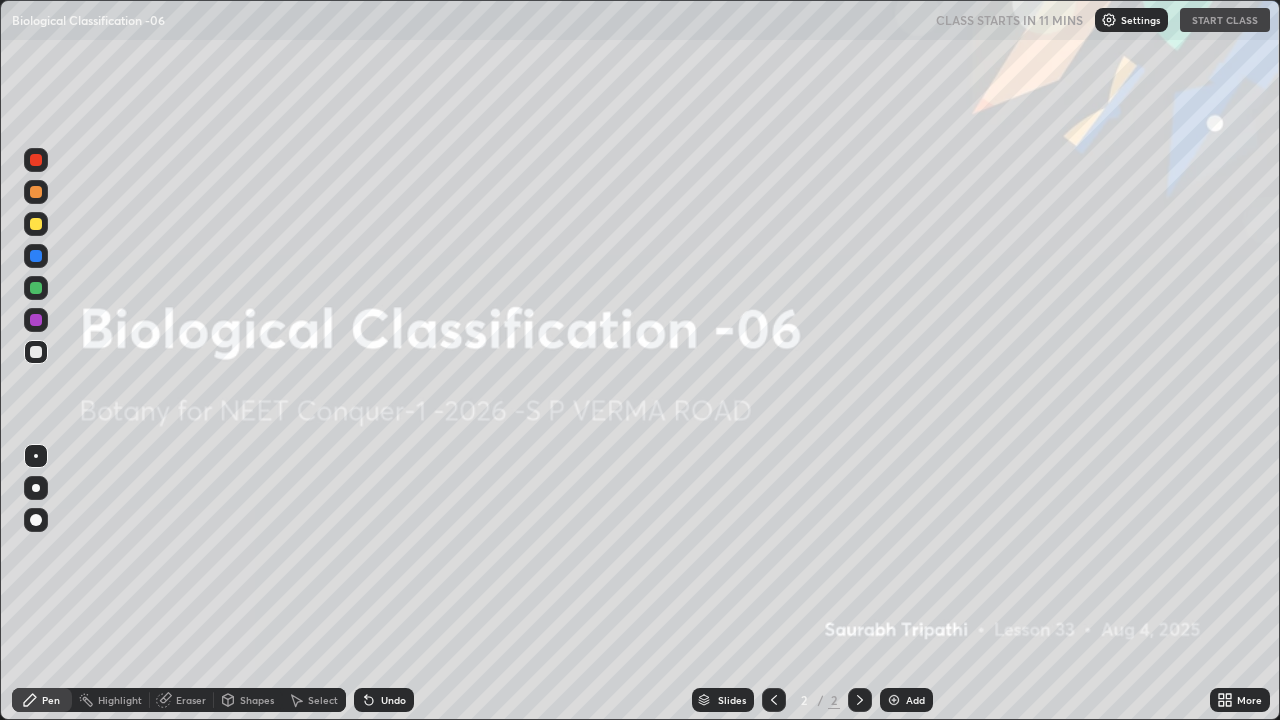 scroll, scrollTop: 99280, scrollLeft: 98720, axis: both 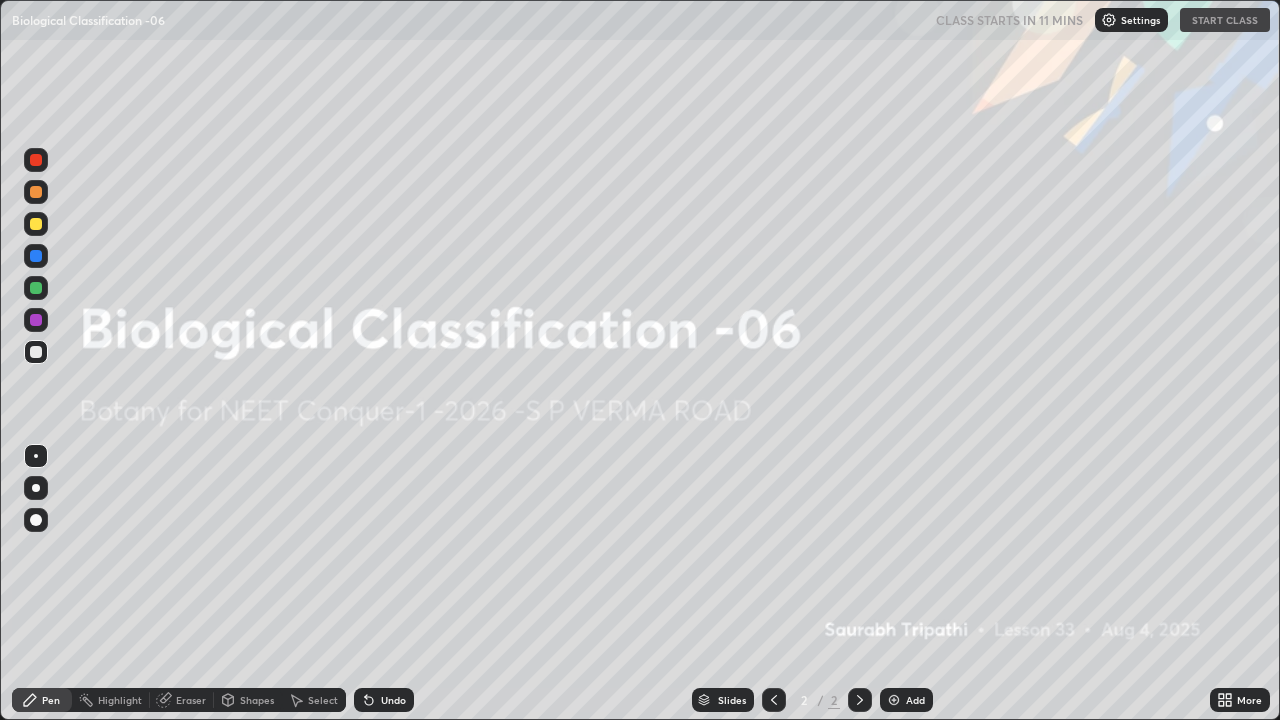 click 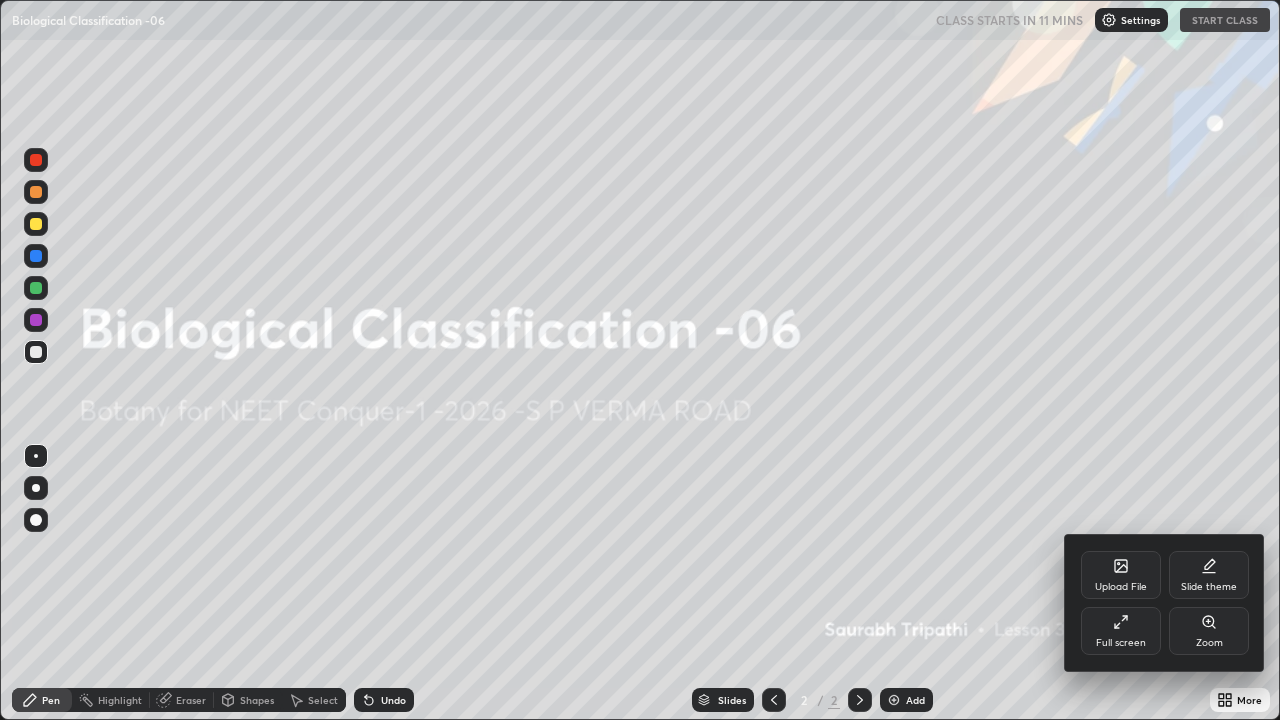 click 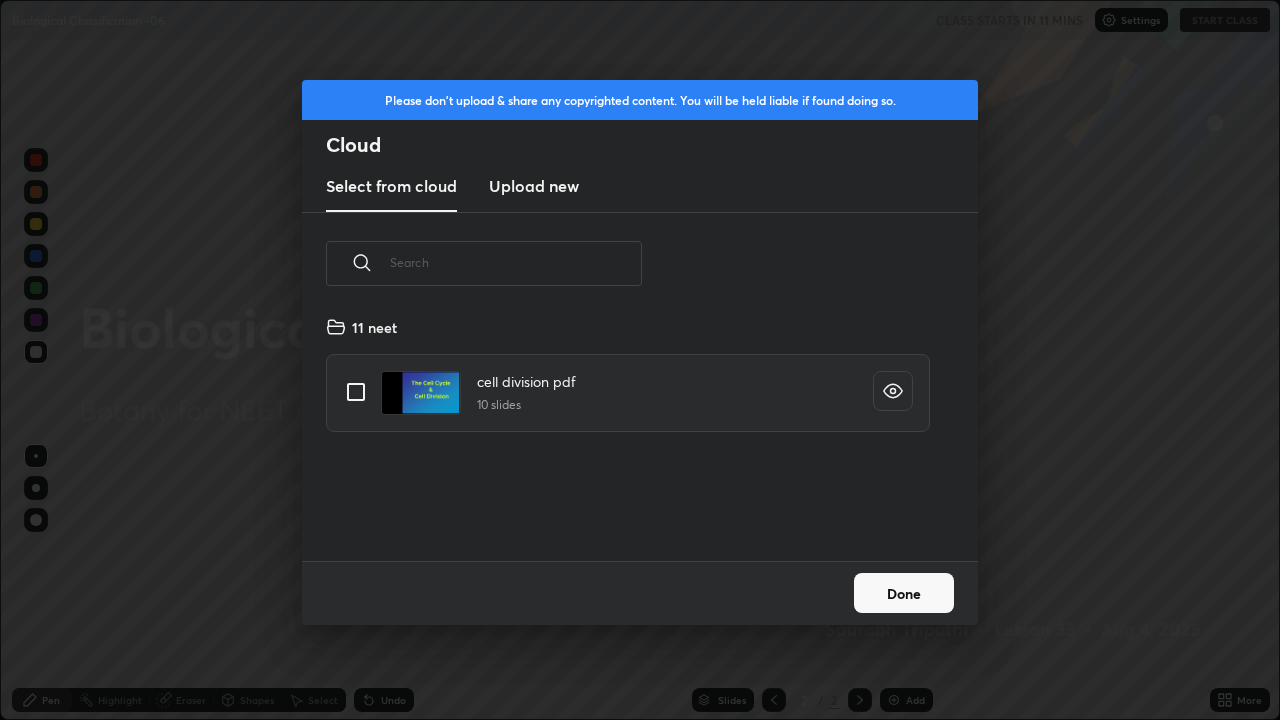 scroll, scrollTop: 7, scrollLeft: 11, axis: both 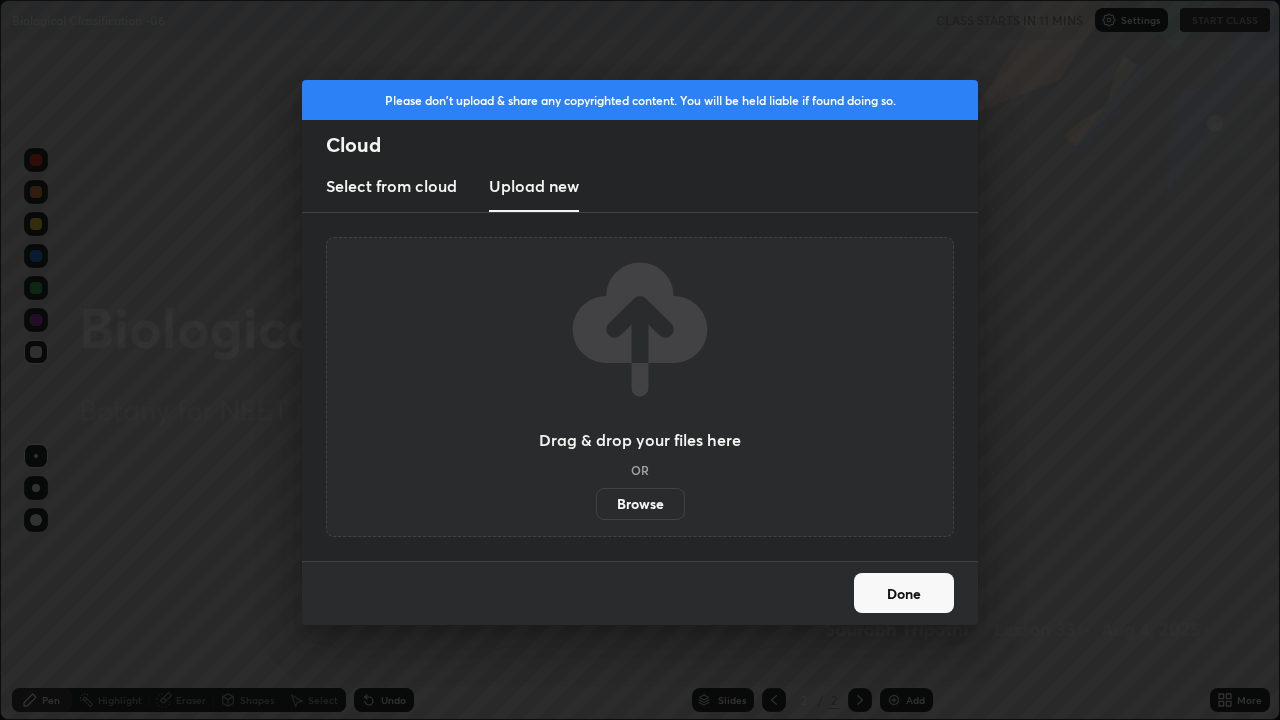click on "Browse" at bounding box center [640, 504] 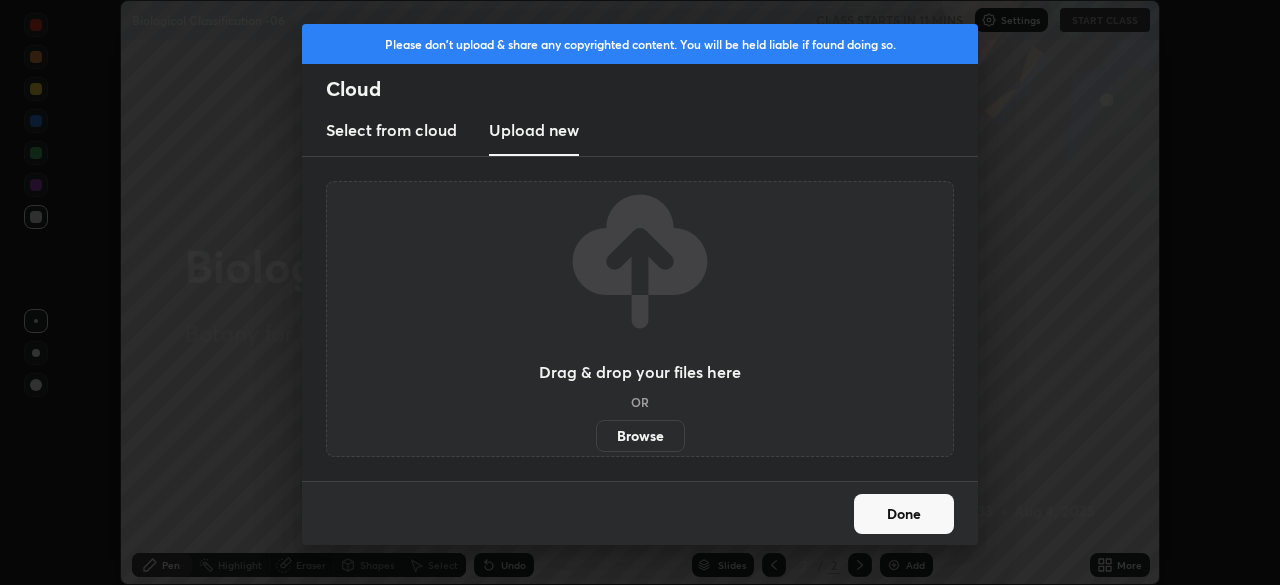 scroll, scrollTop: 585, scrollLeft: 1280, axis: both 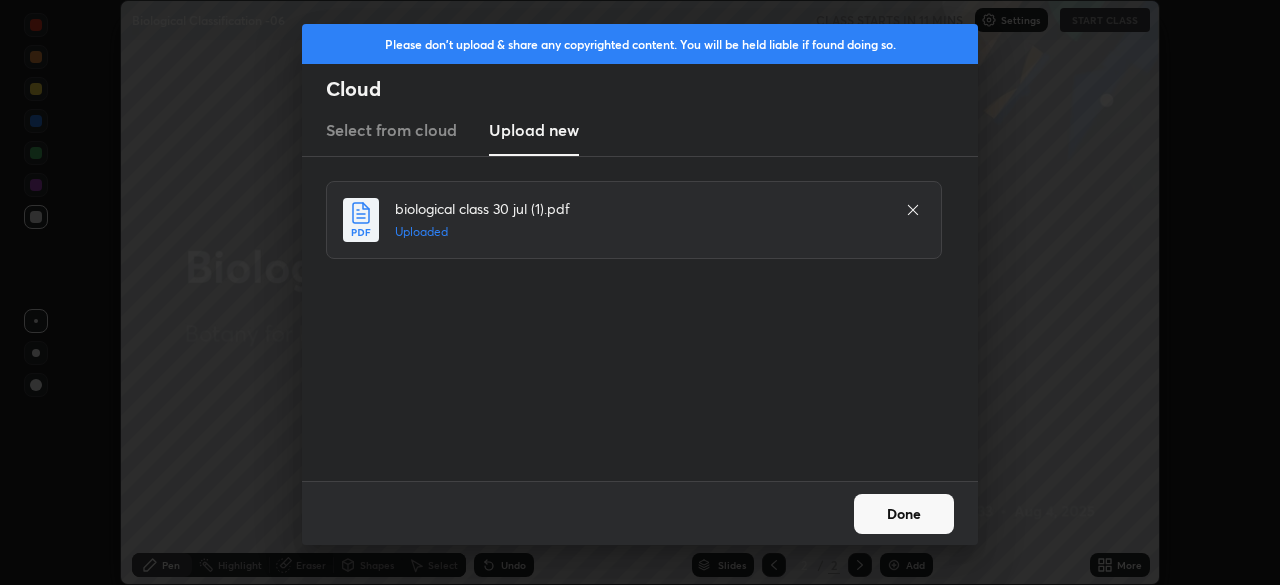click on "Done" at bounding box center (904, 514) 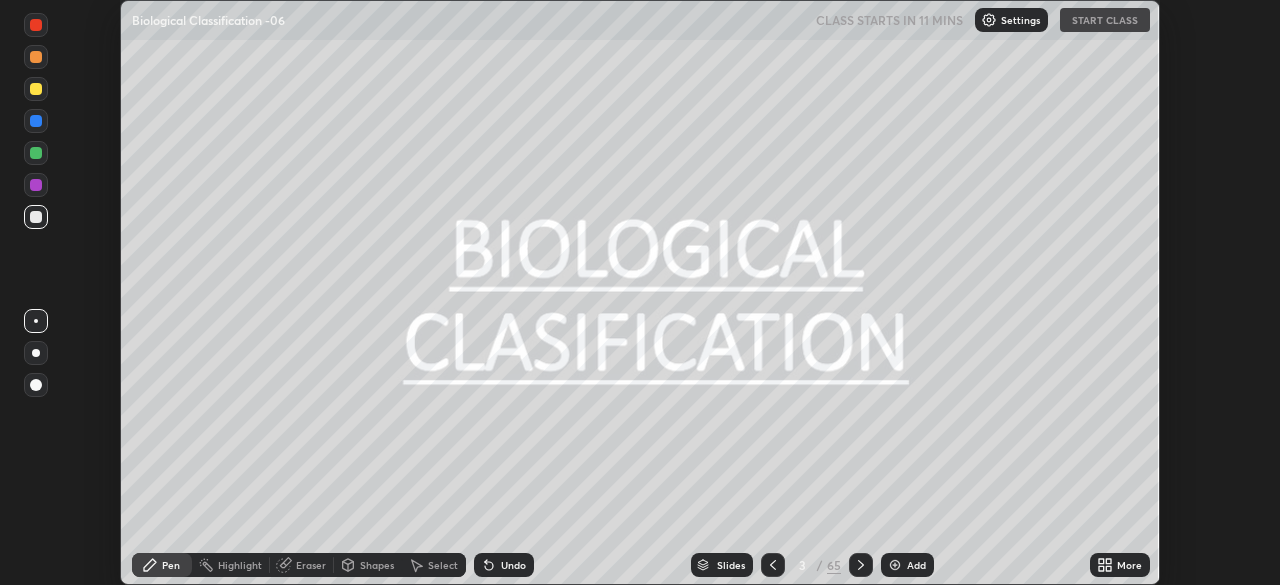 click 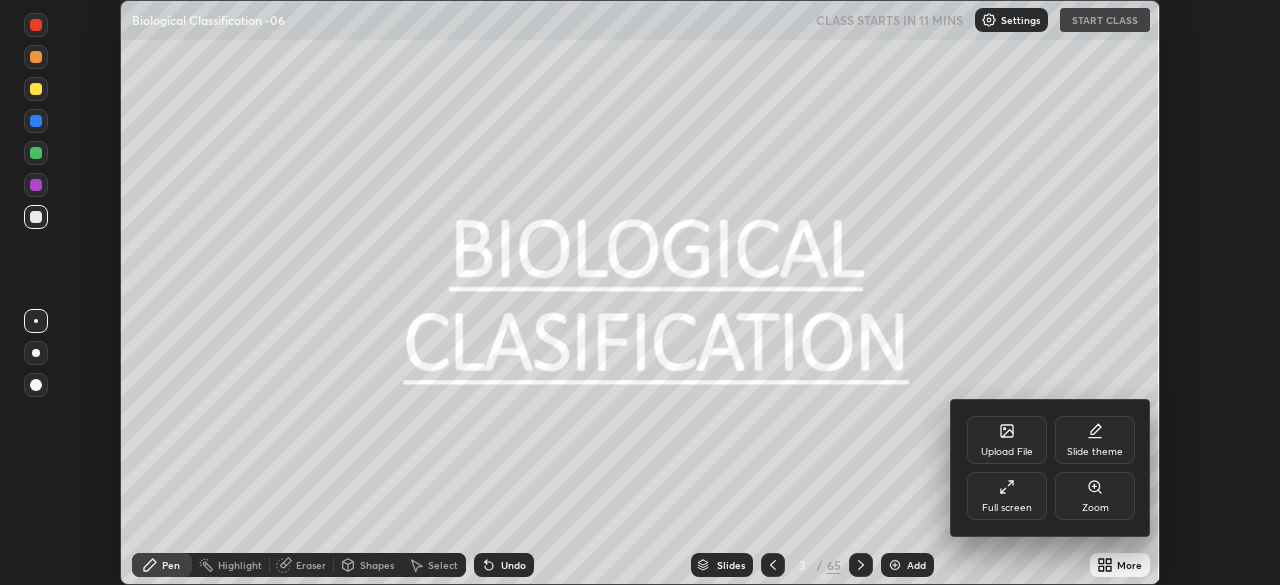 click on "Full screen" at bounding box center (1007, 496) 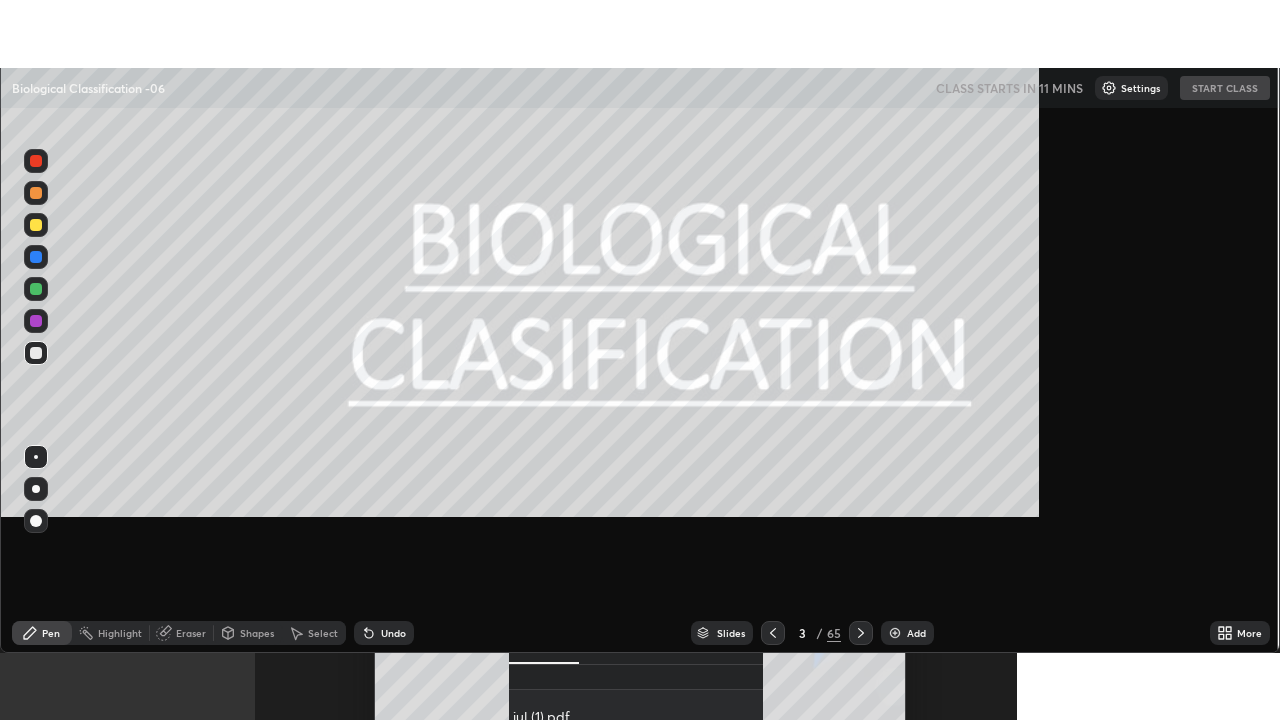 scroll, scrollTop: 99280, scrollLeft: 98720, axis: both 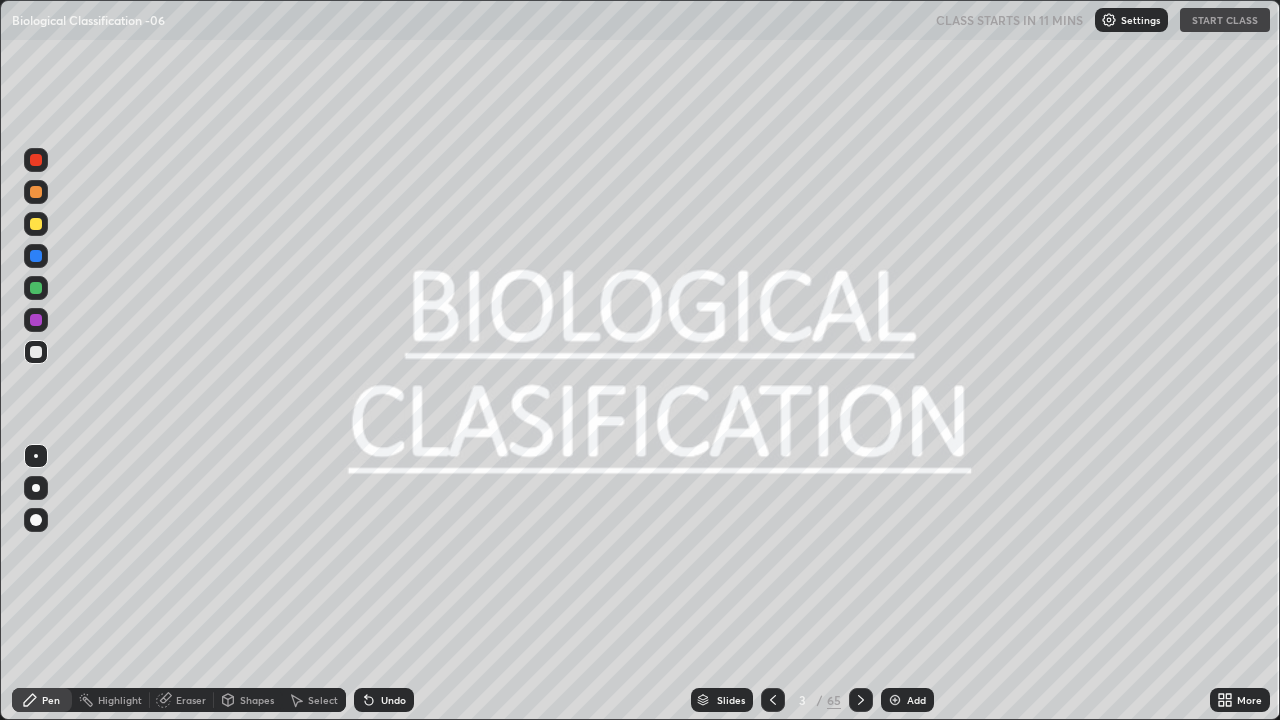 click 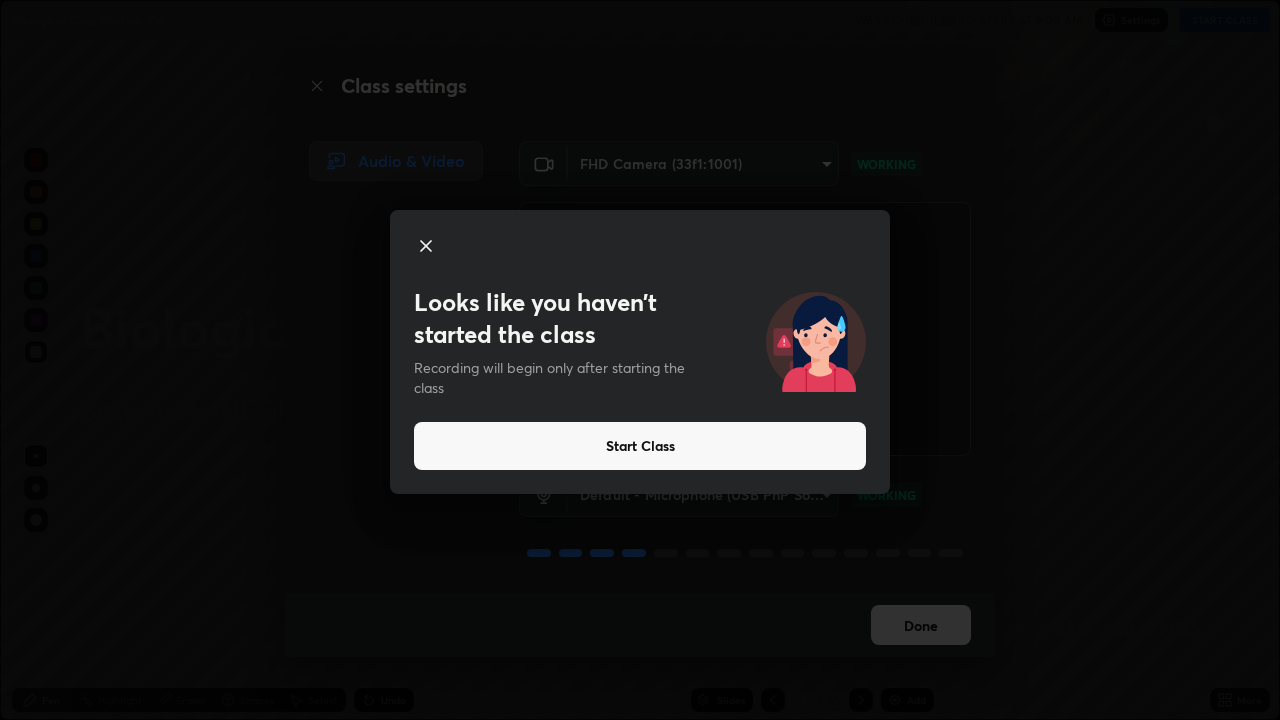 click on "Start Class" at bounding box center (640, 446) 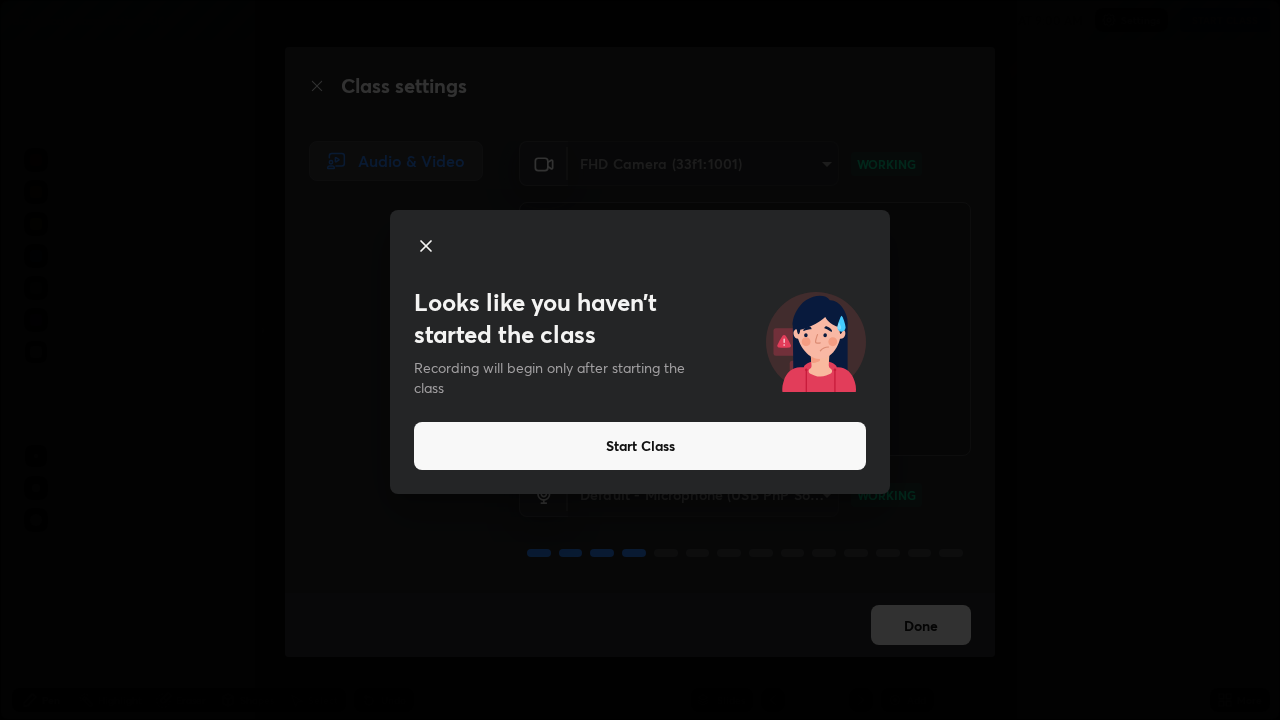 click on "Start Class" at bounding box center (640, 446) 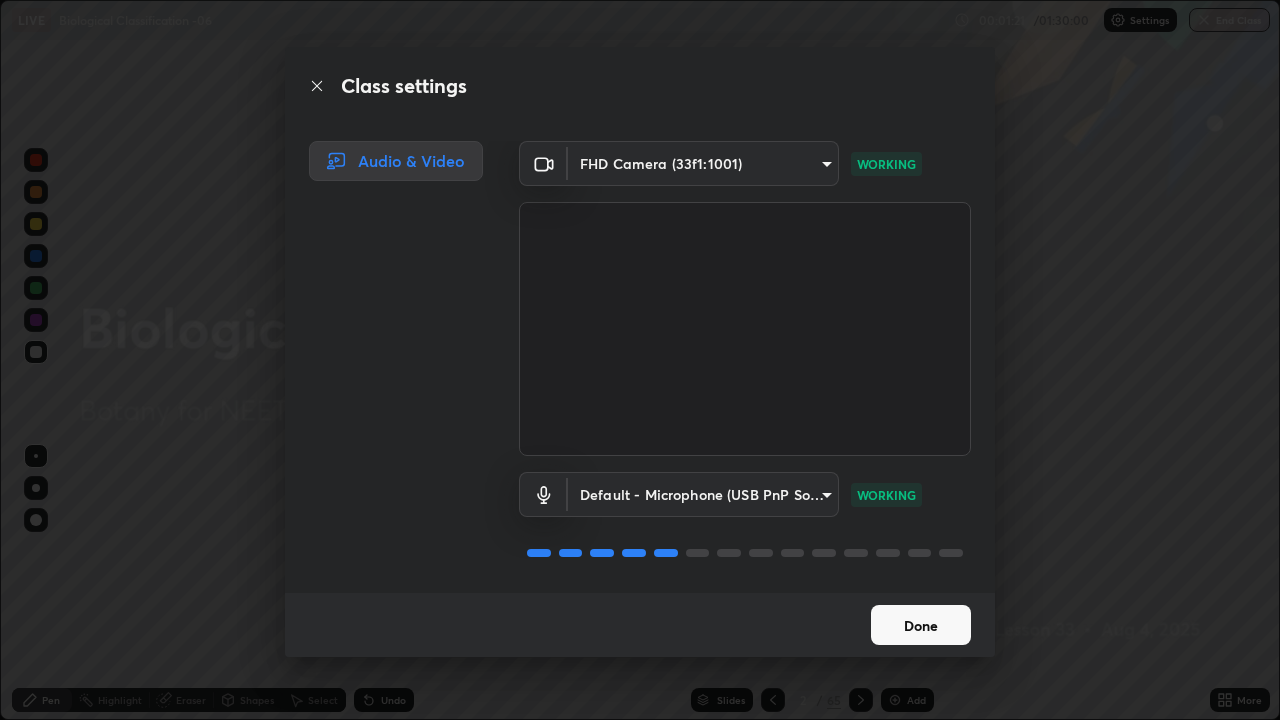 click on "Done" at bounding box center (921, 625) 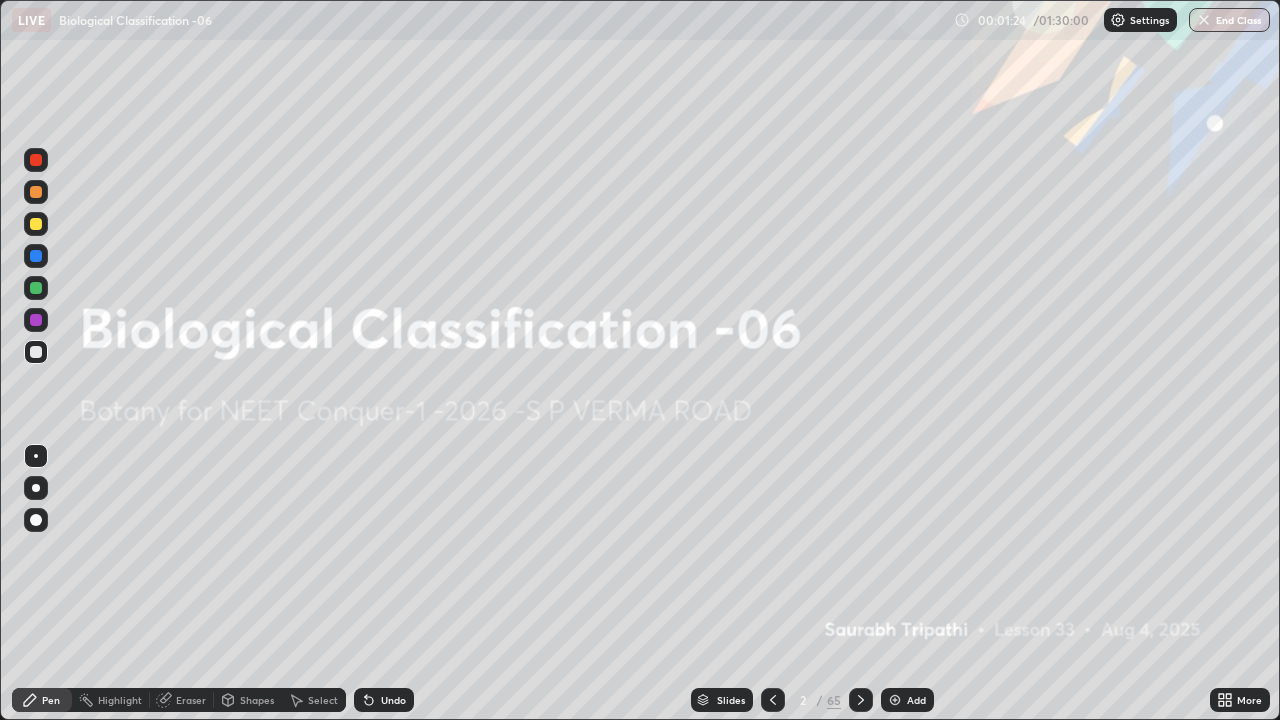 click on "Slides" at bounding box center (722, 700) 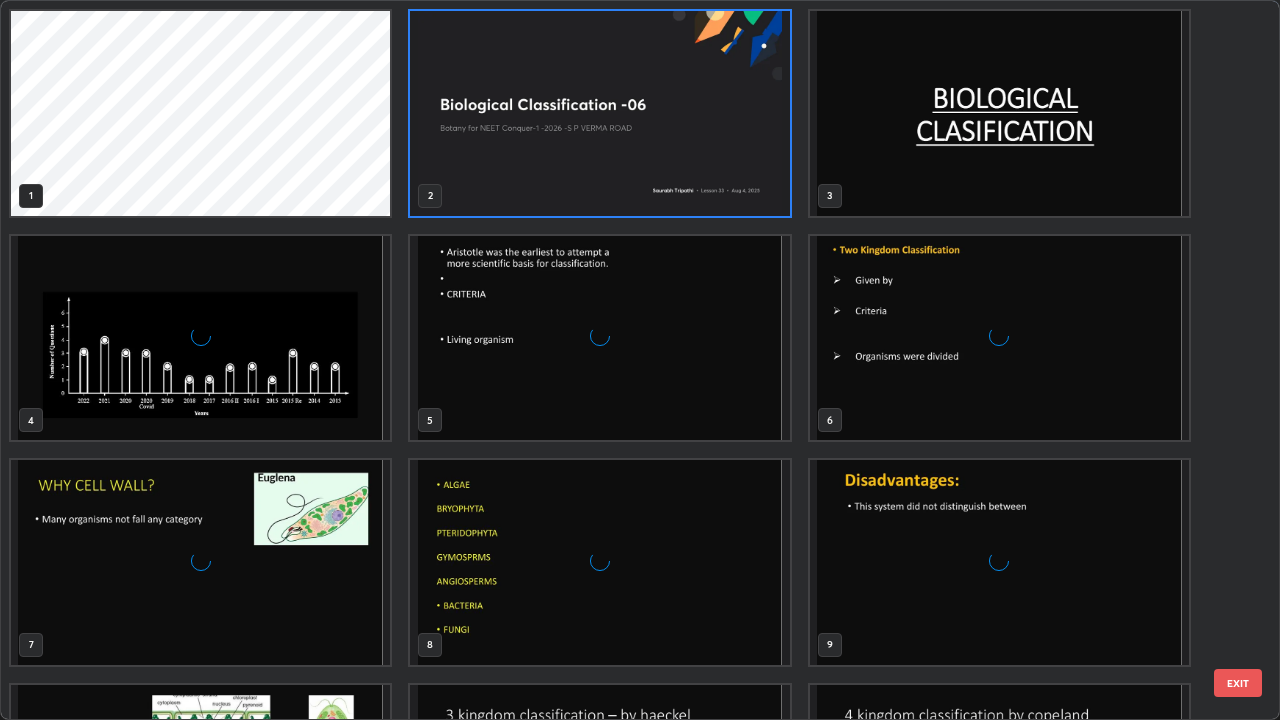 scroll, scrollTop: 7, scrollLeft: 11, axis: both 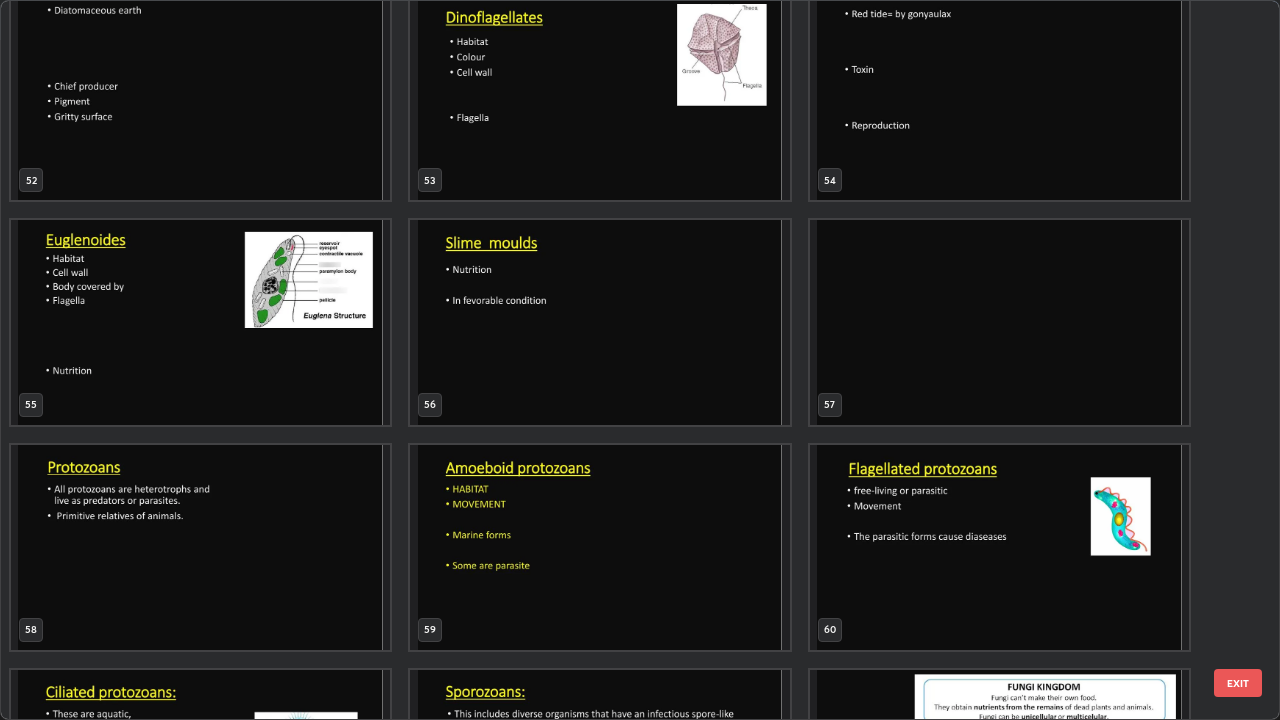 click at bounding box center (200, 322) 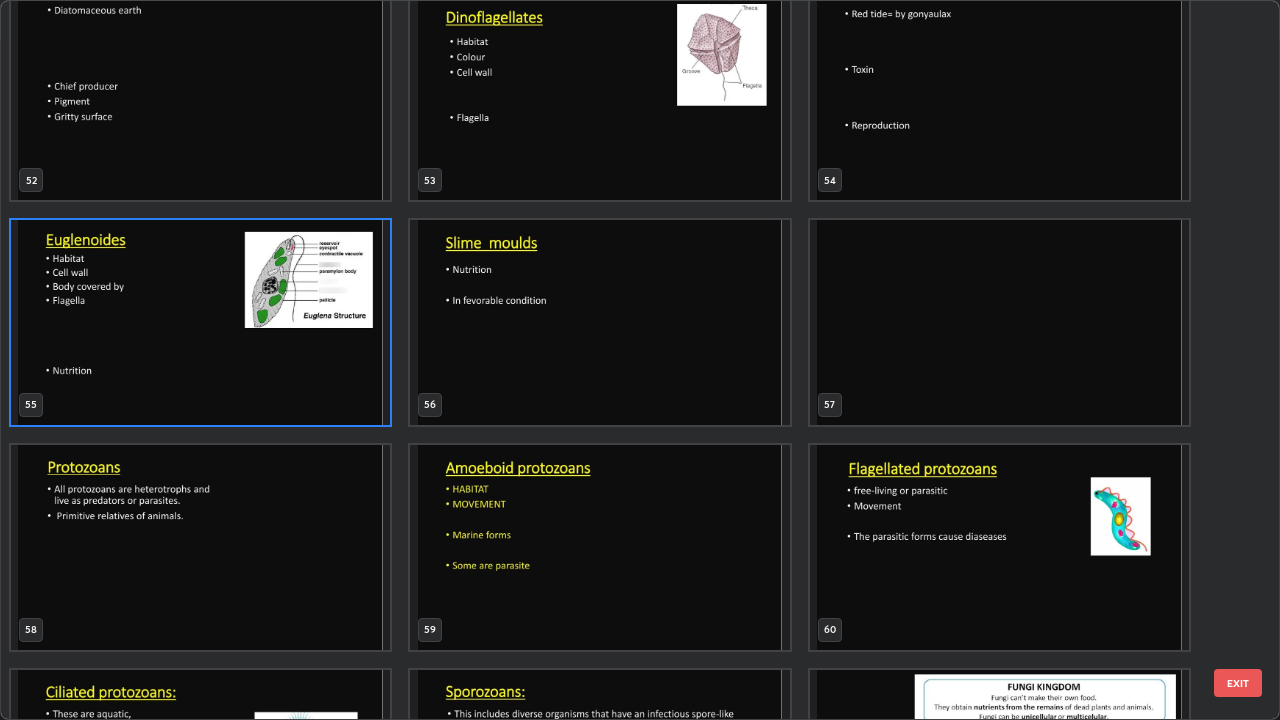 click at bounding box center [200, 322] 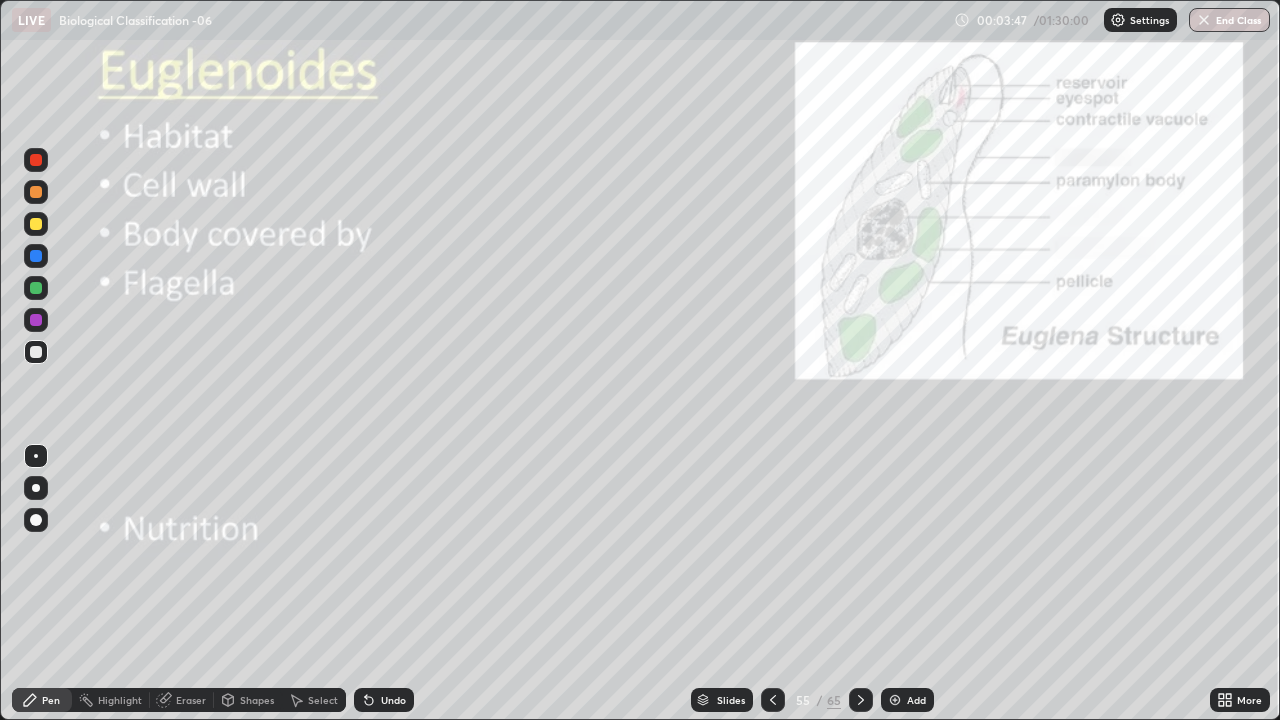 click 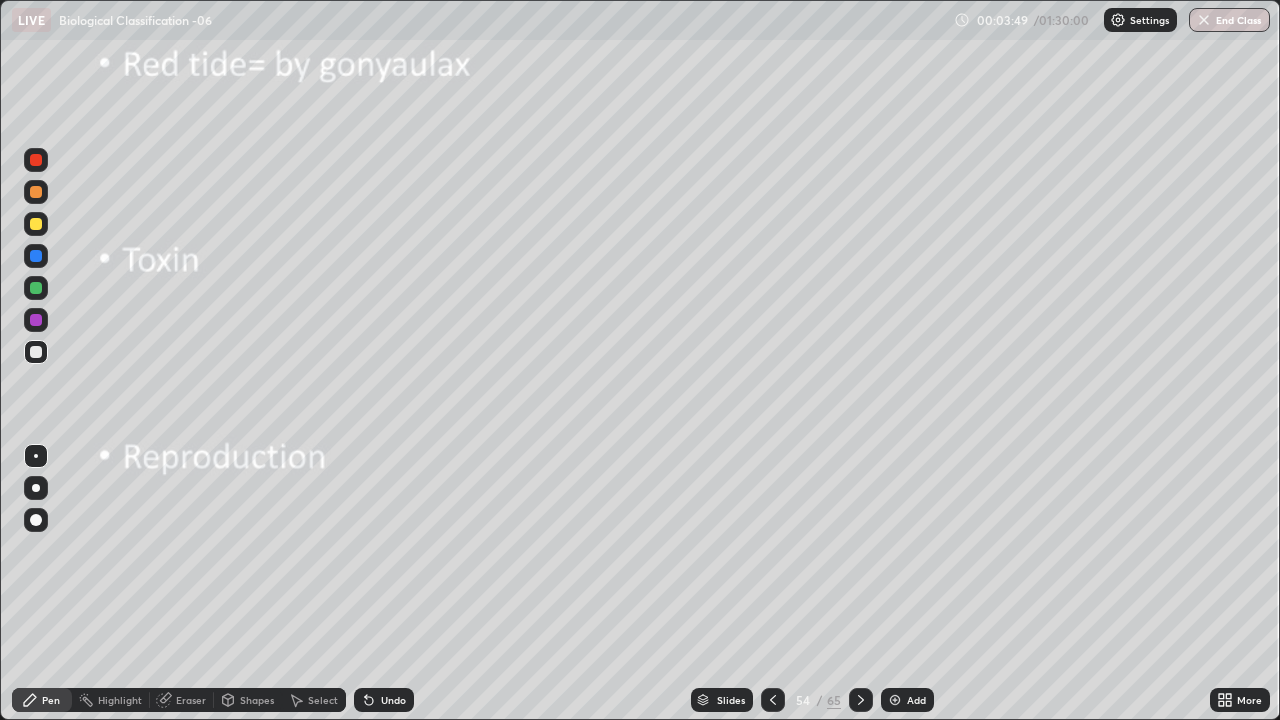 click 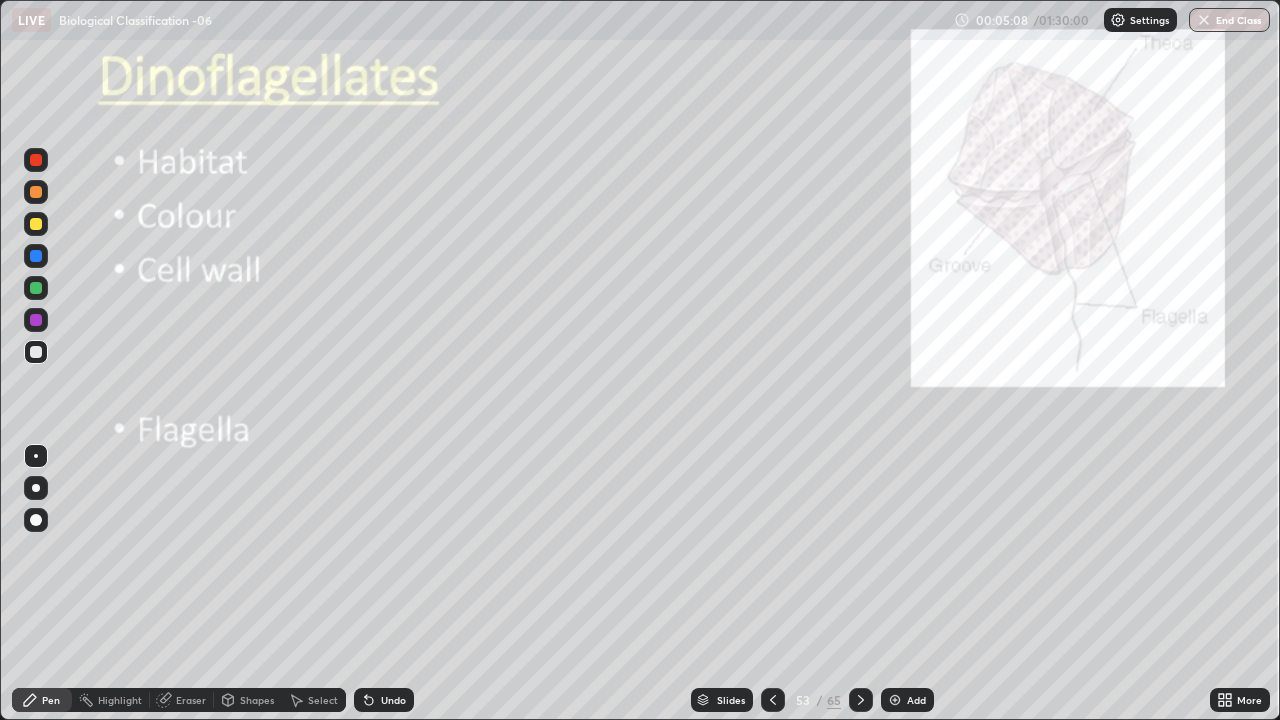 click 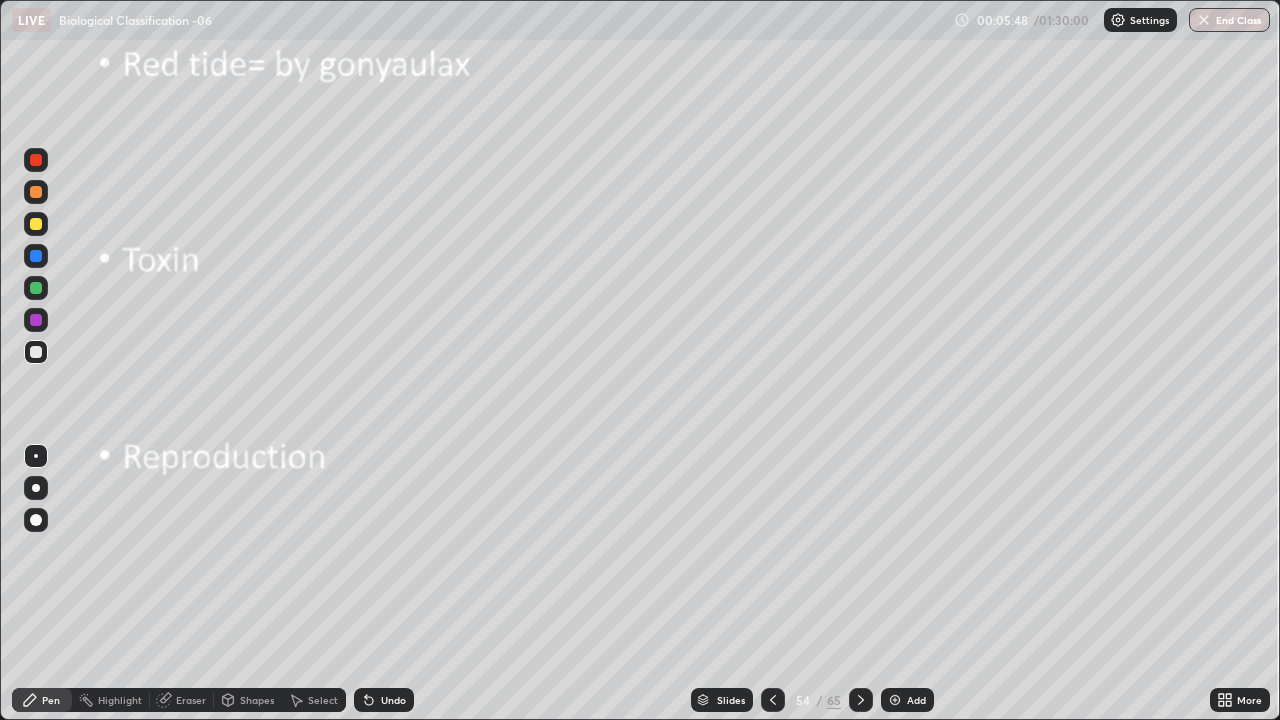 click at bounding box center [861, 700] 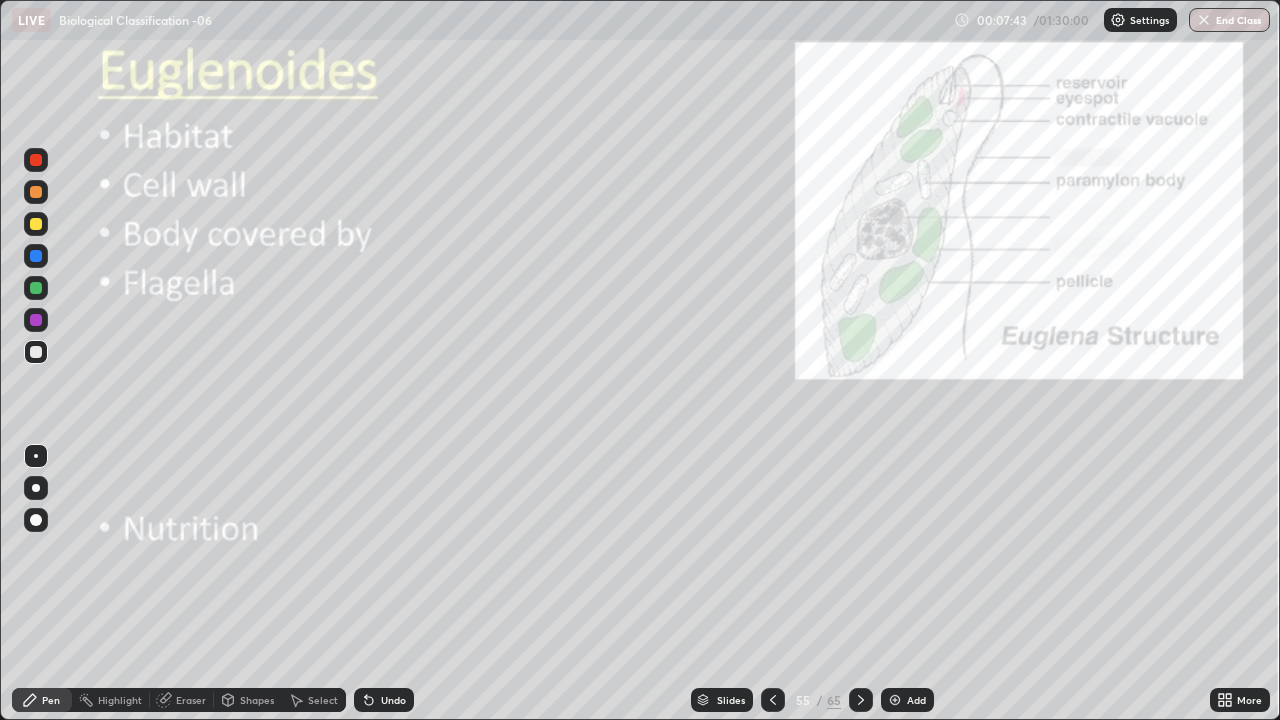 click 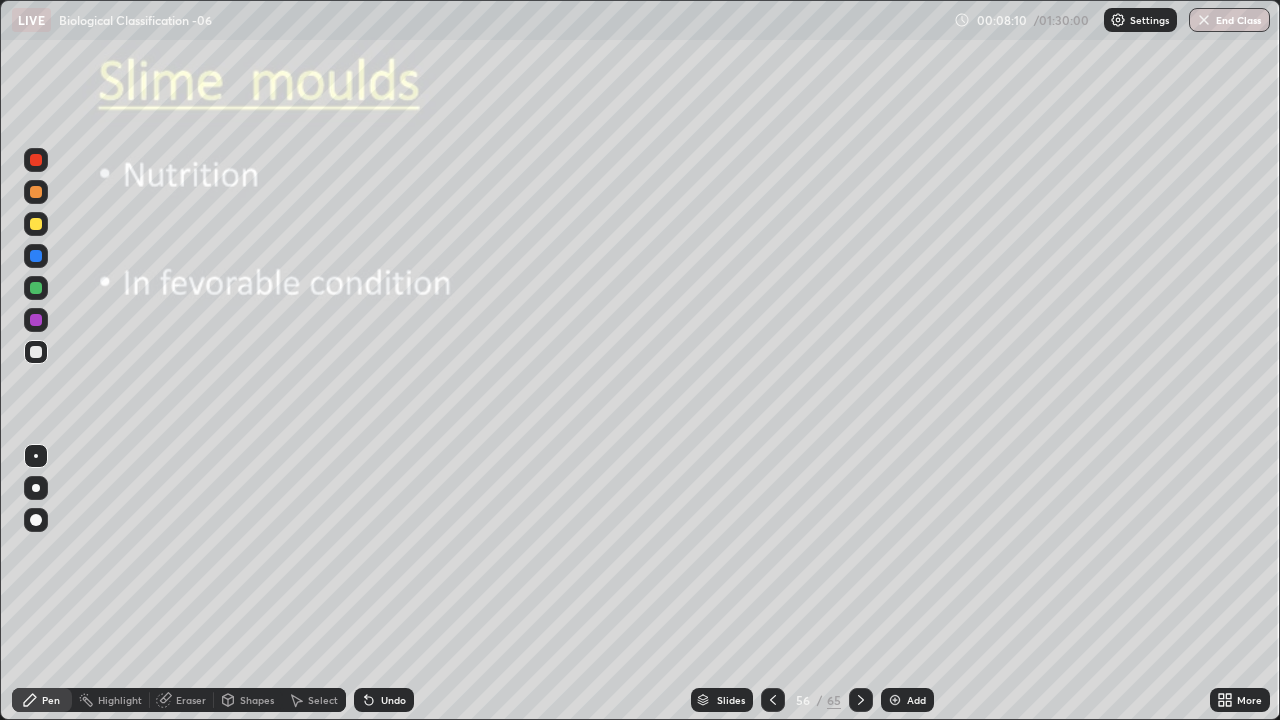 click at bounding box center (36, 488) 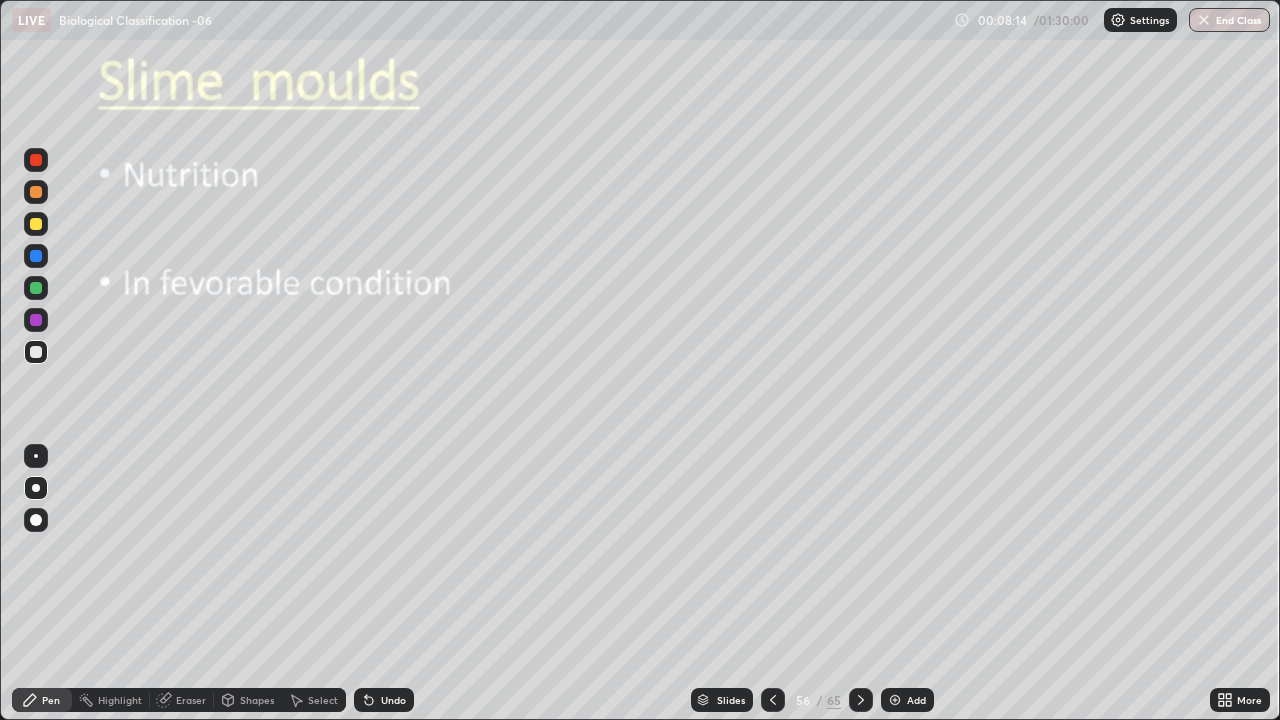 click at bounding box center [36, 224] 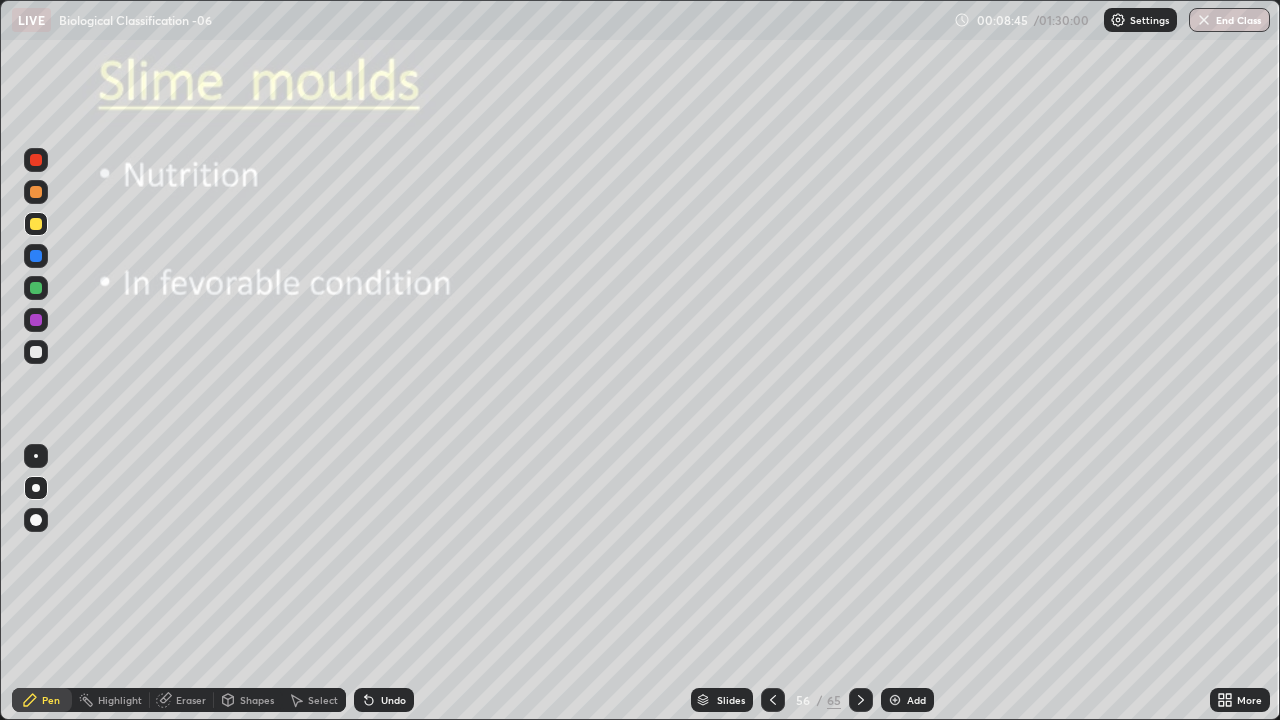 click at bounding box center [36, 224] 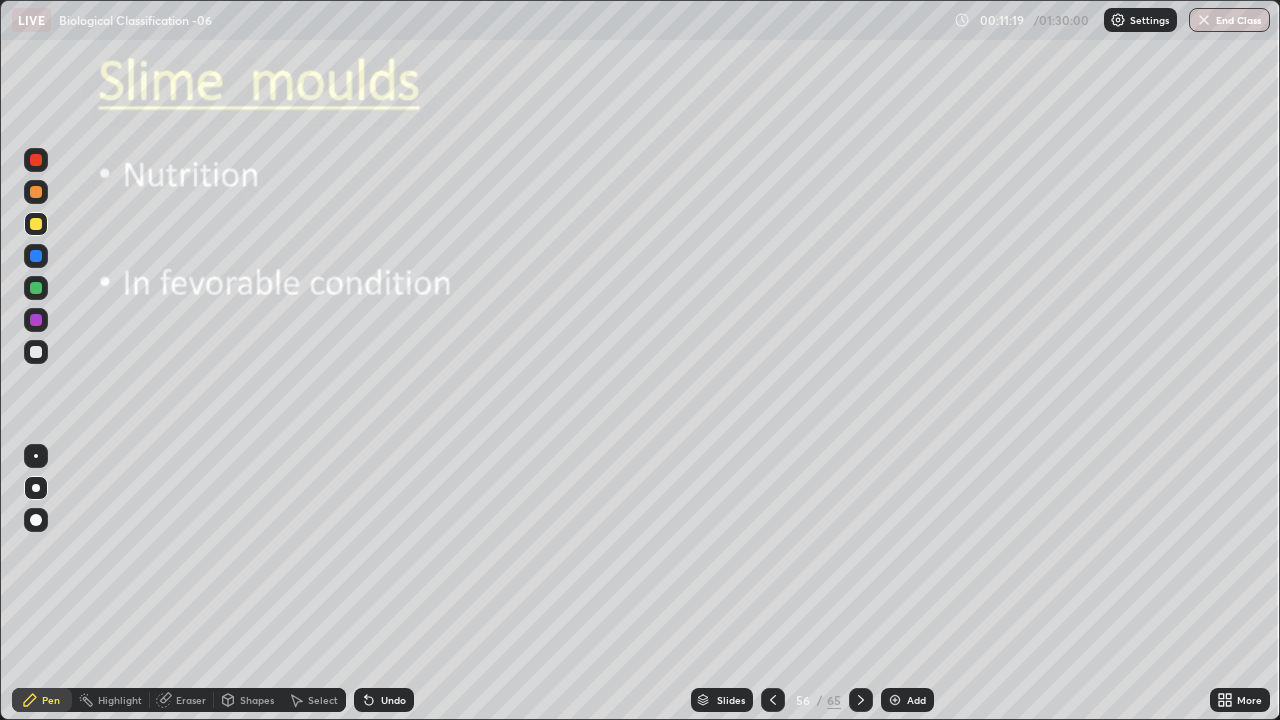 click at bounding box center [36, 352] 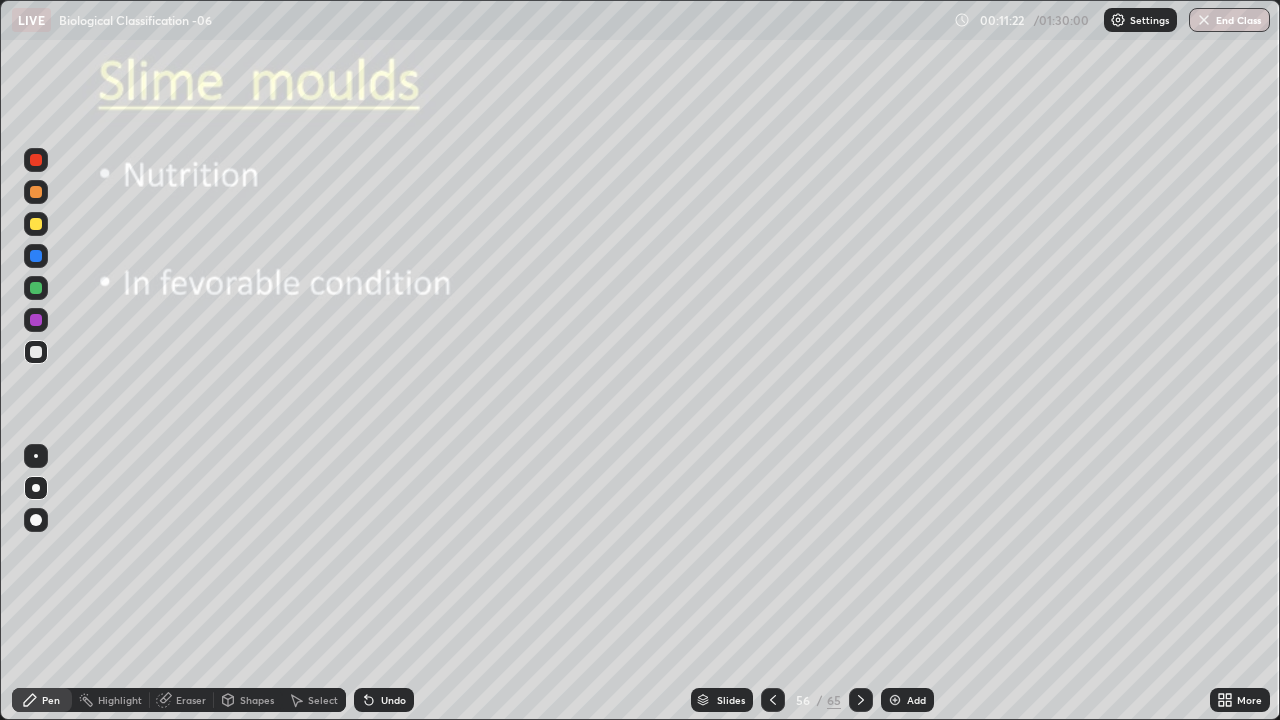 click at bounding box center (36, 488) 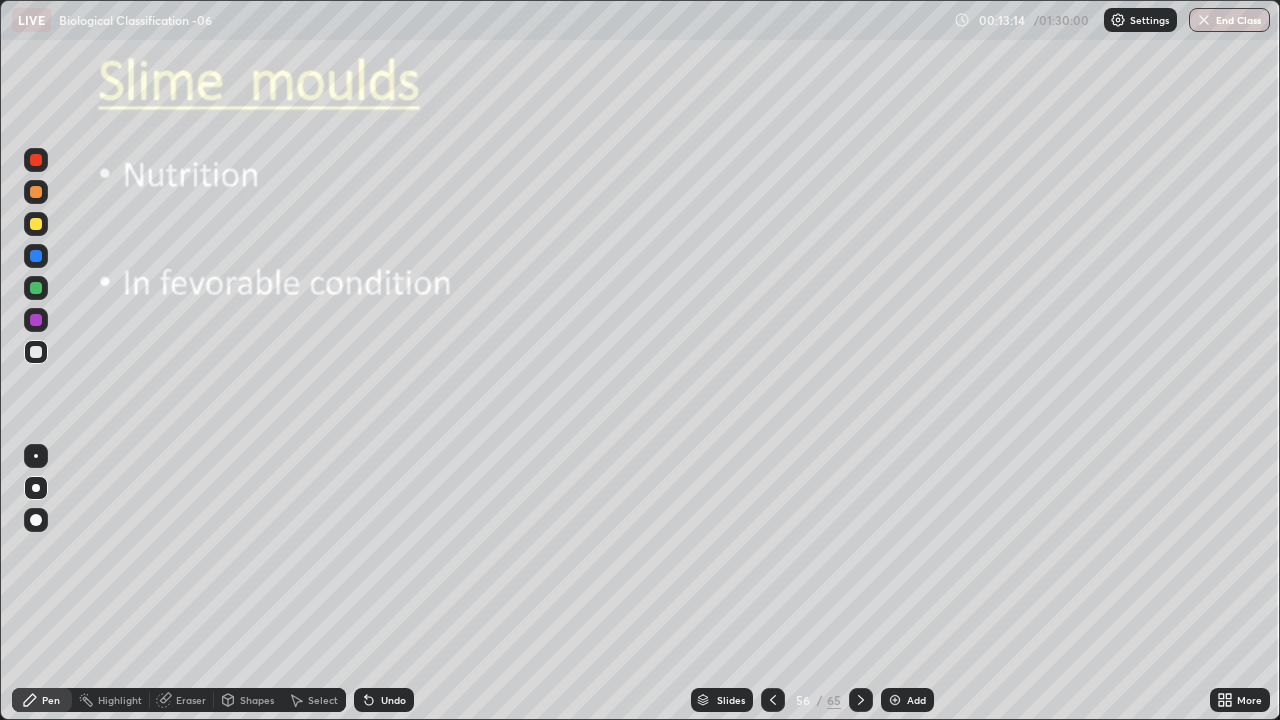 click on "Eraser" at bounding box center (191, 700) 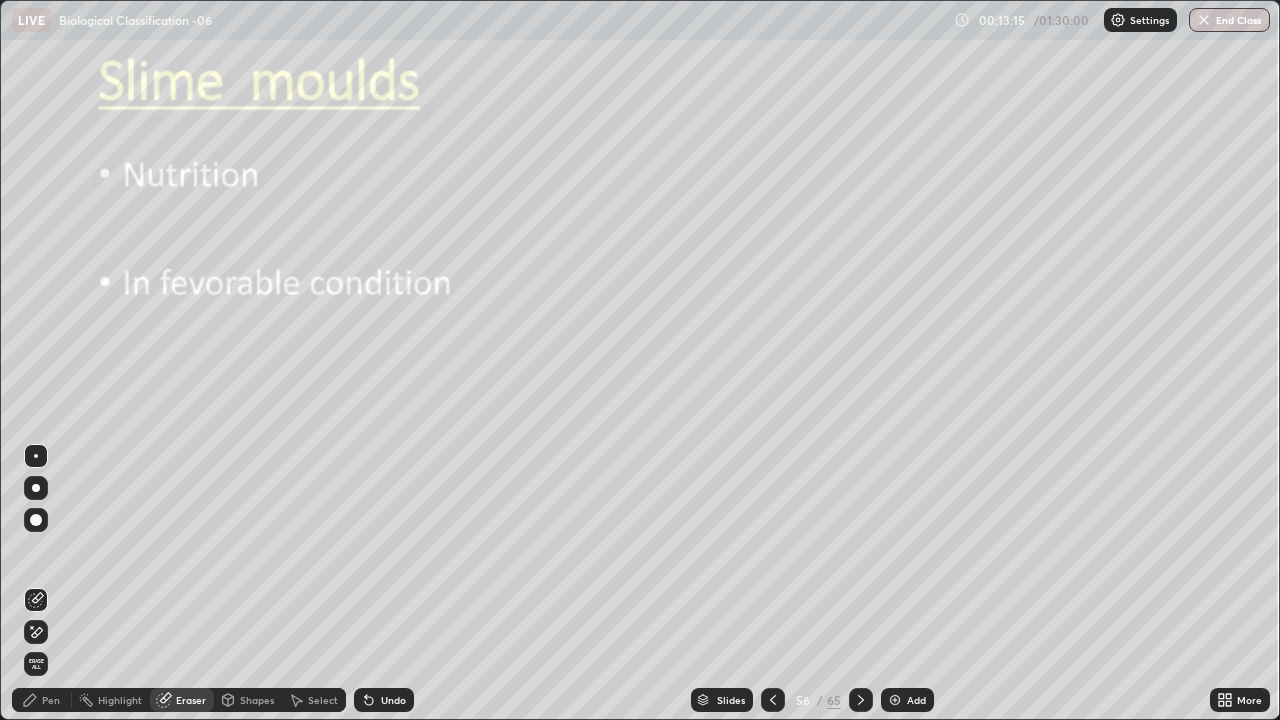 click 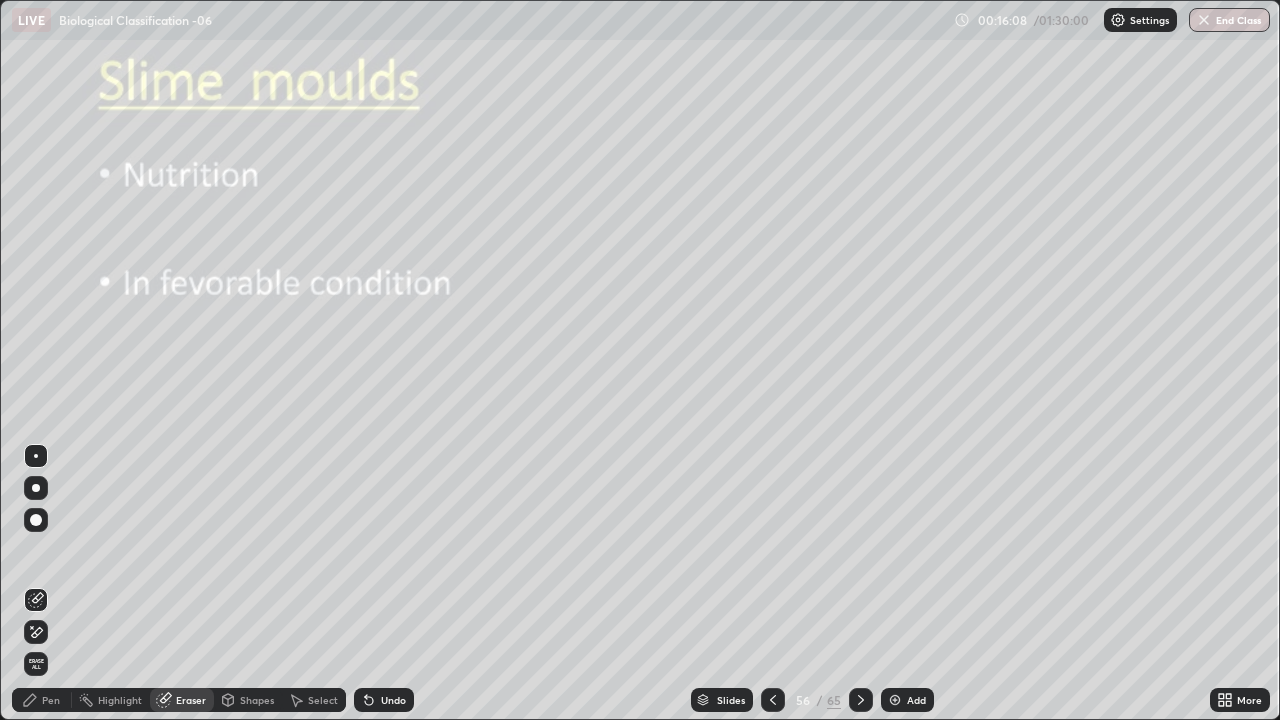 click at bounding box center (36, 488) 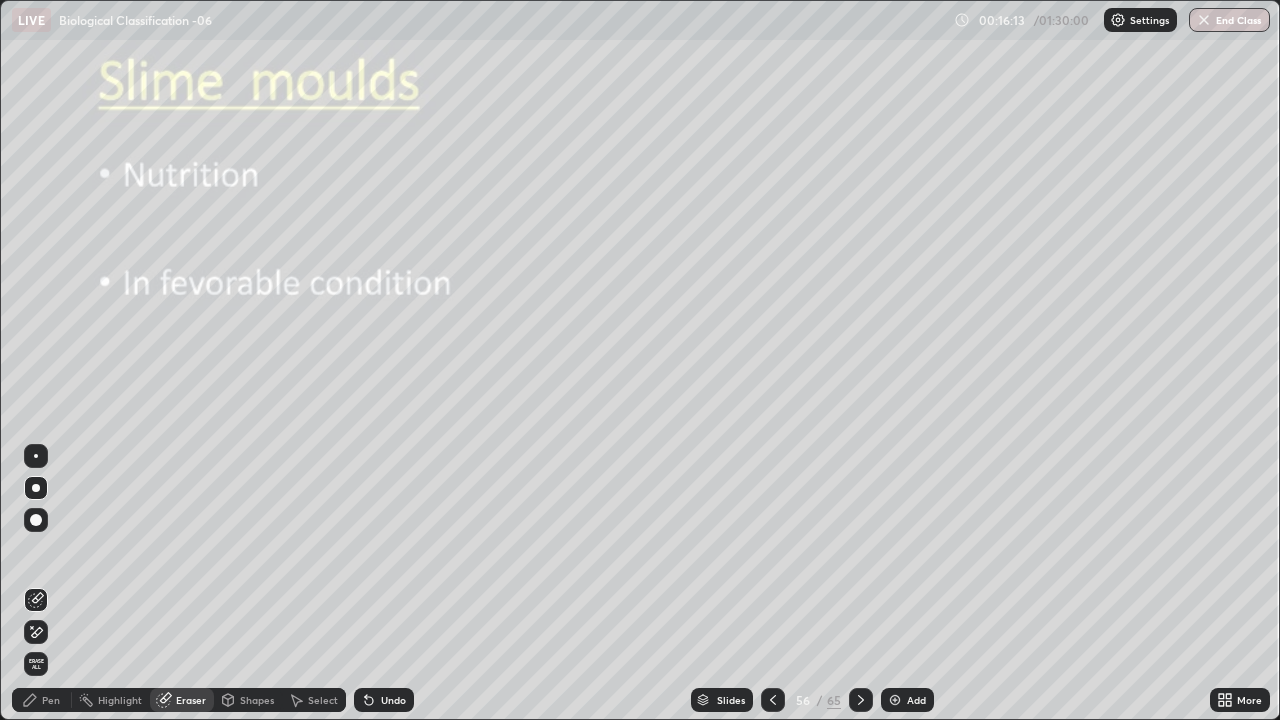 click on "Pen" at bounding box center (42, 700) 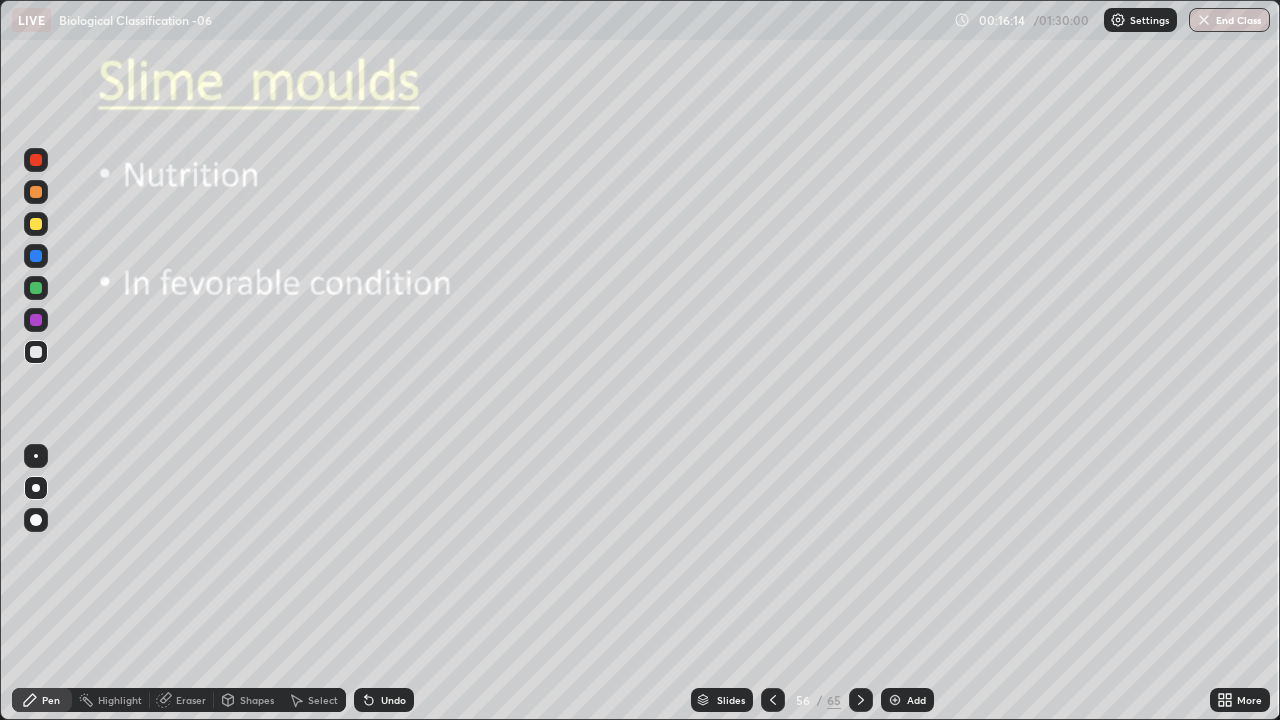 click at bounding box center [36, 488] 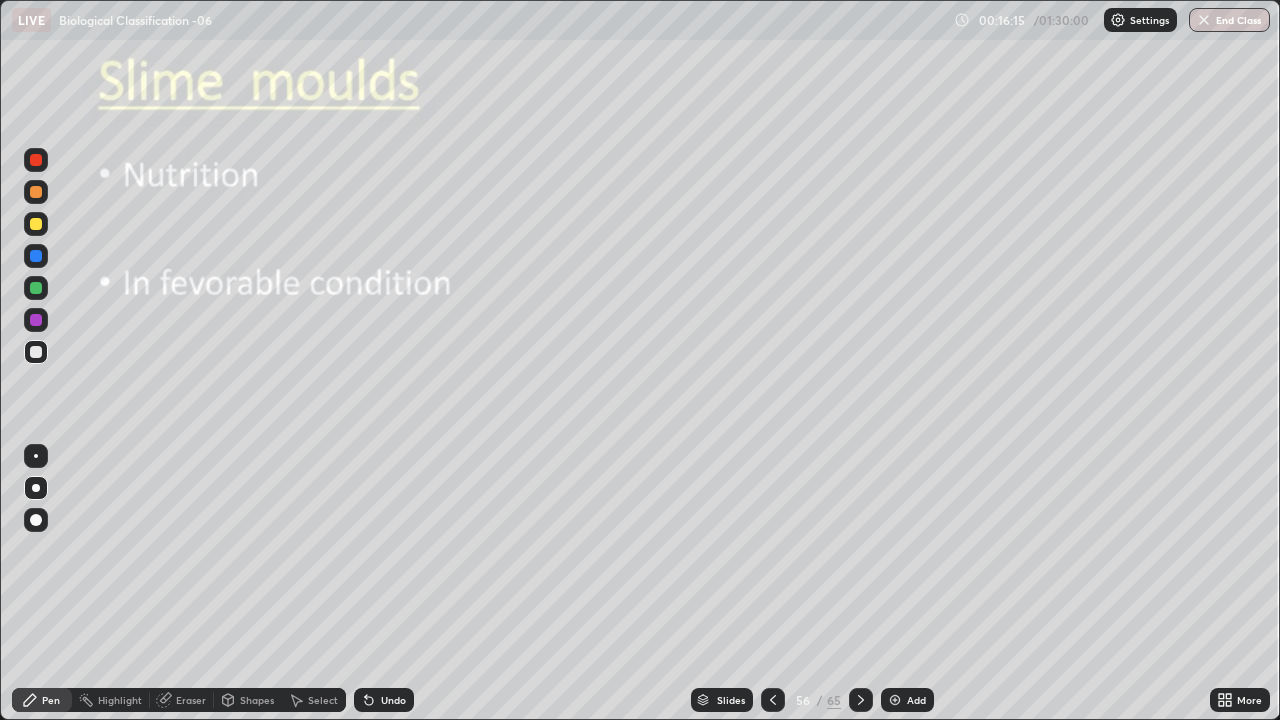 click at bounding box center [36, 288] 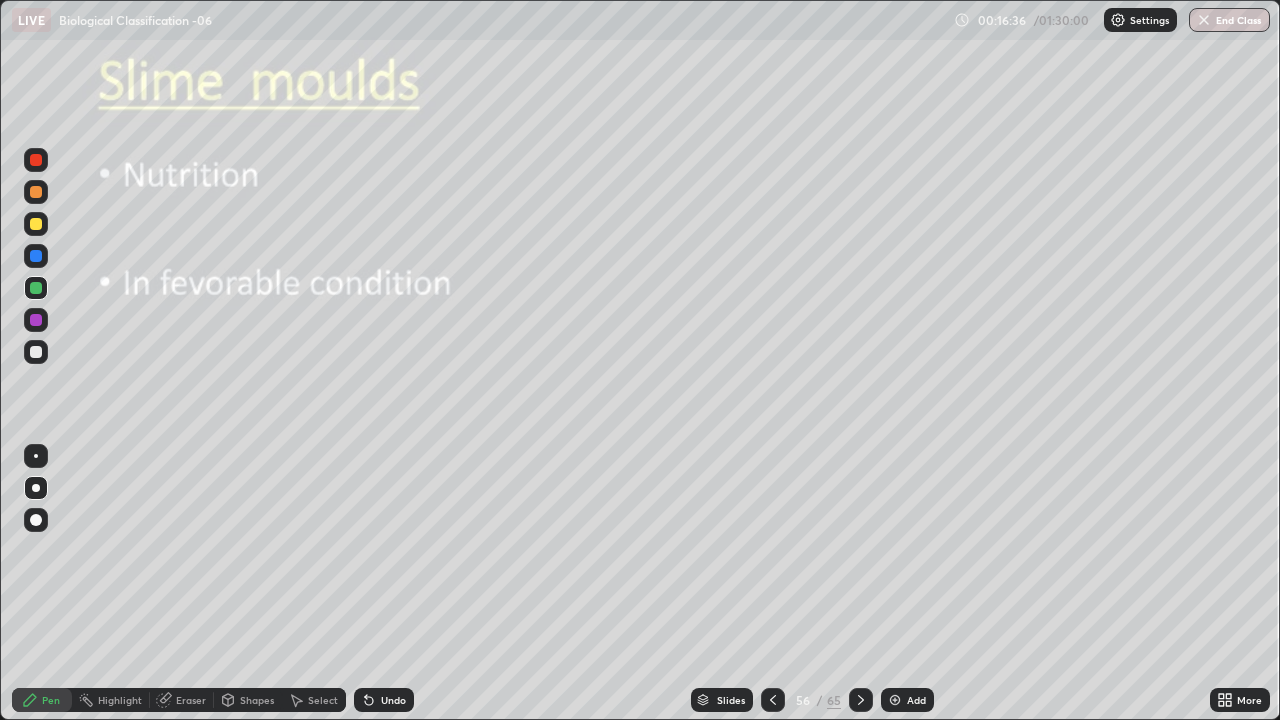 click 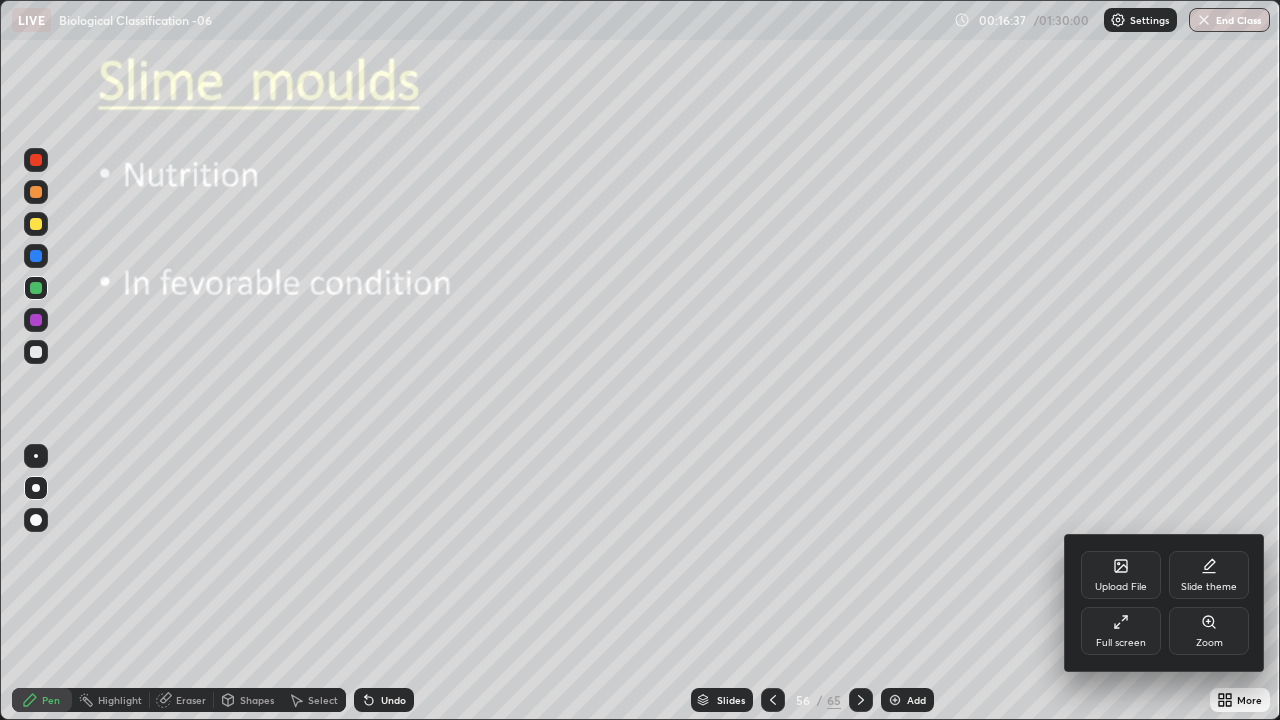click on "Full screen" at bounding box center (1121, 631) 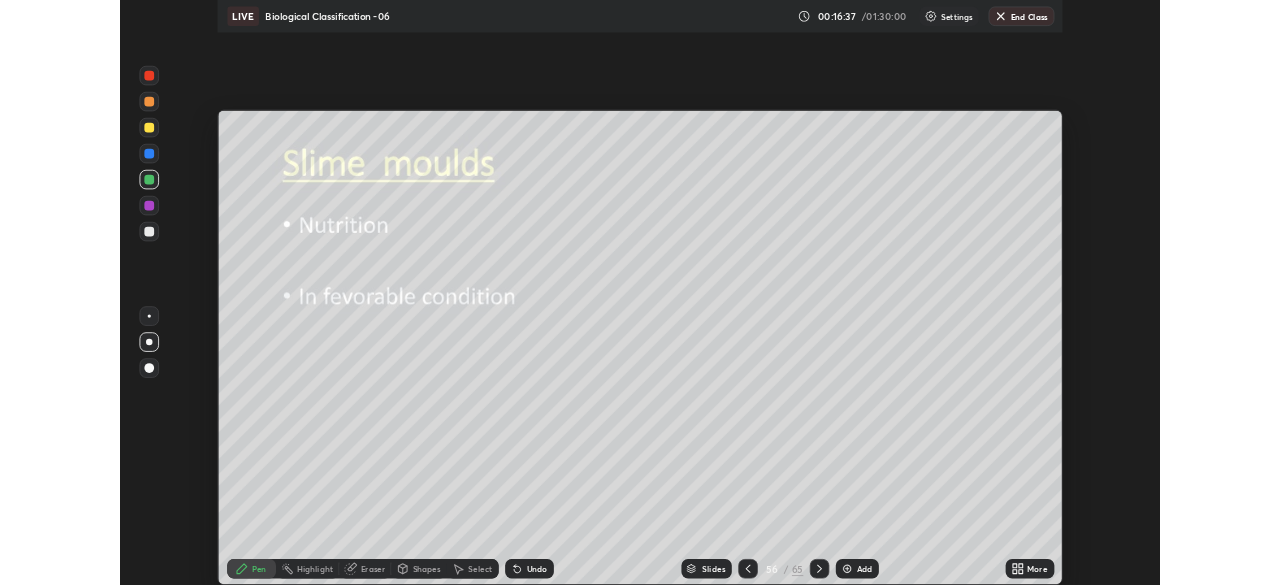 scroll, scrollTop: 585, scrollLeft: 1280, axis: both 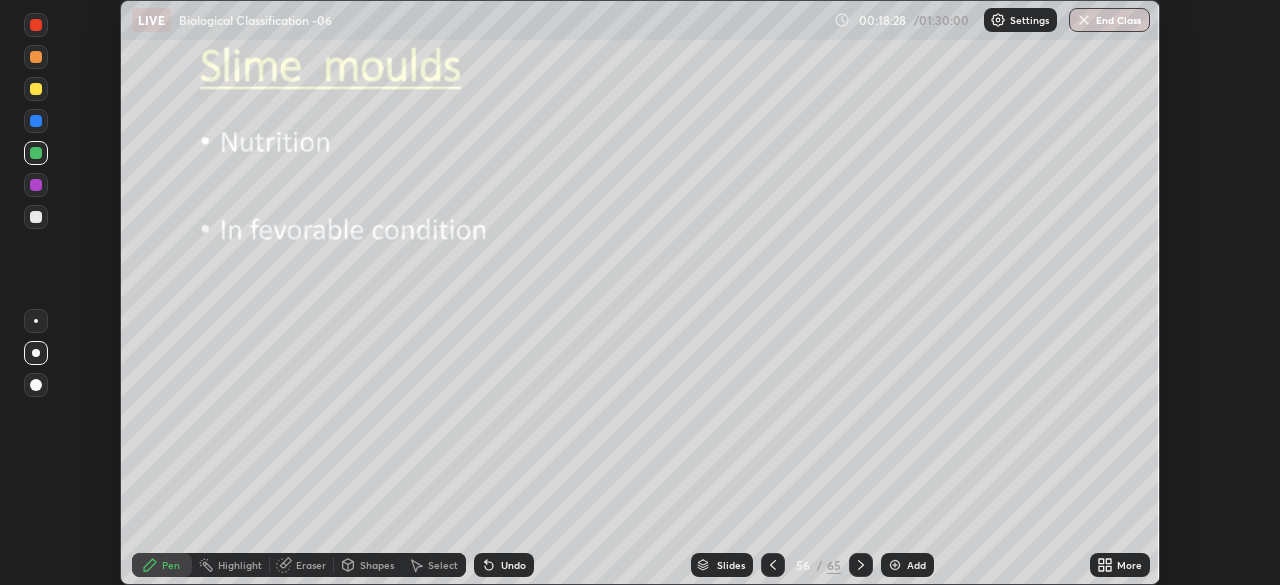 click 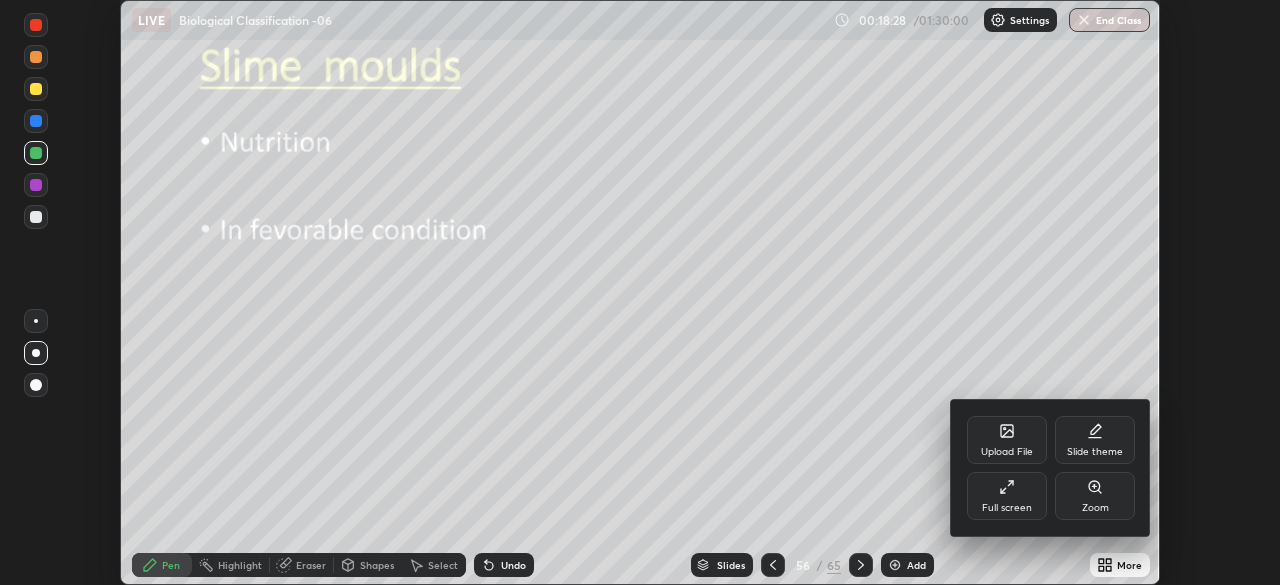 click on "Full screen" at bounding box center (1007, 496) 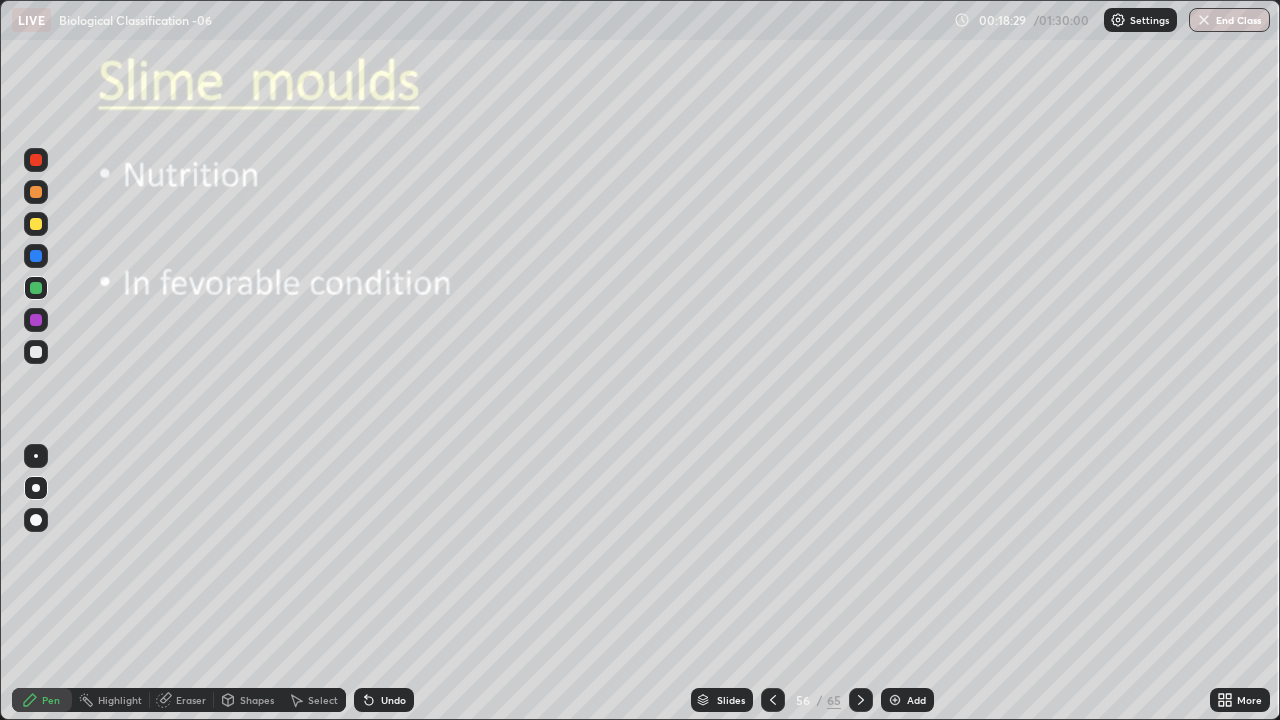 scroll, scrollTop: 99280, scrollLeft: 98720, axis: both 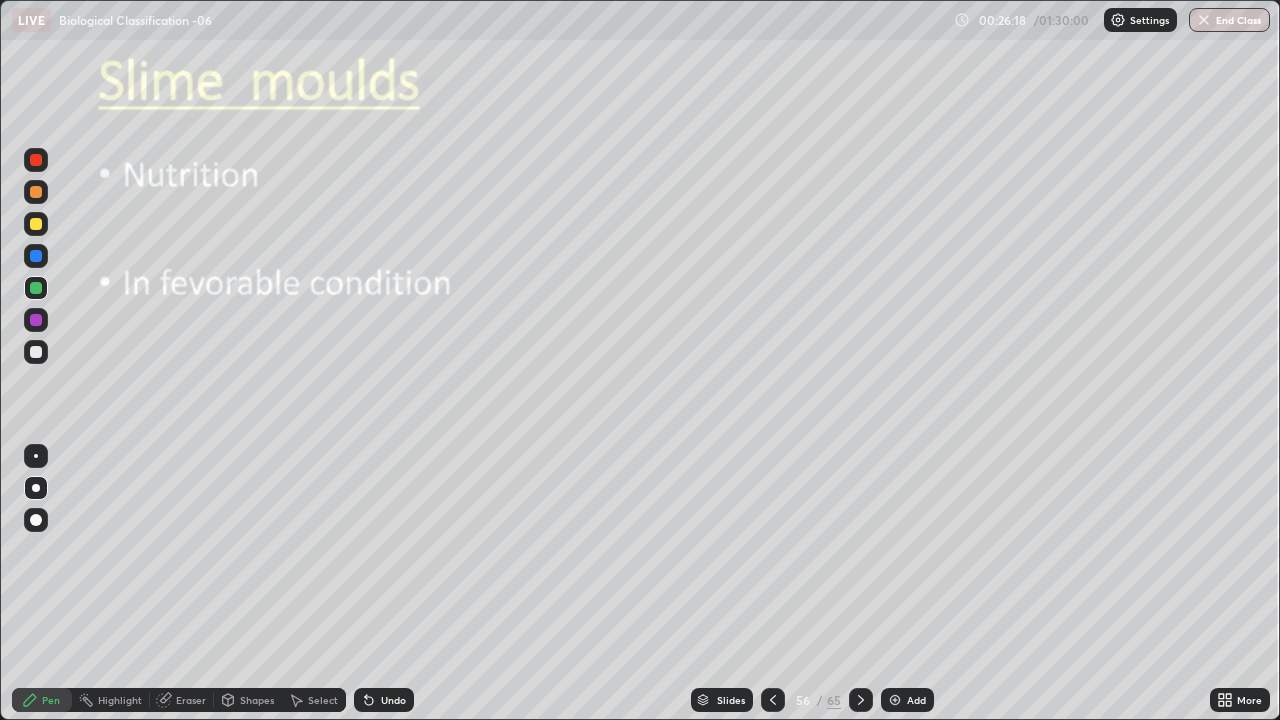 click at bounding box center [36, 488] 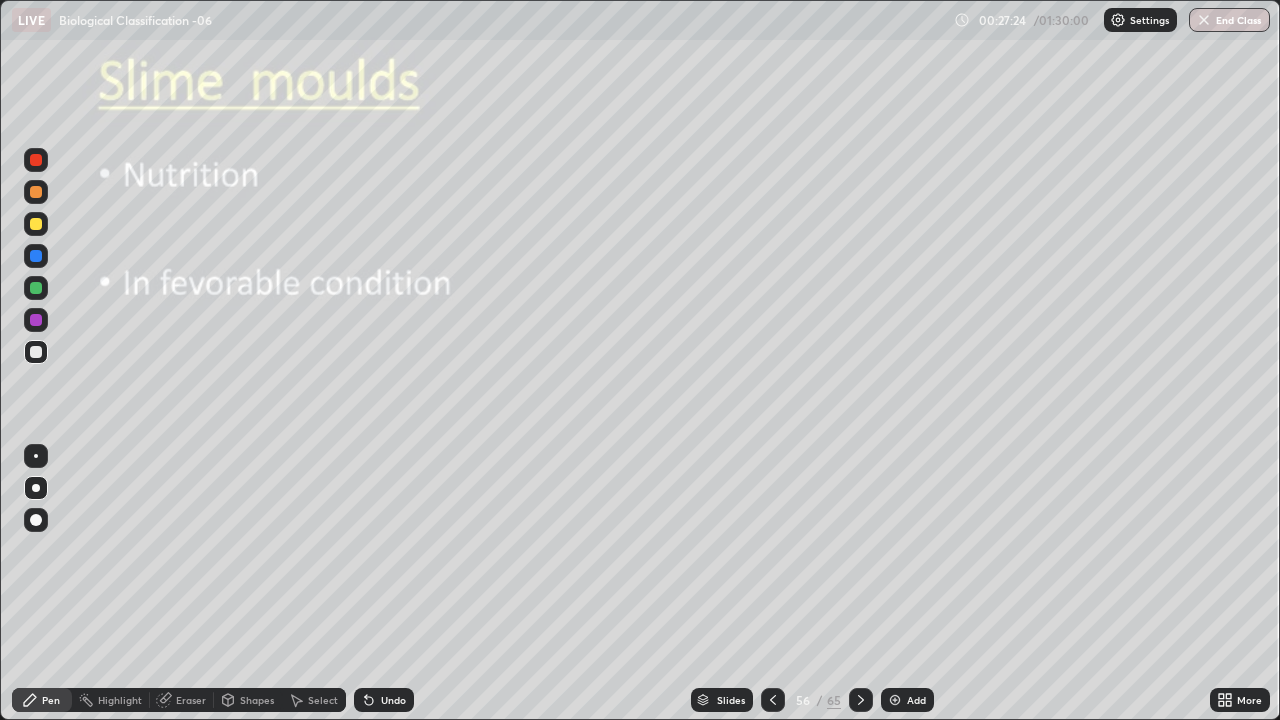 click 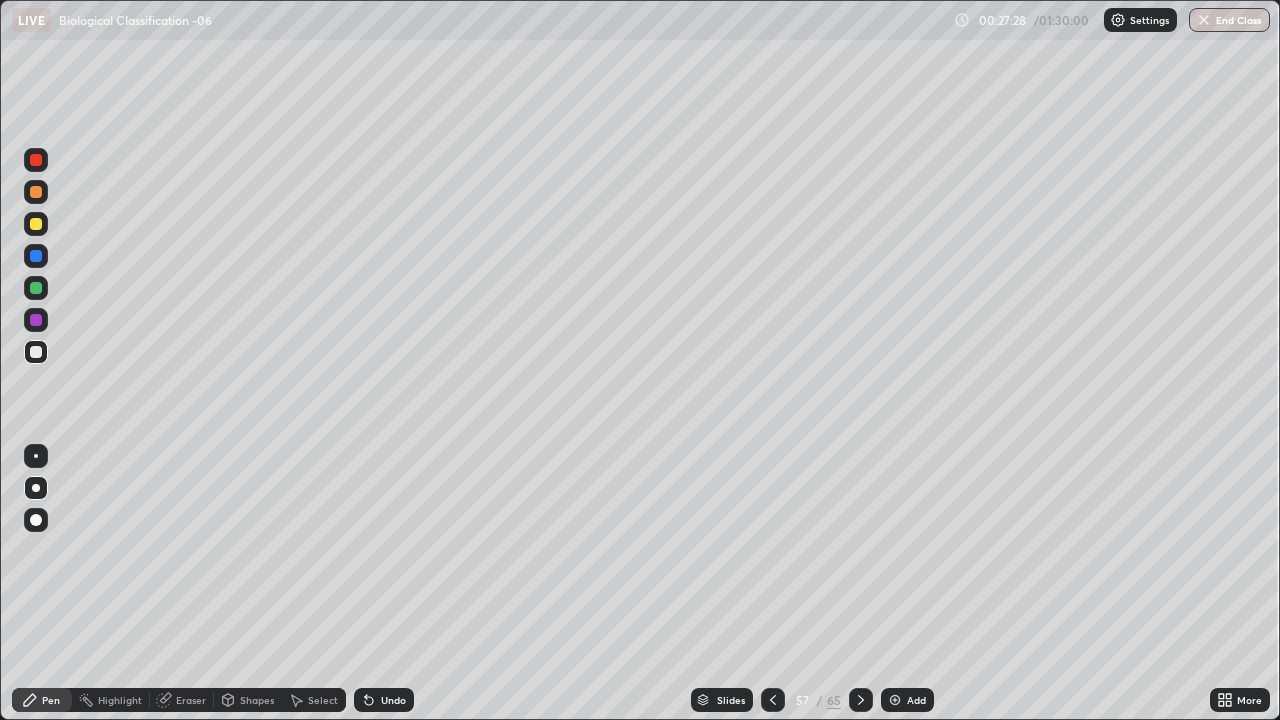 click at bounding box center (36, 224) 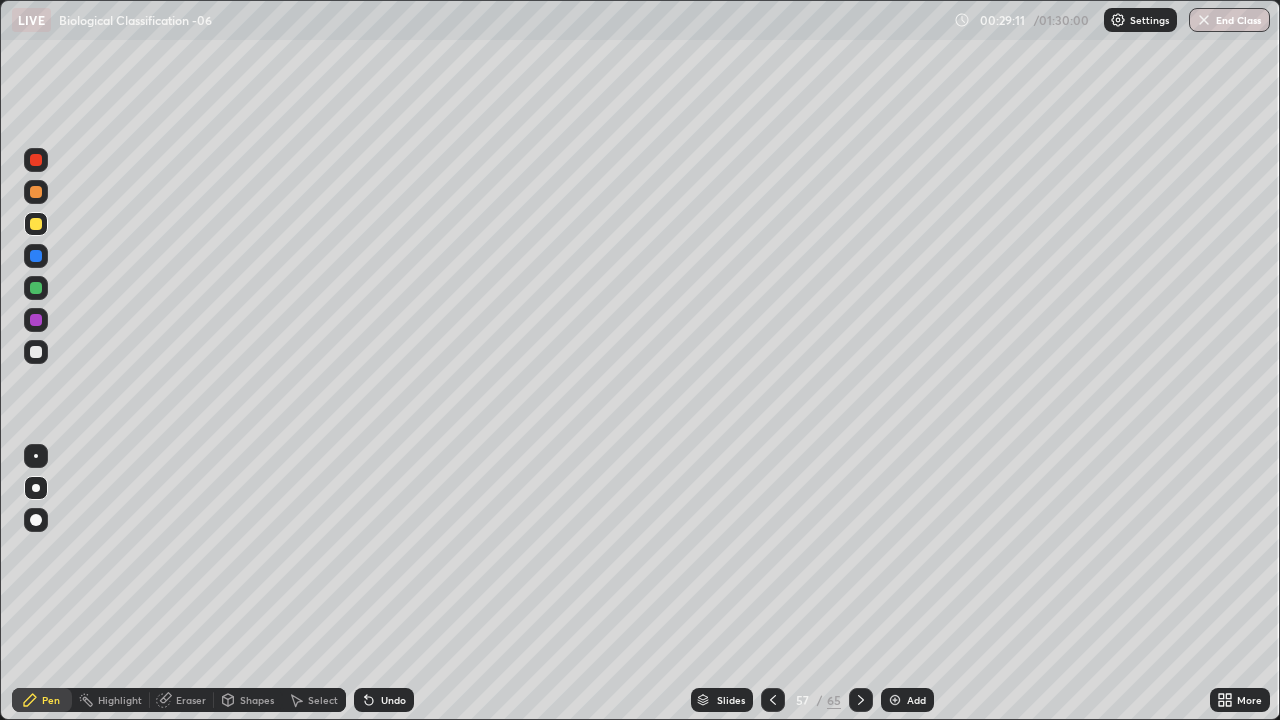 click at bounding box center (36, 456) 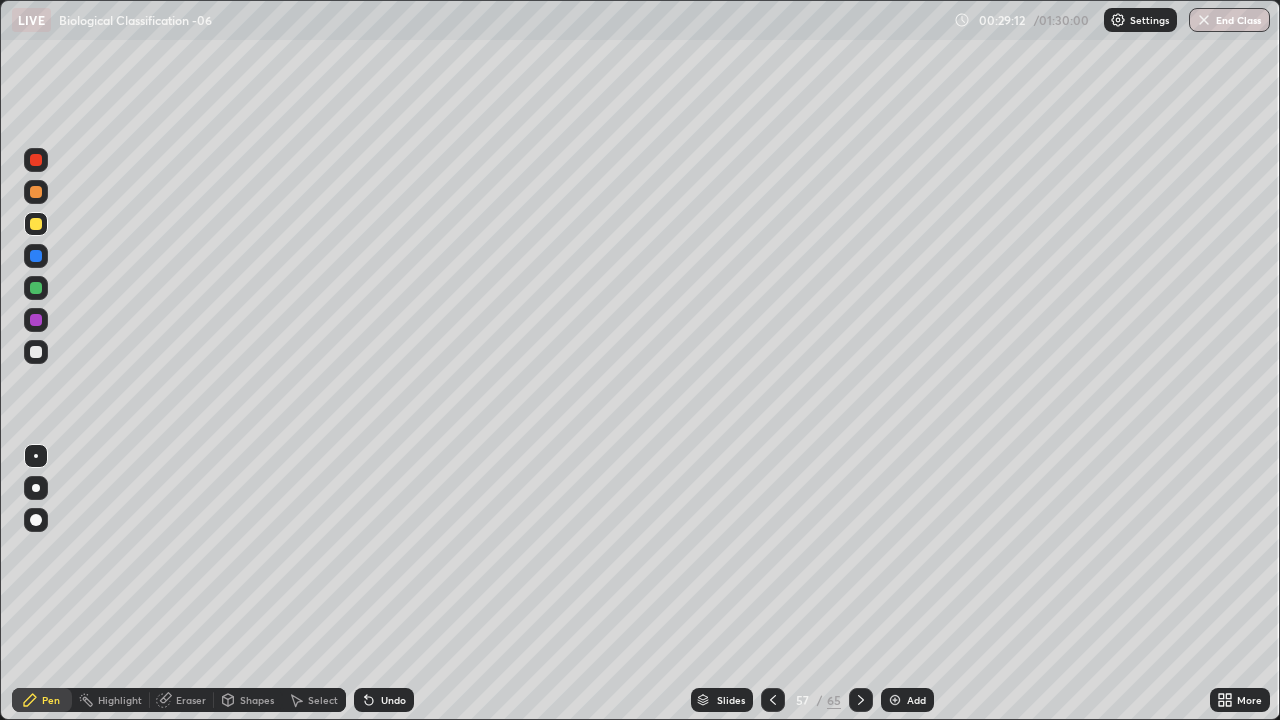 click at bounding box center [36, 352] 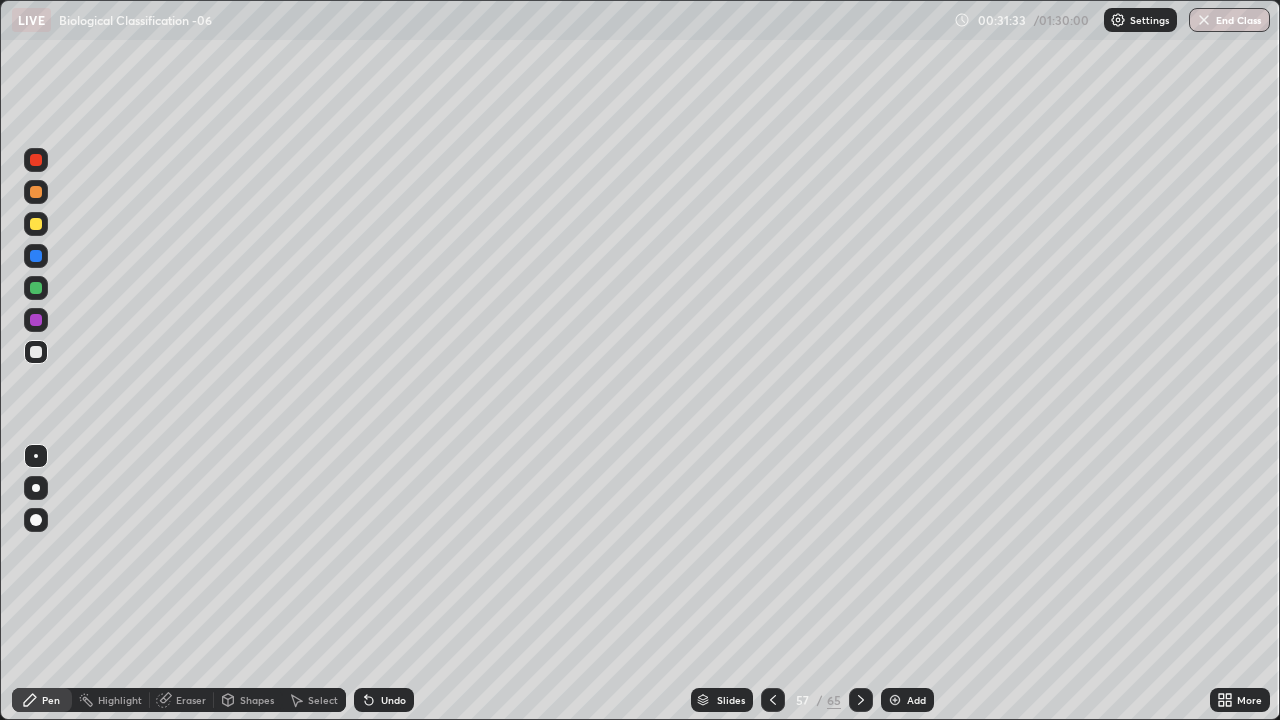 click at bounding box center [36, 224] 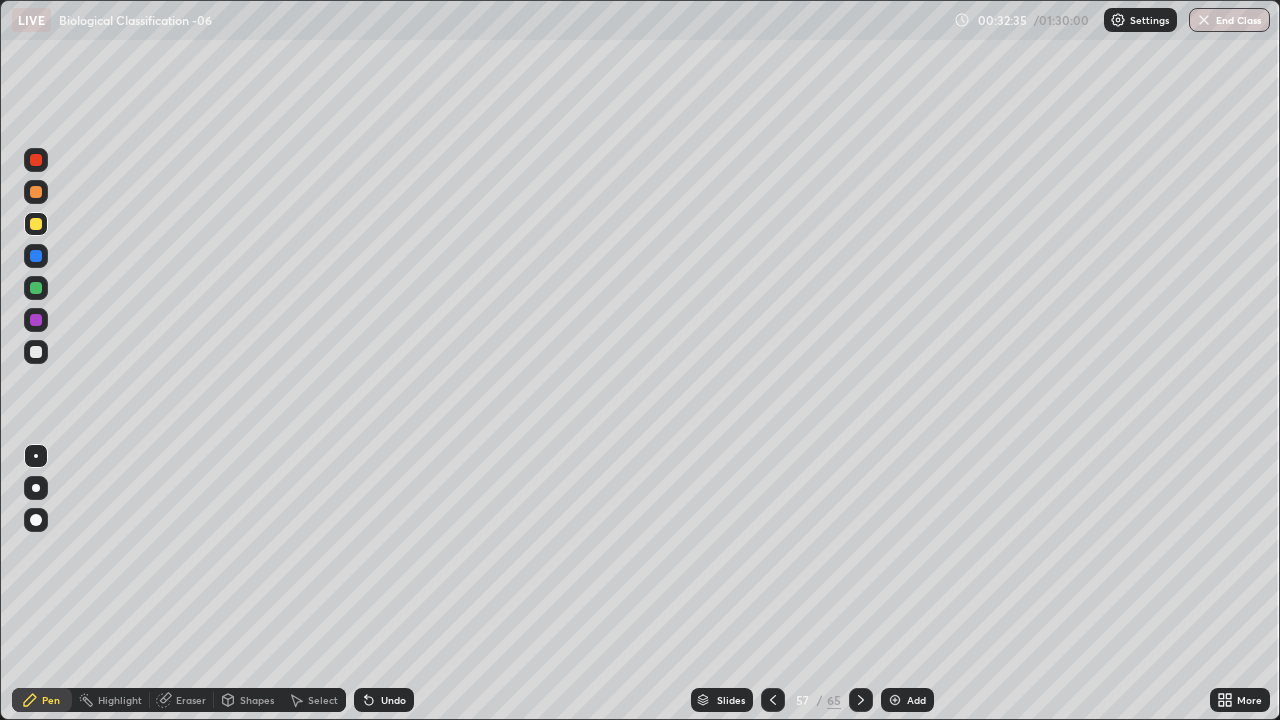 click on "Eraser" at bounding box center (191, 700) 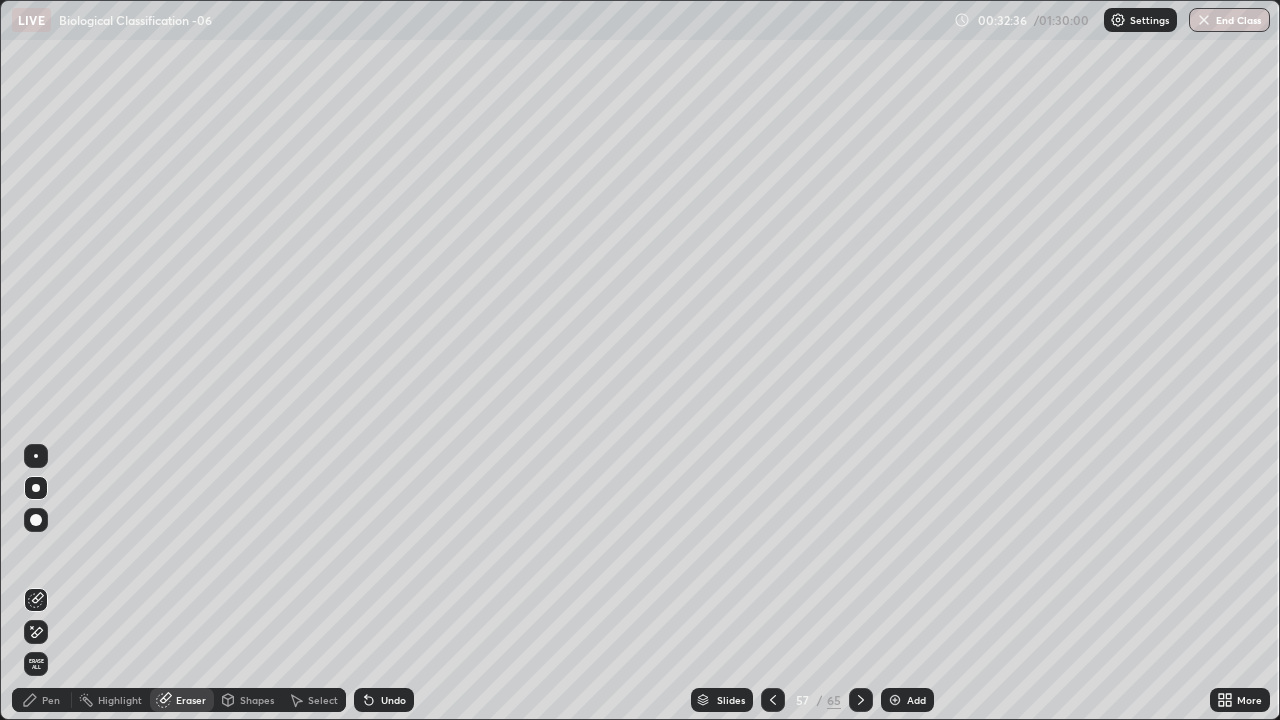 click 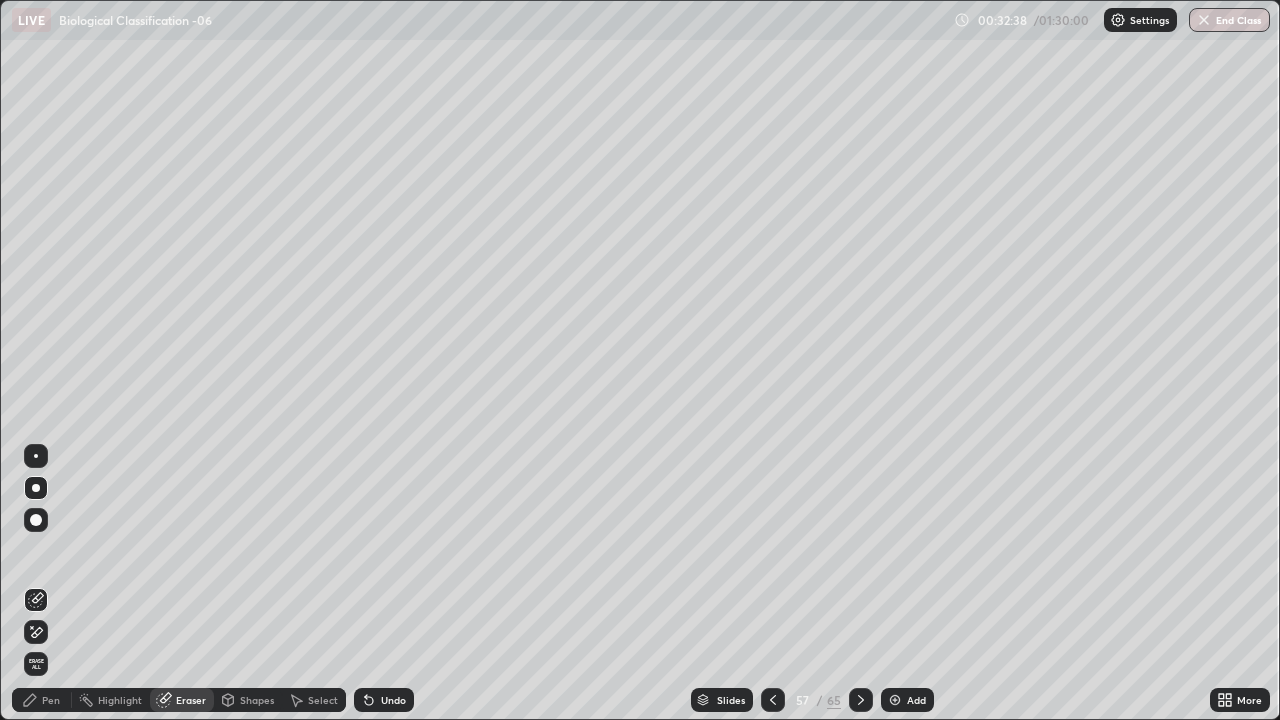 click on "Pen" at bounding box center (51, 700) 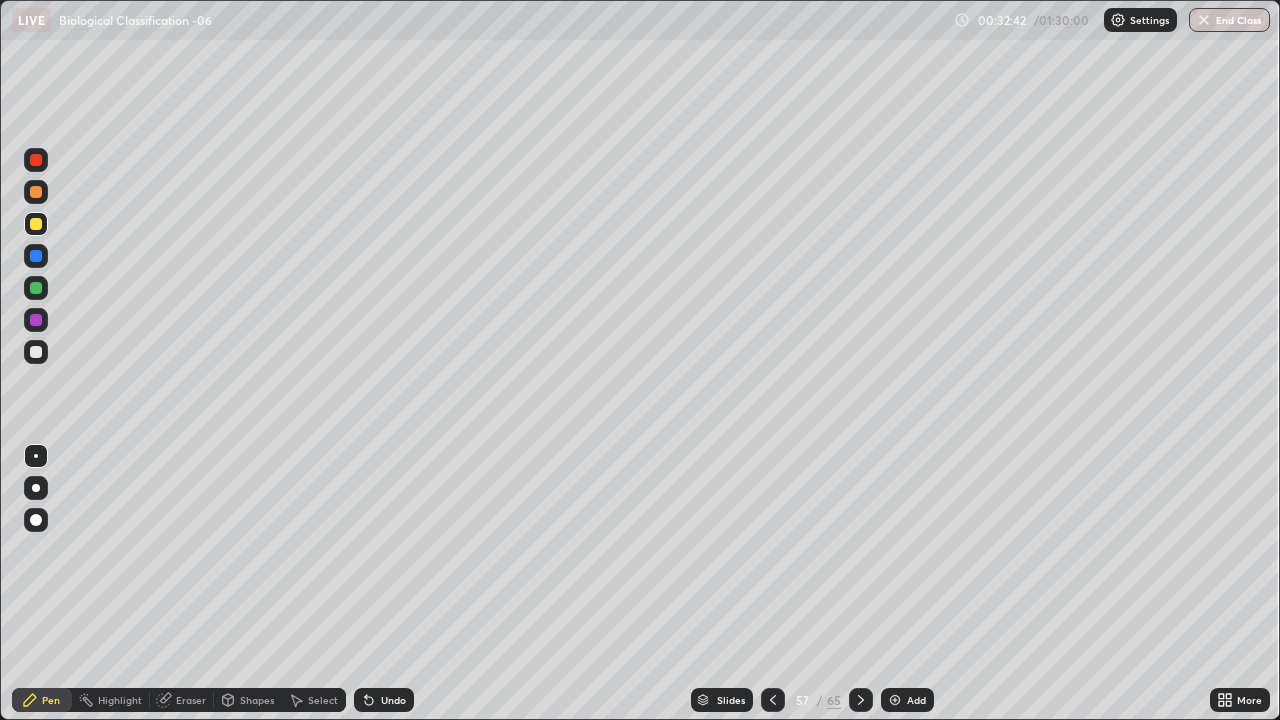 click at bounding box center (36, 456) 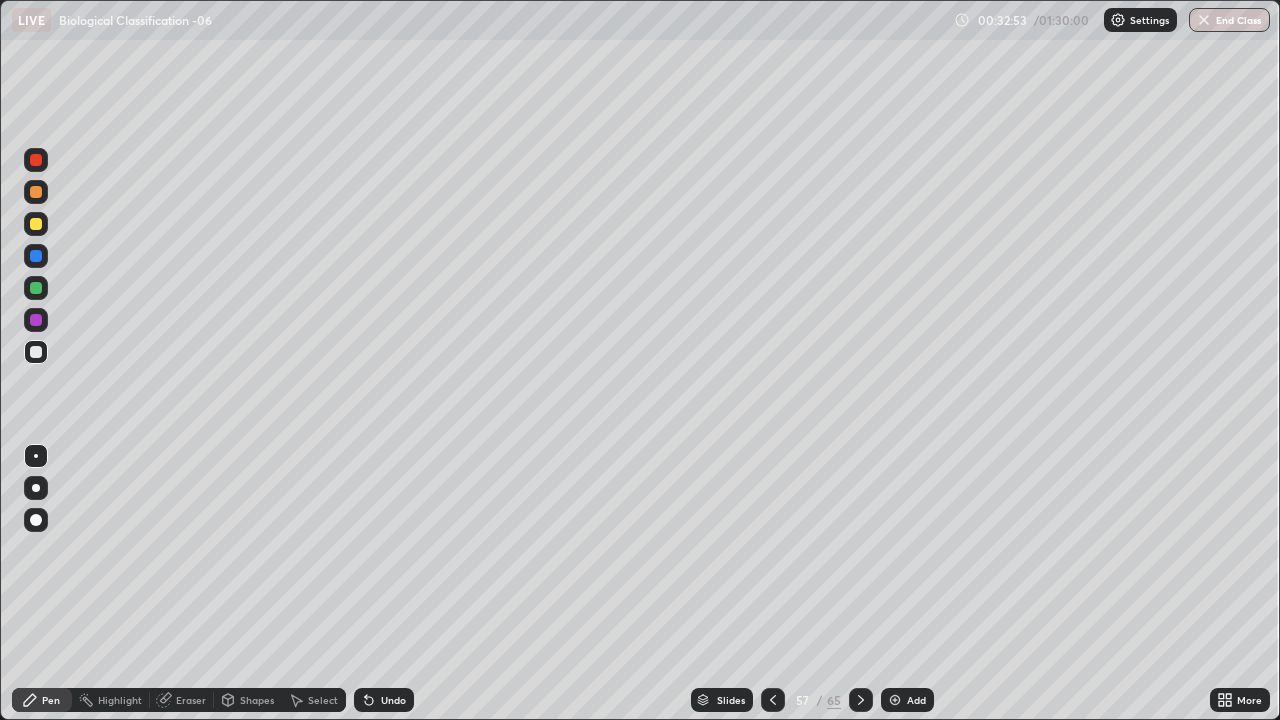 click at bounding box center [36, 224] 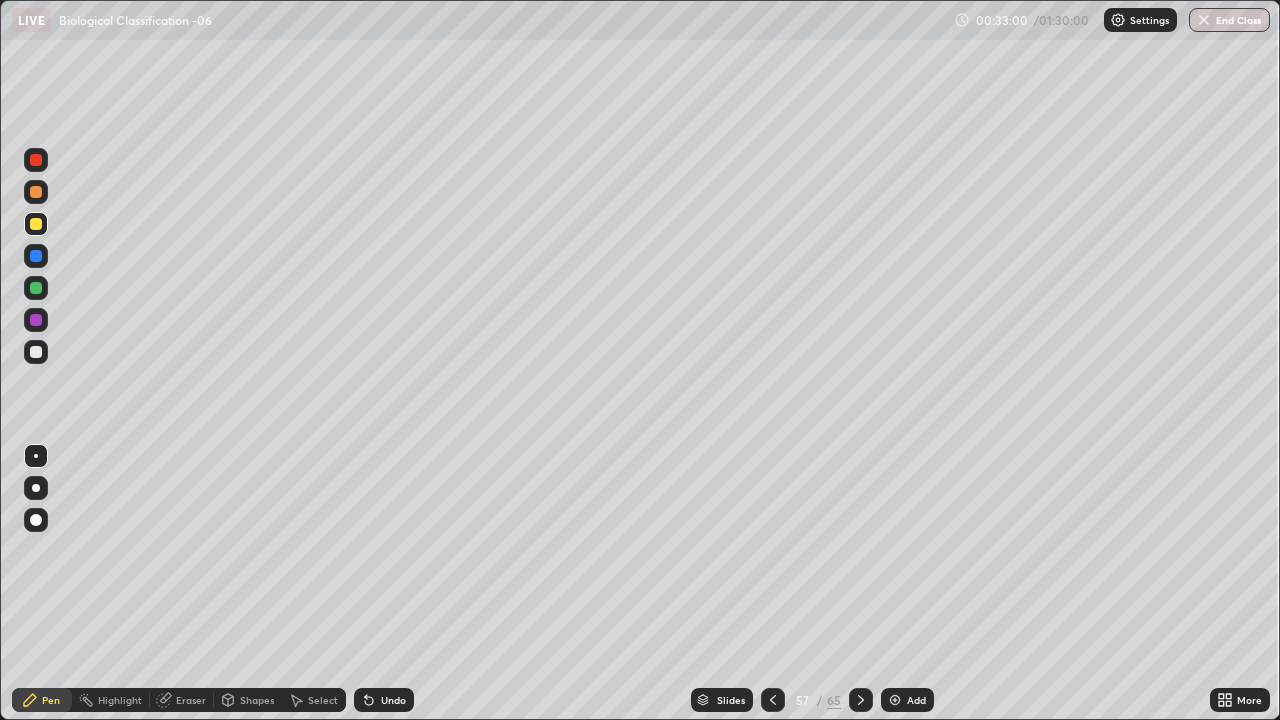 click at bounding box center (36, 352) 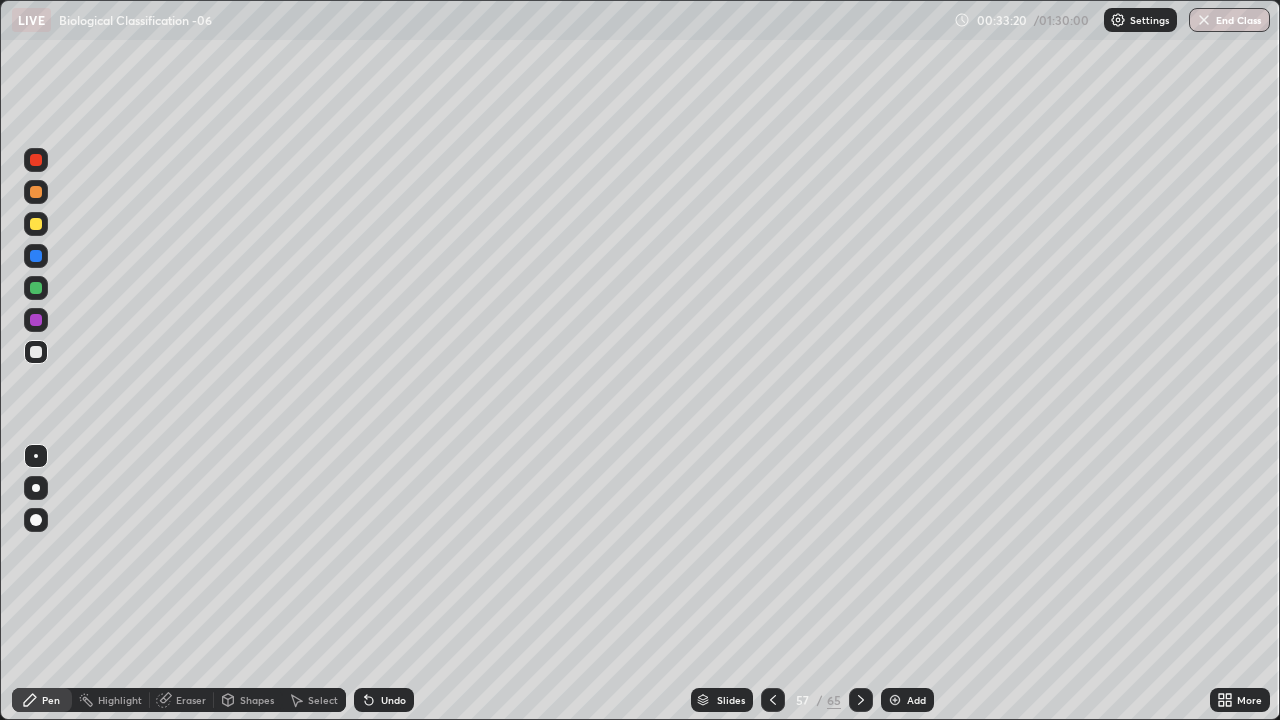 click at bounding box center (36, 224) 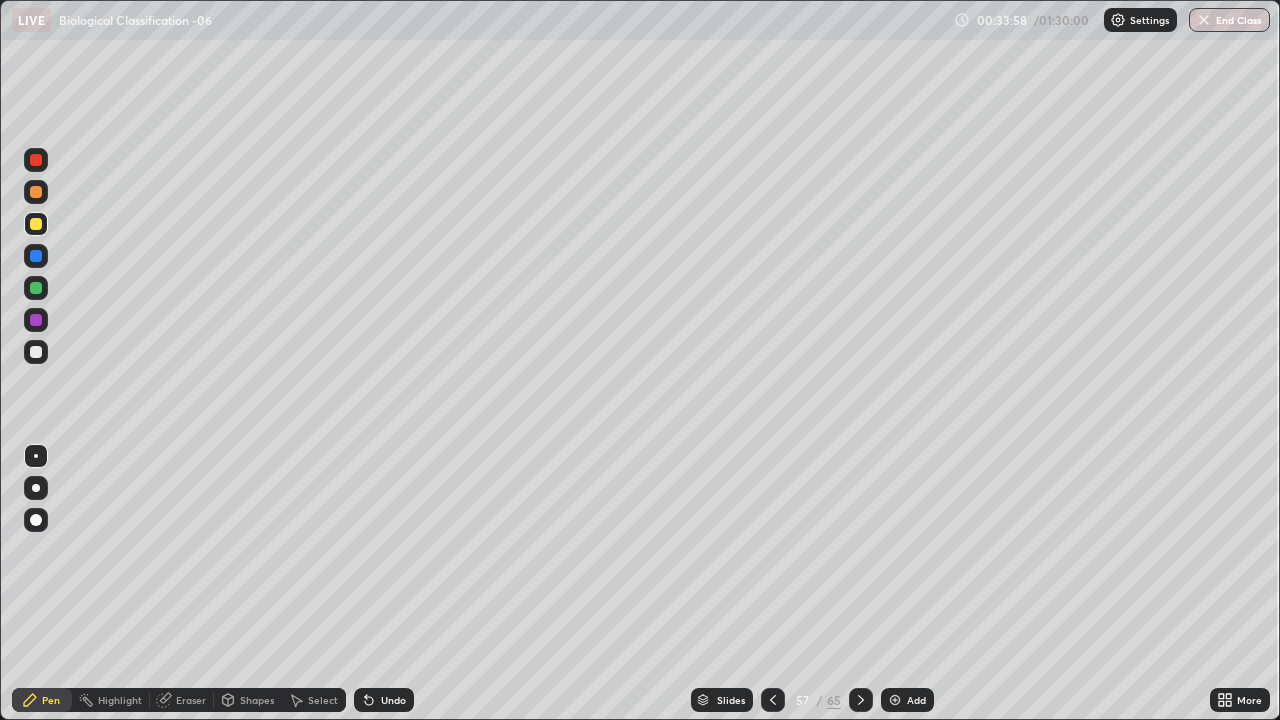 click at bounding box center (36, 456) 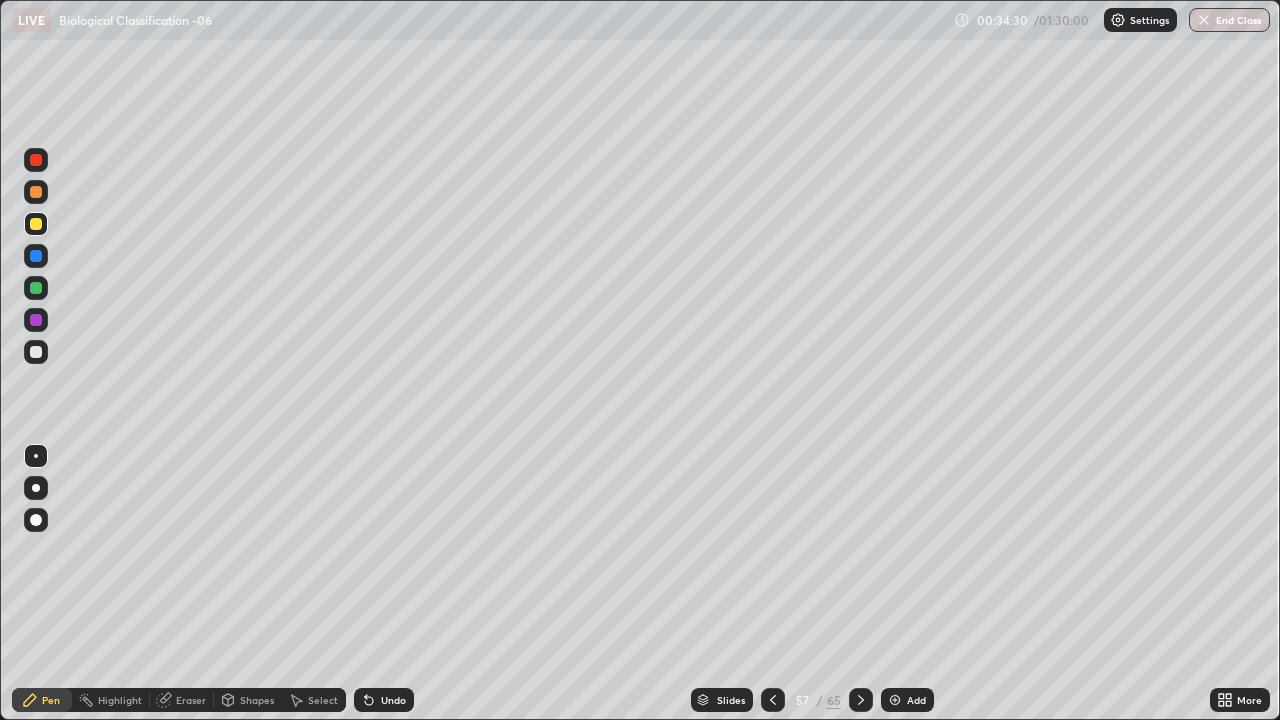 click at bounding box center [36, 288] 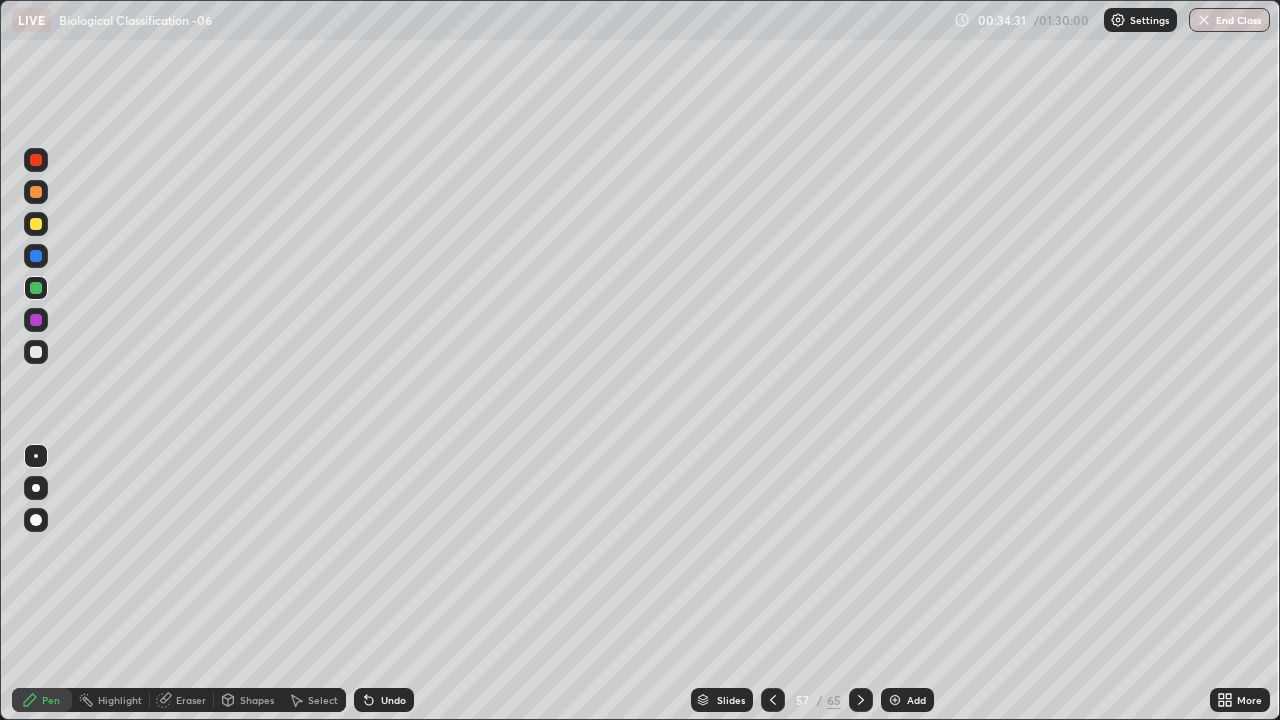 click at bounding box center [36, 256] 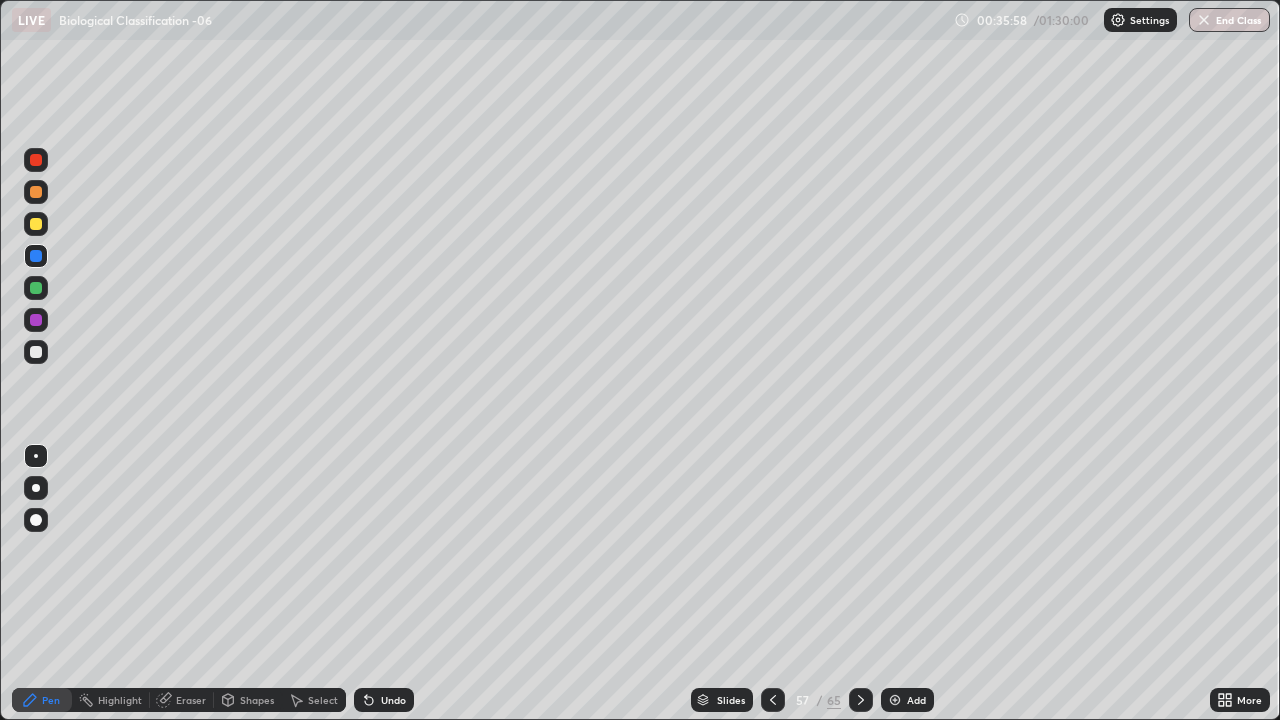 click at bounding box center (36, 224) 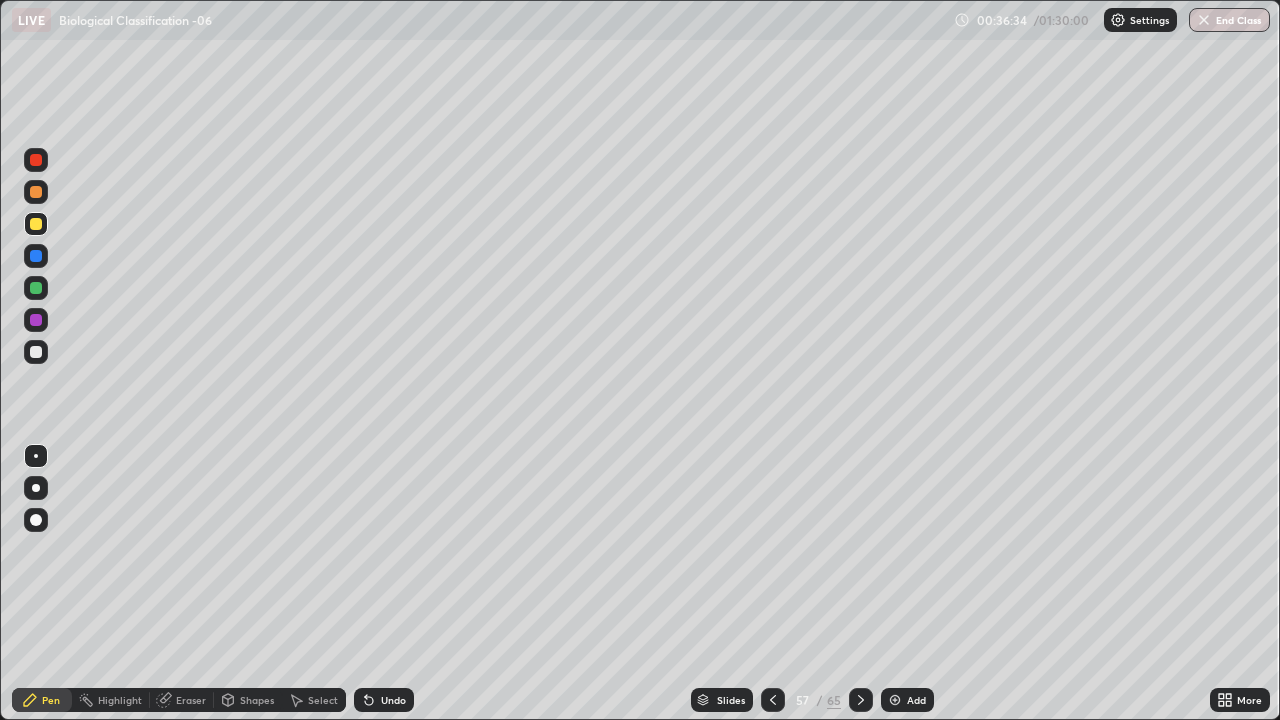 click on "Undo" at bounding box center [393, 700] 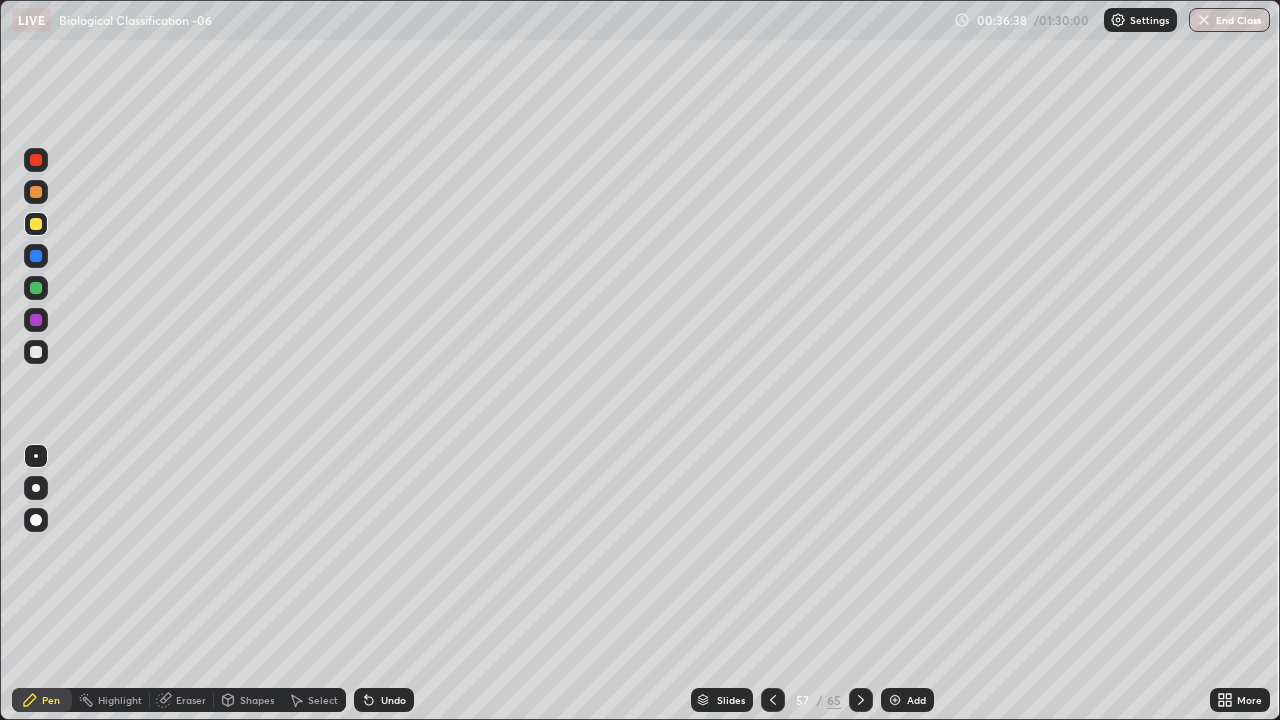 click at bounding box center [36, 456] 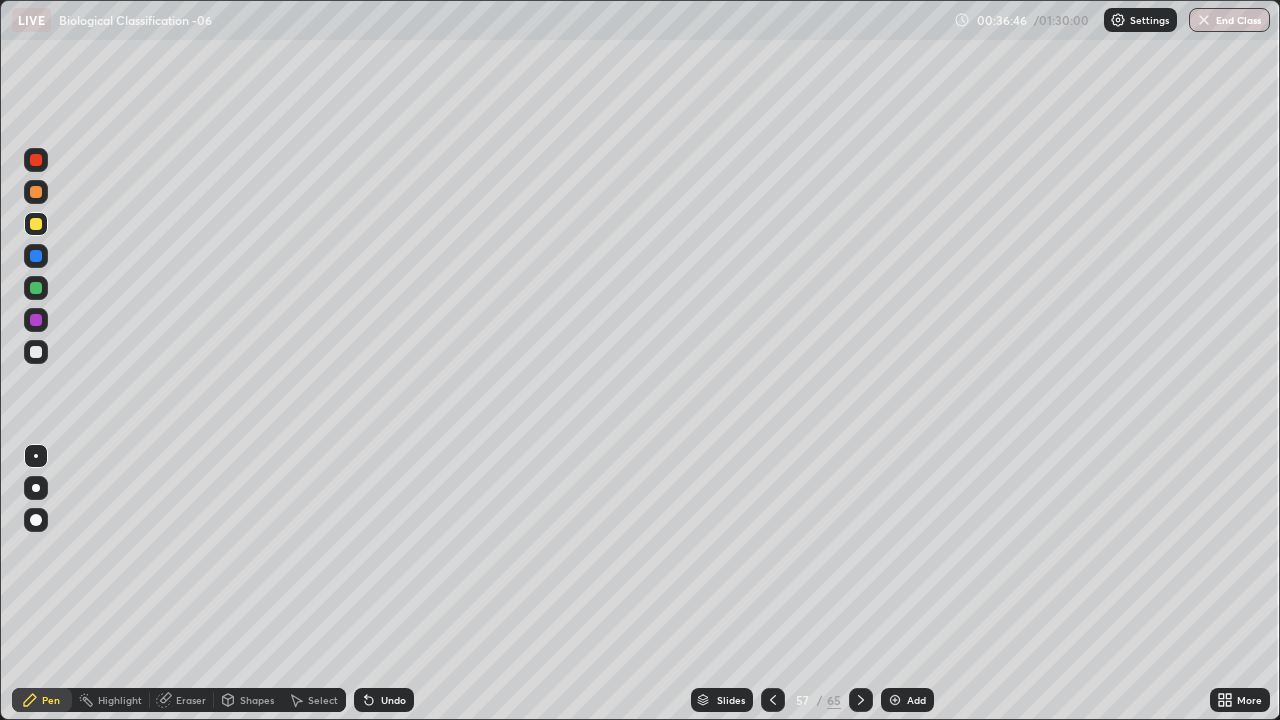 click on "Undo" at bounding box center [384, 700] 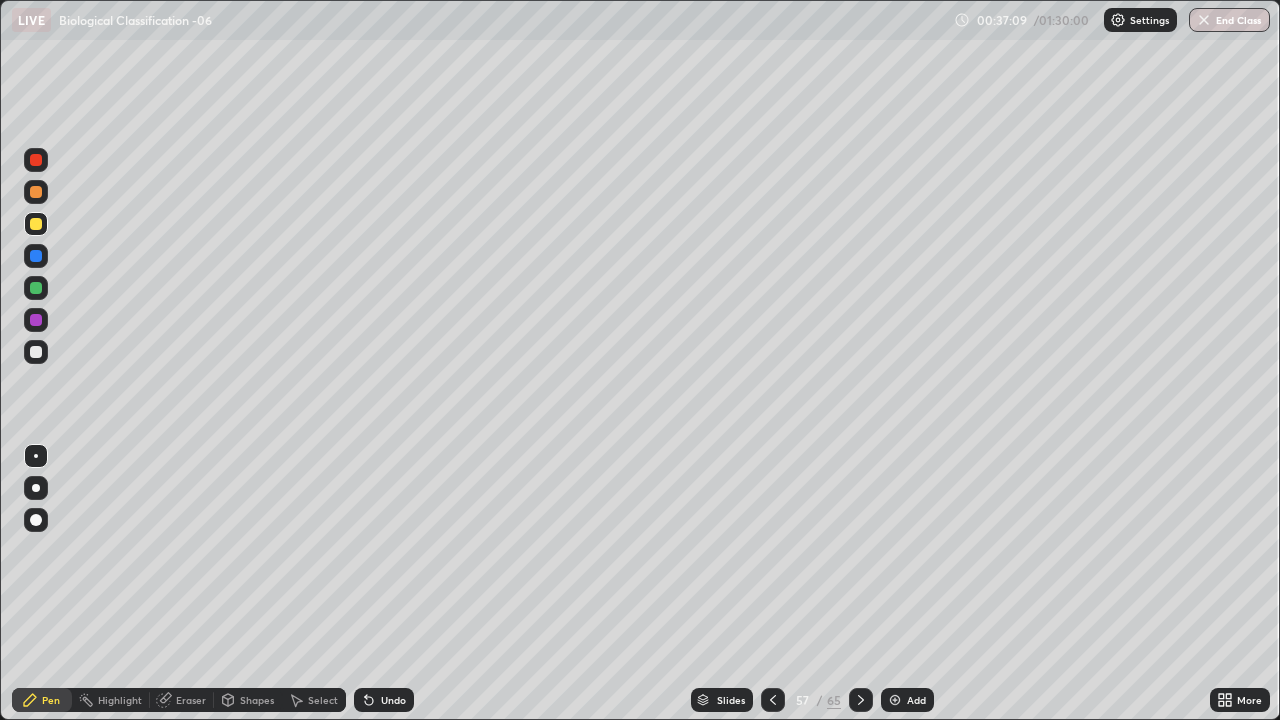 click at bounding box center [36, 352] 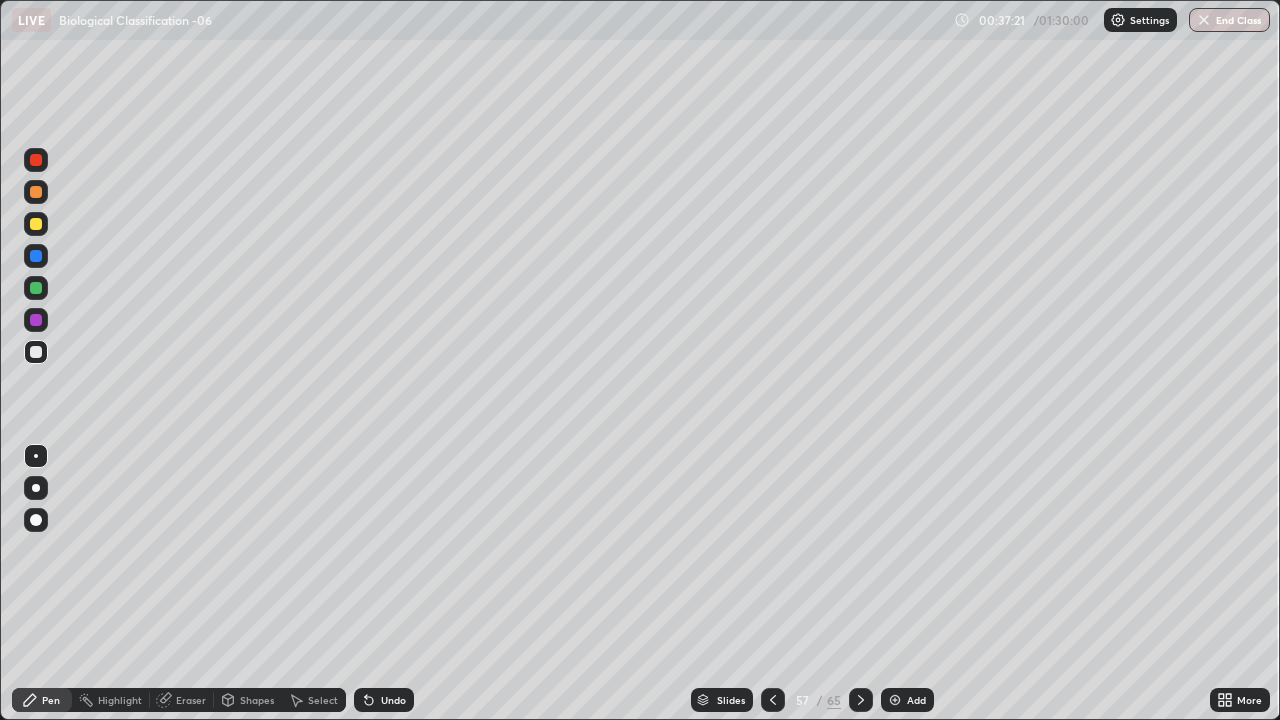 click at bounding box center (36, 456) 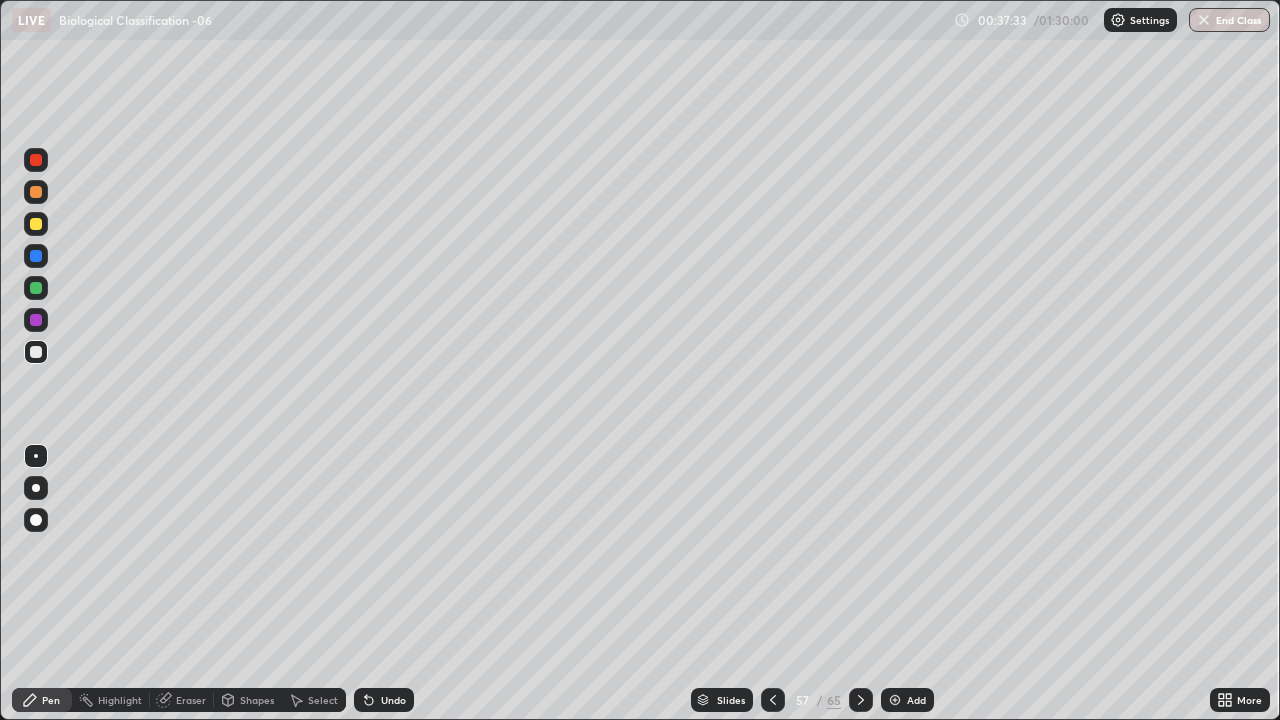 click on "Undo" at bounding box center (393, 700) 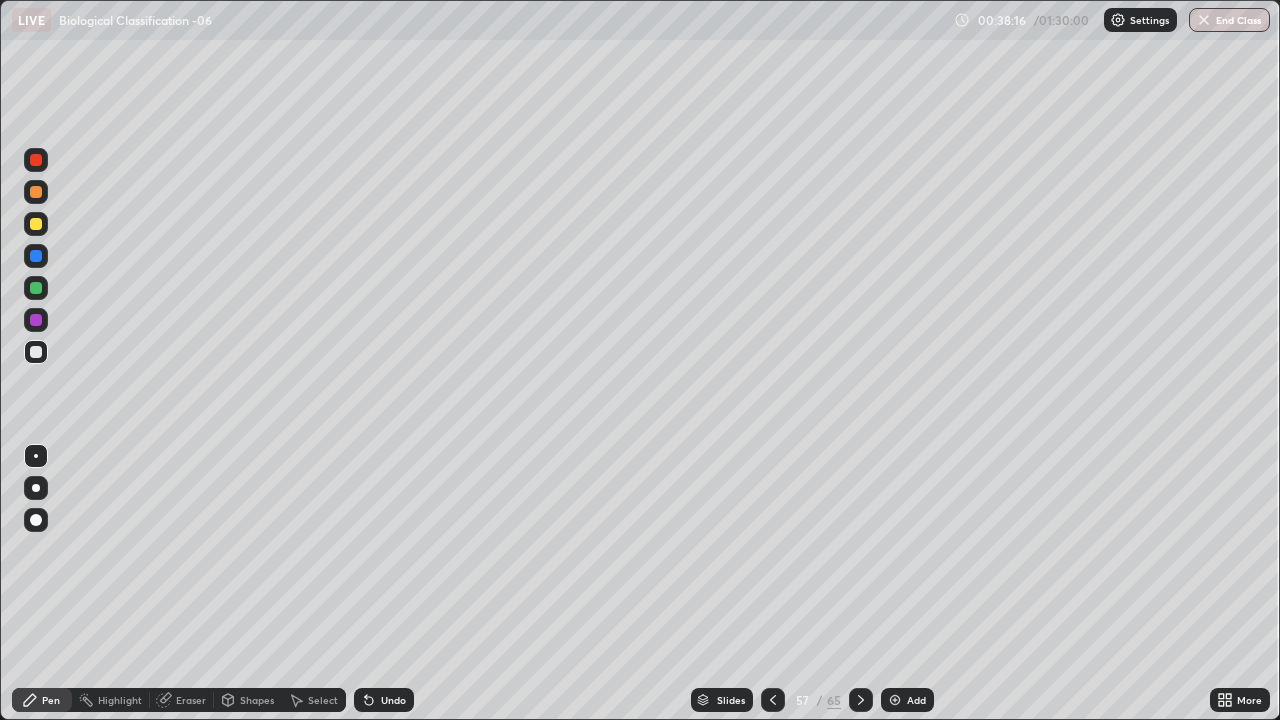 click at bounding box center (36, 320) 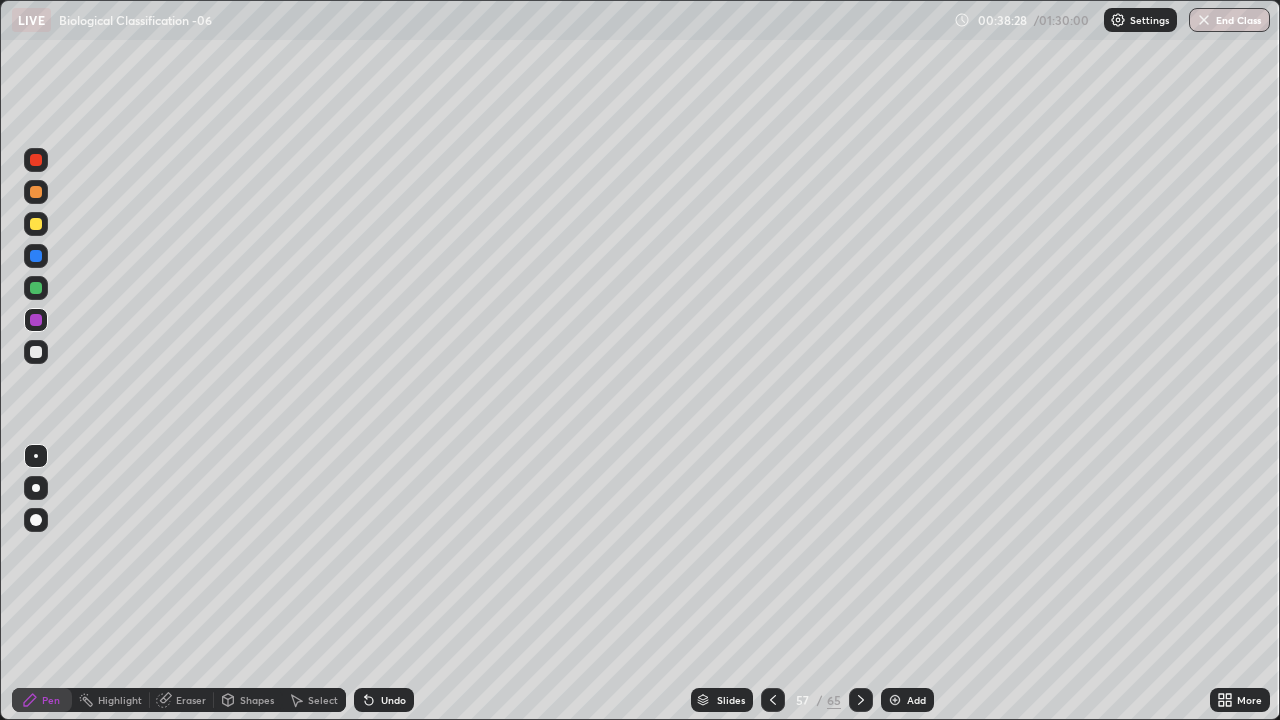 click at bounding box center [36, 160] 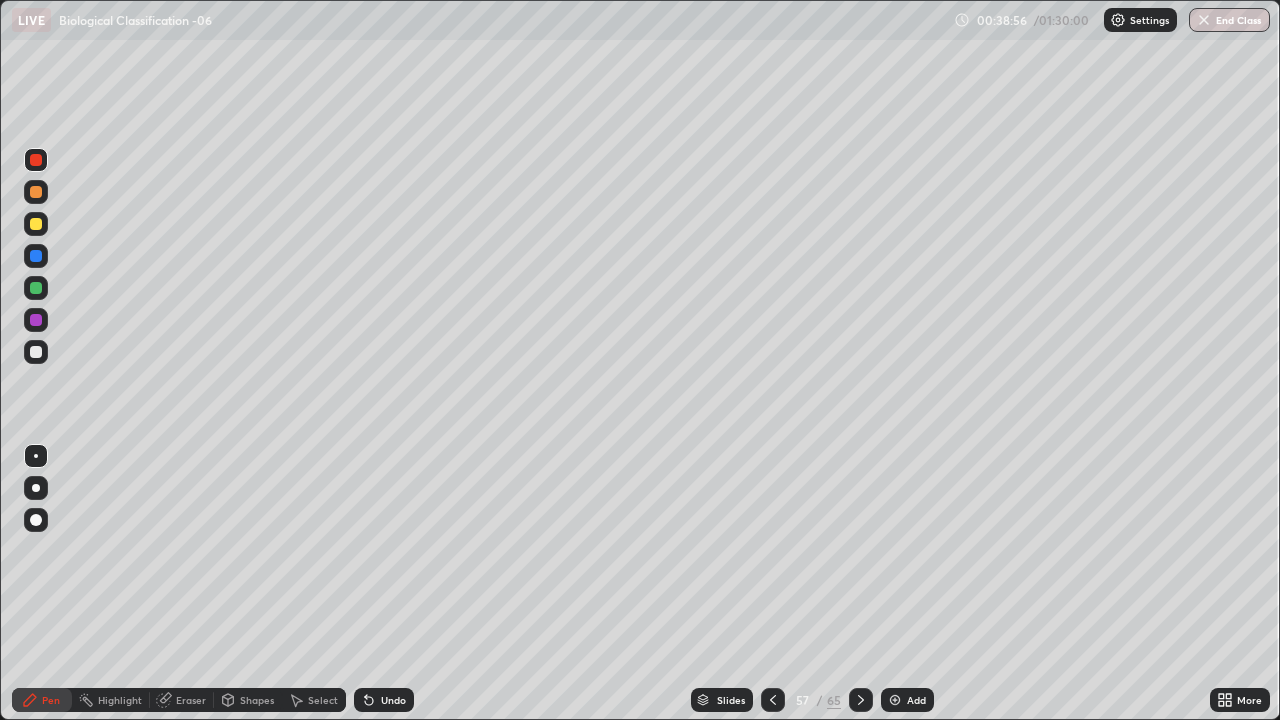 click at bounding box center (36, 456) 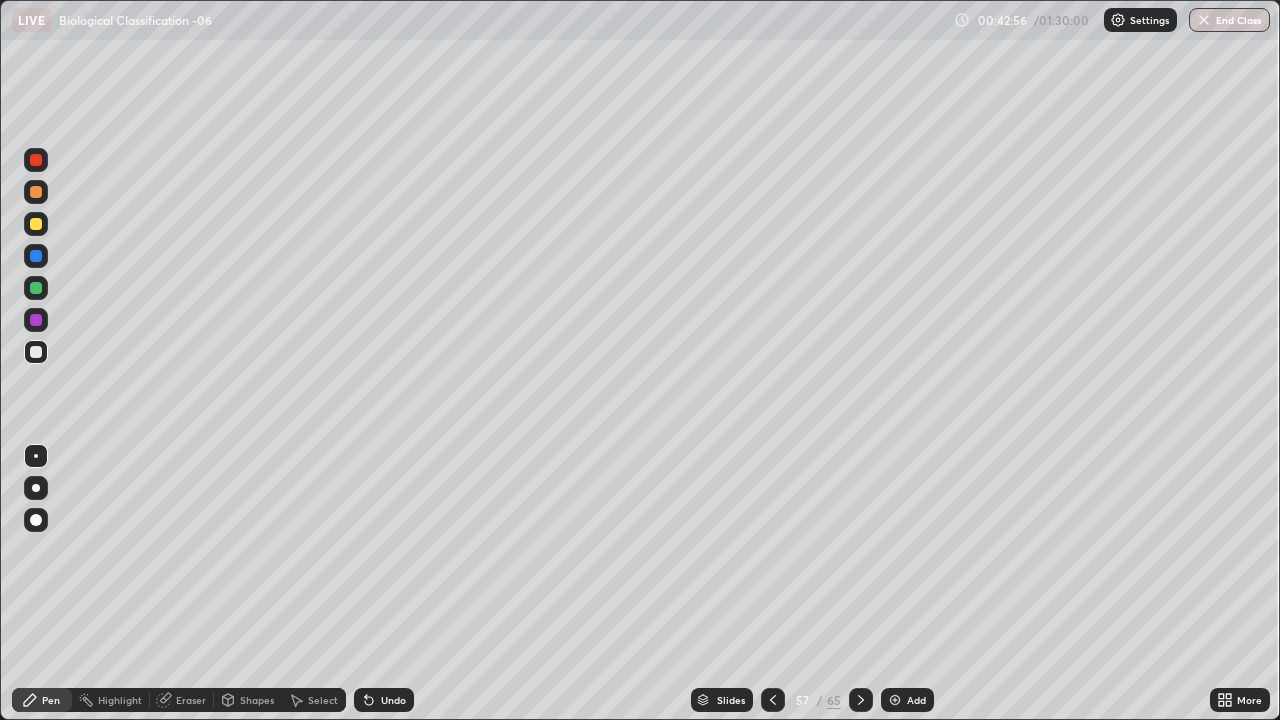 click 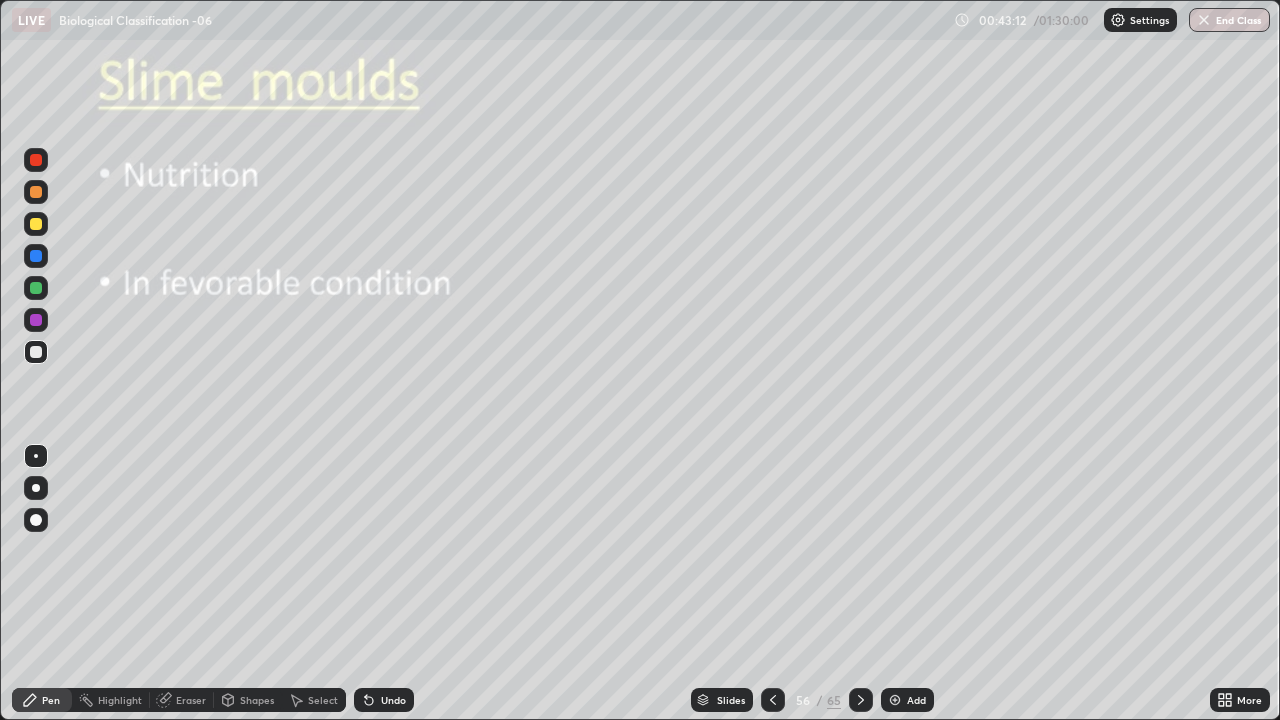 click 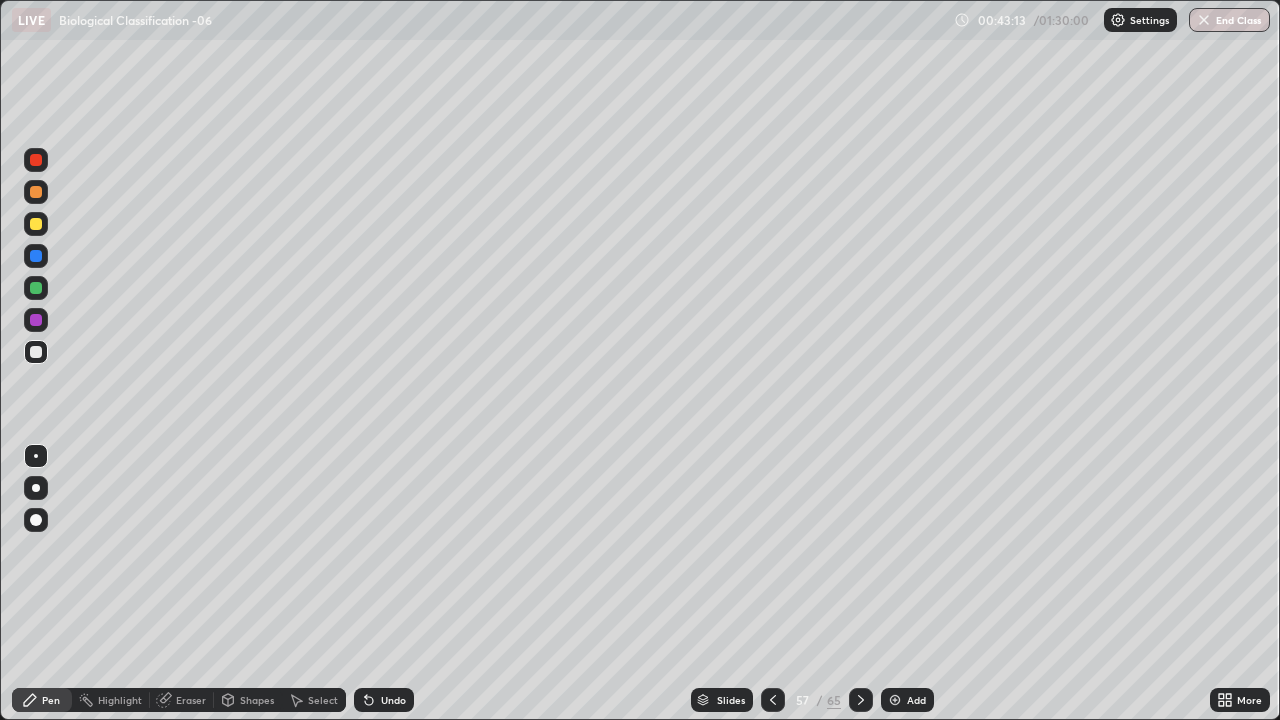 click 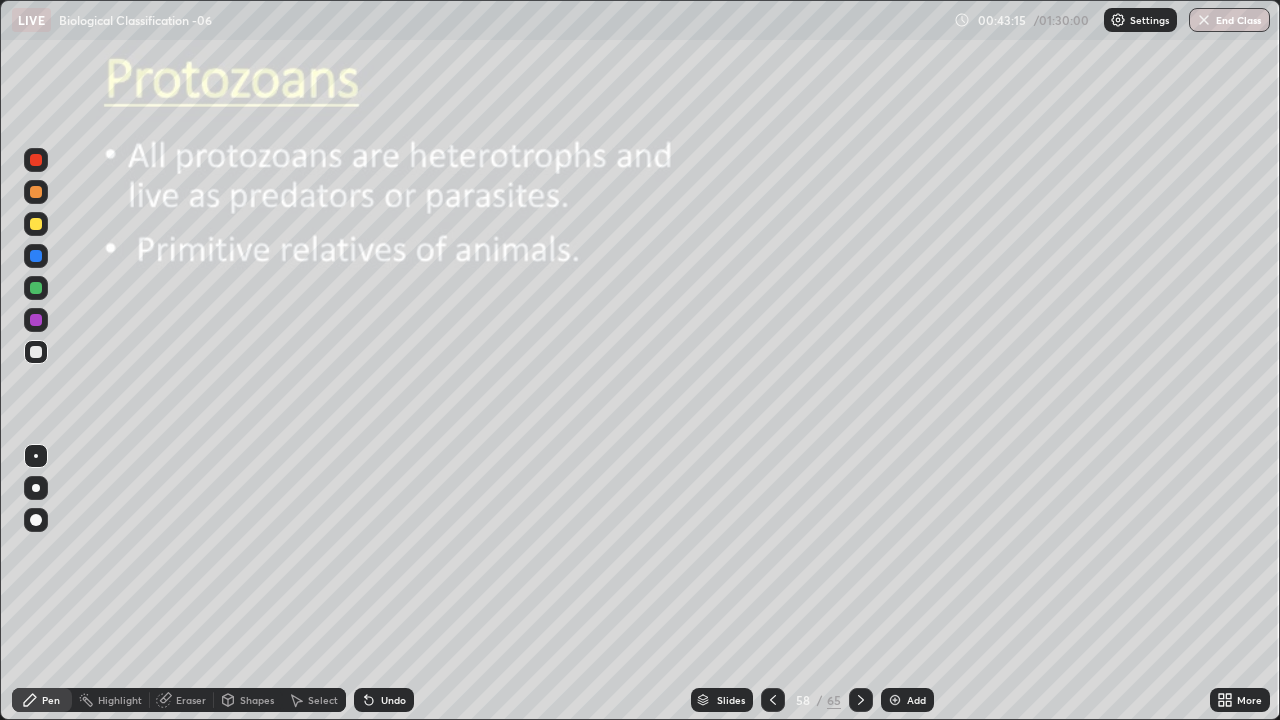 click 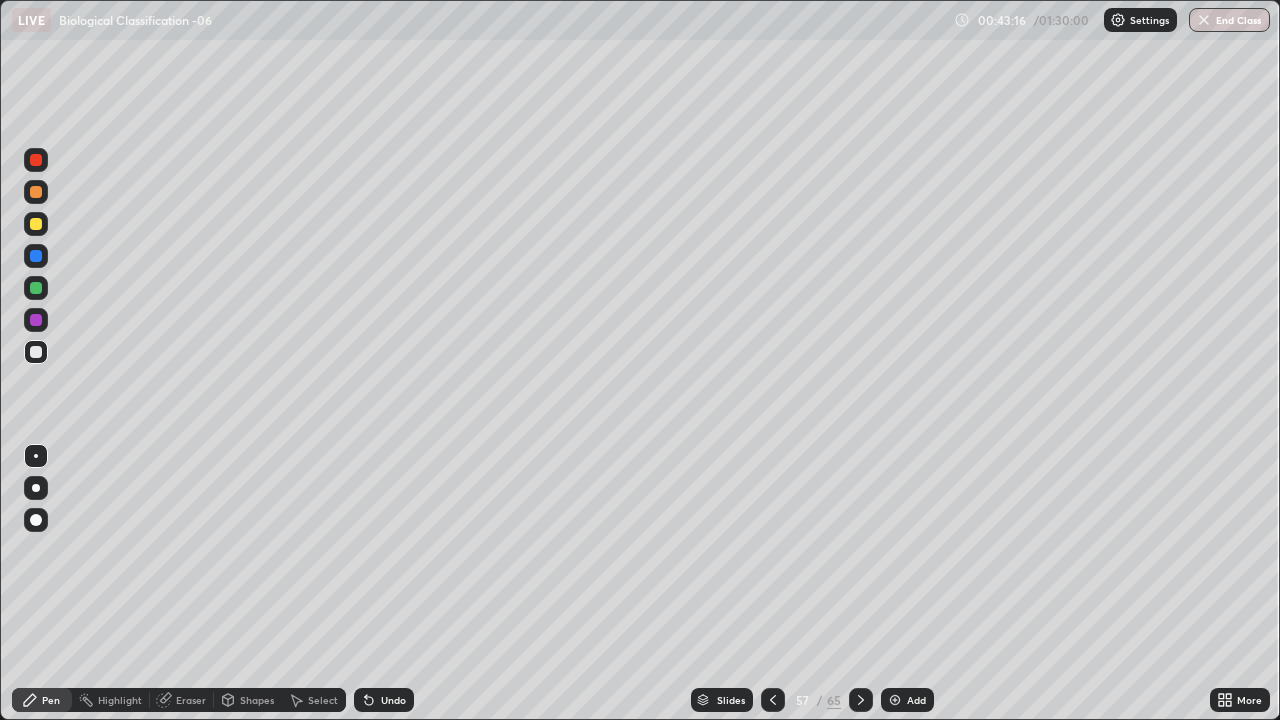click on "Add" at bounding box center [916, 700] 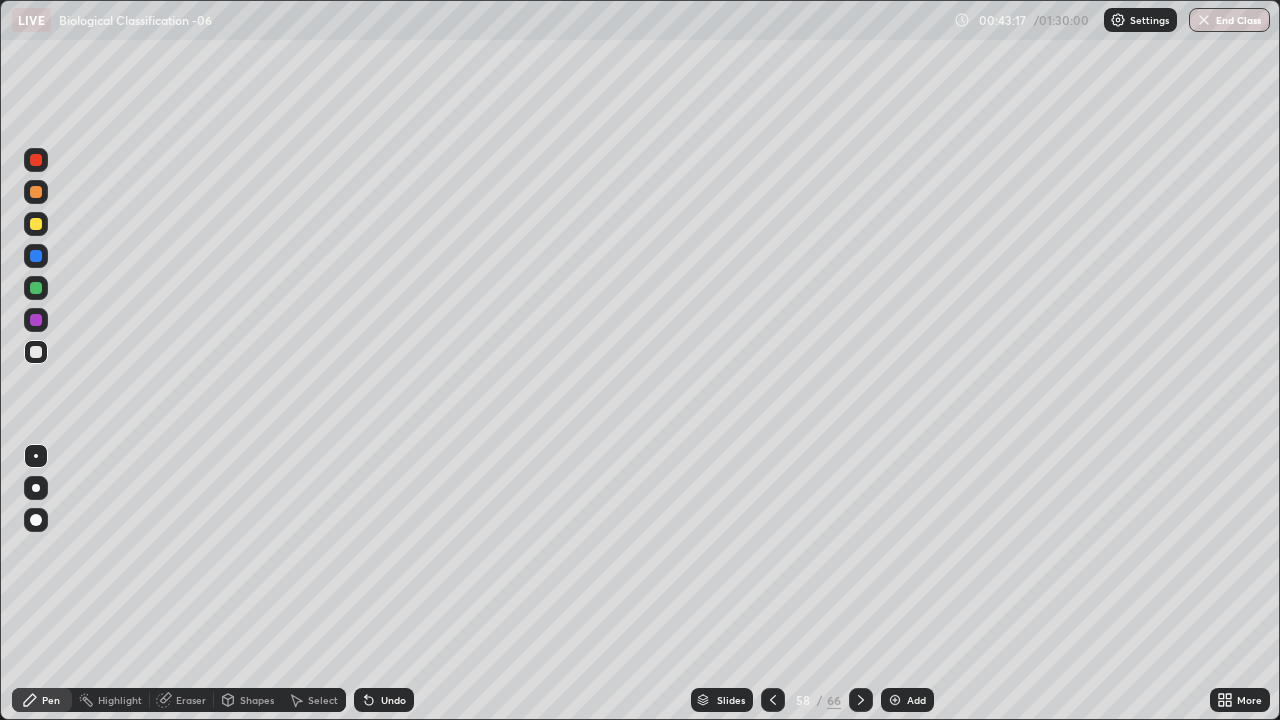 click at bounding box center (36, 488) 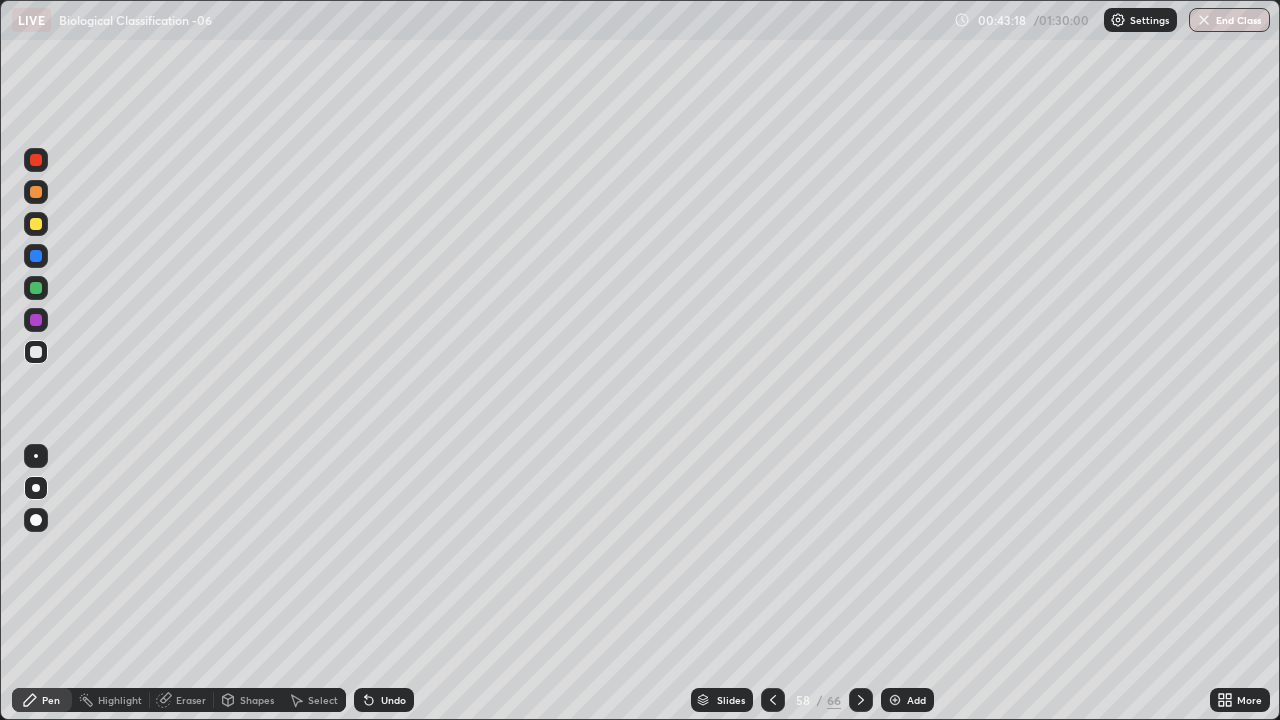 click at bounding box center [36, 352] 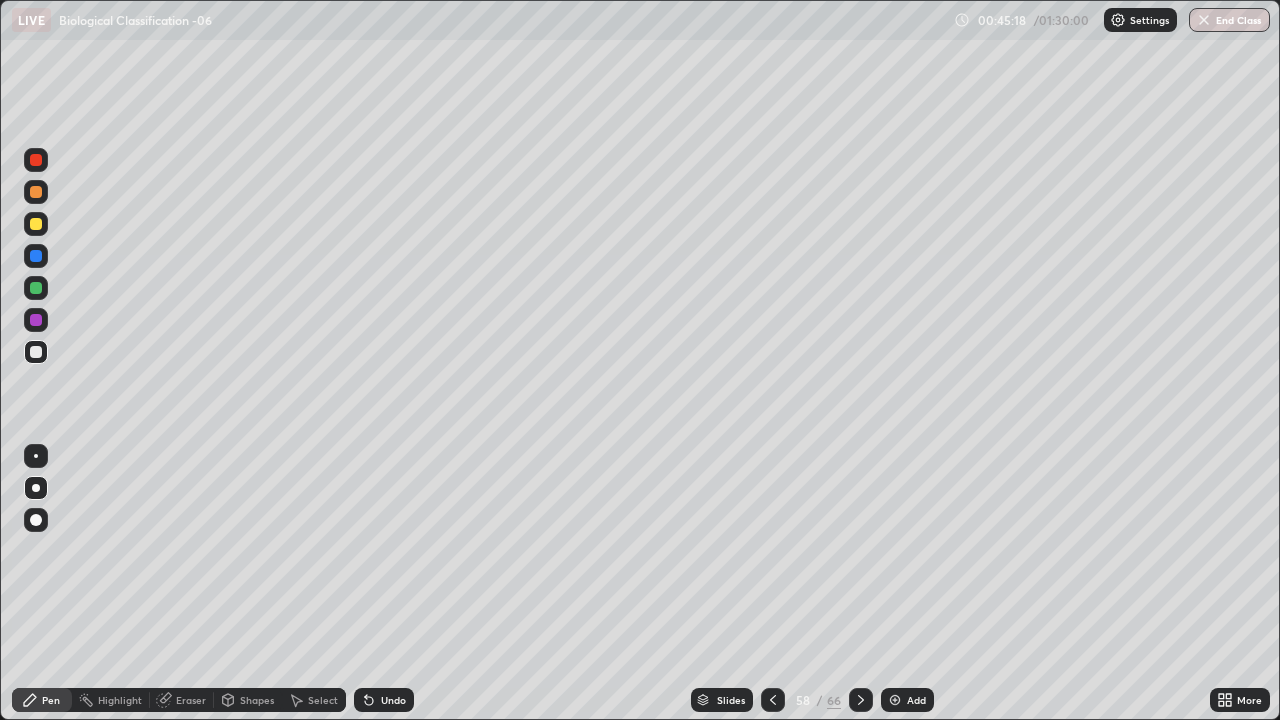 click 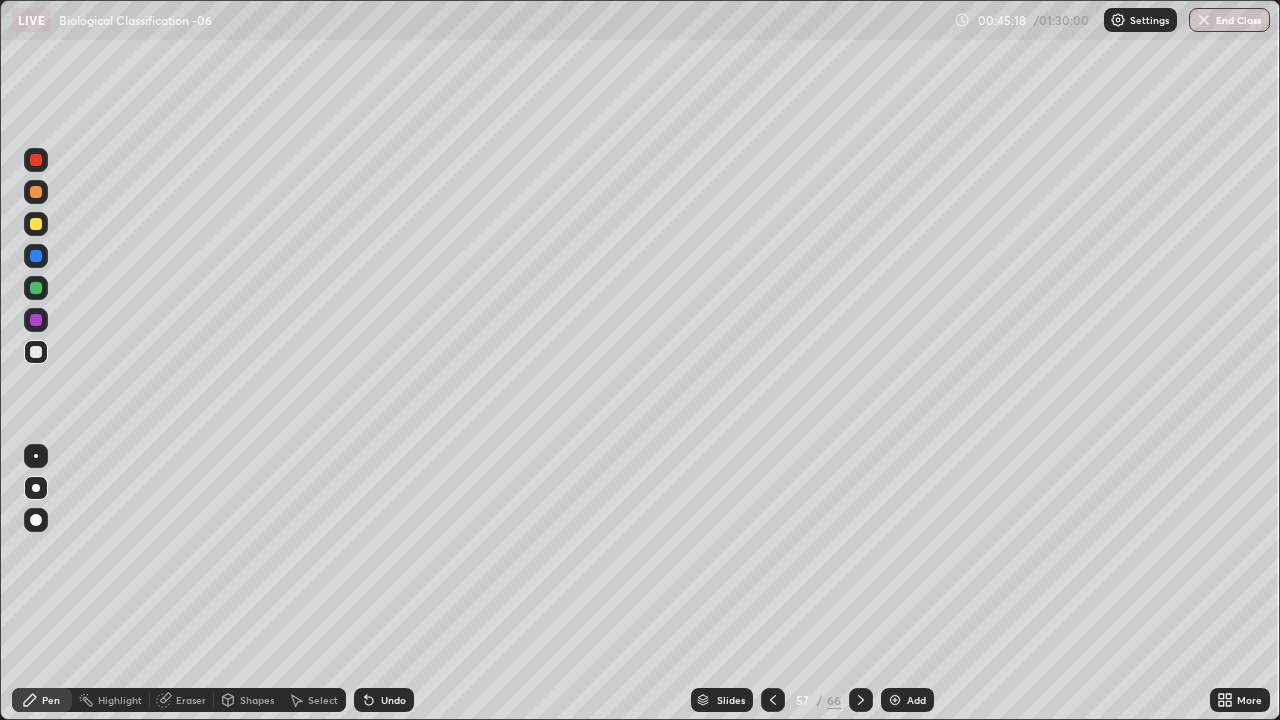 click 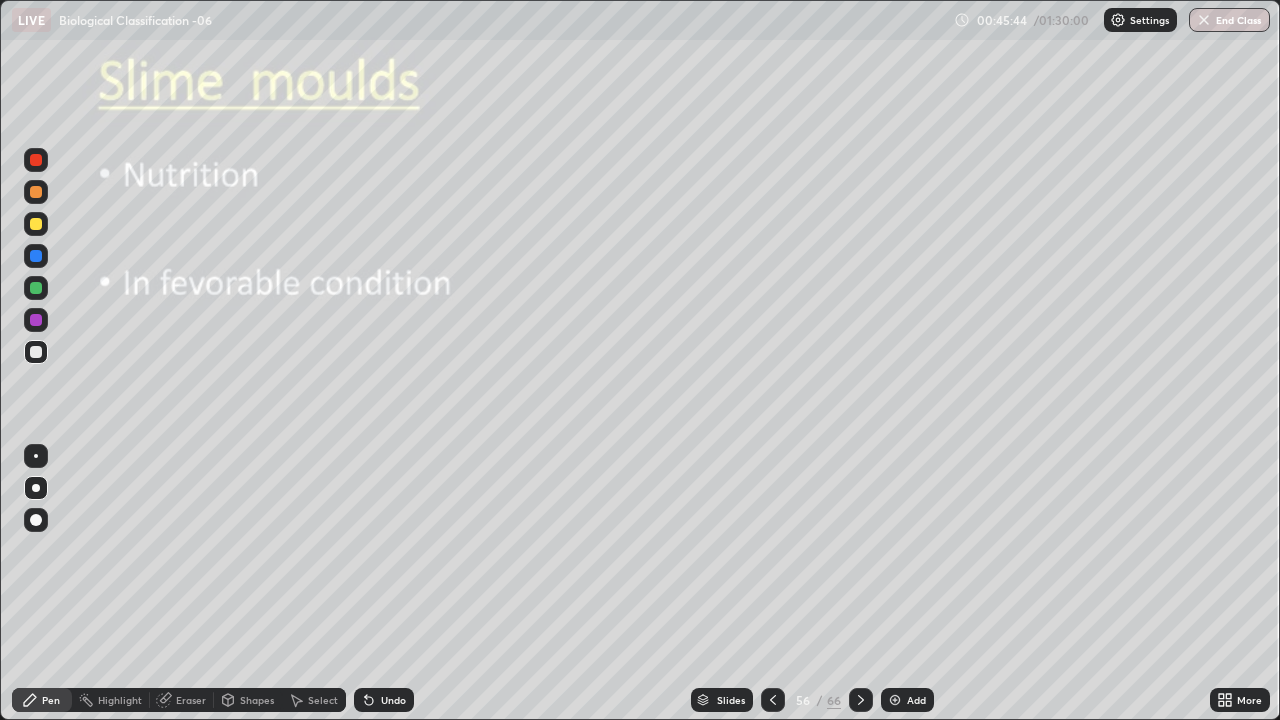 click 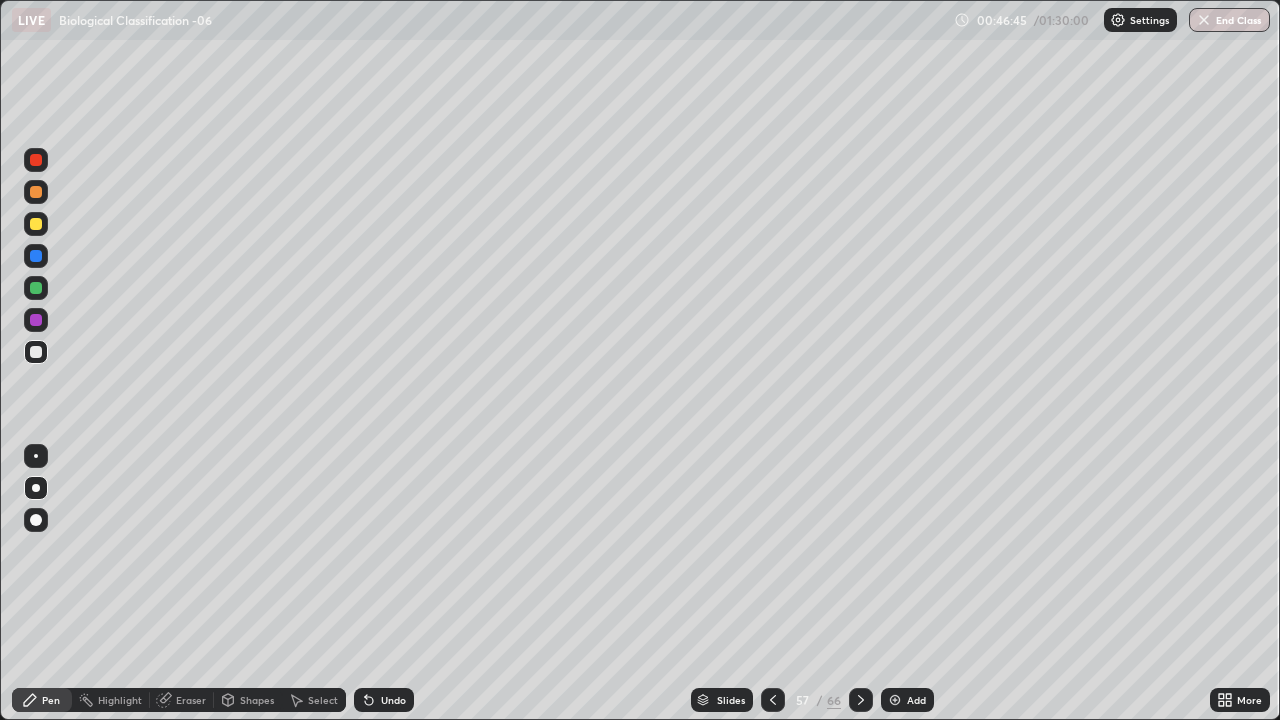 click 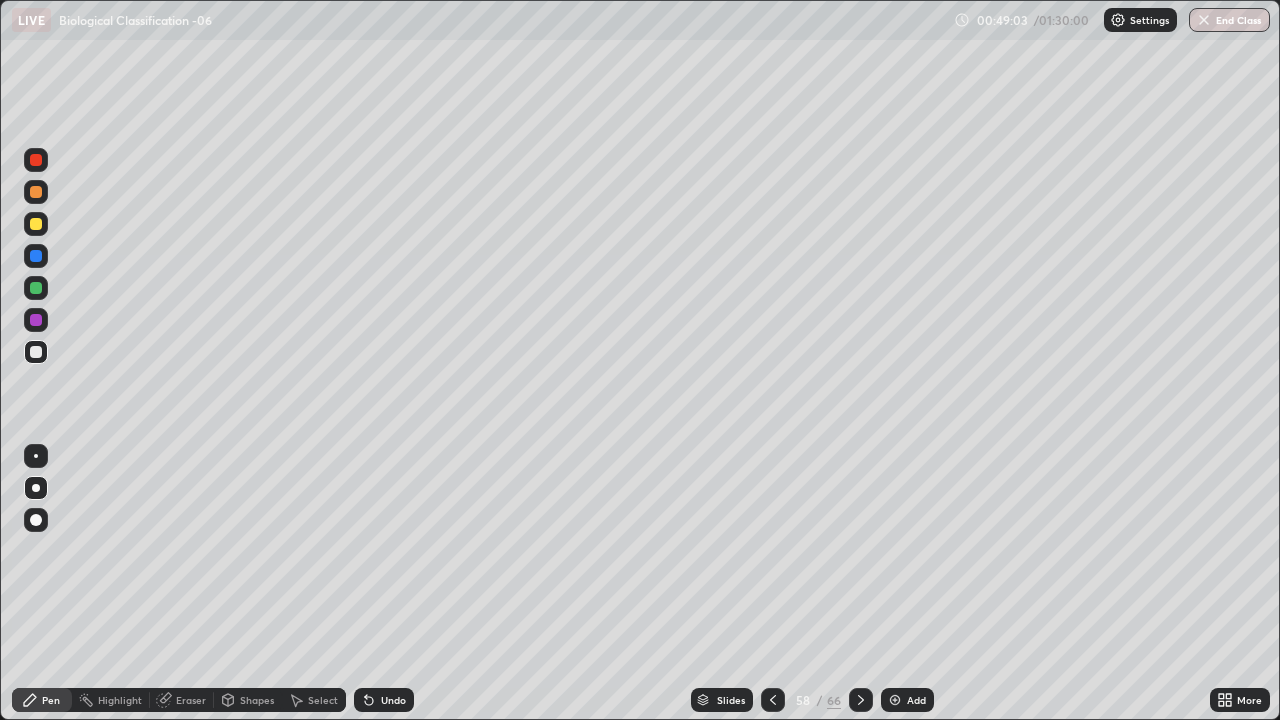 click 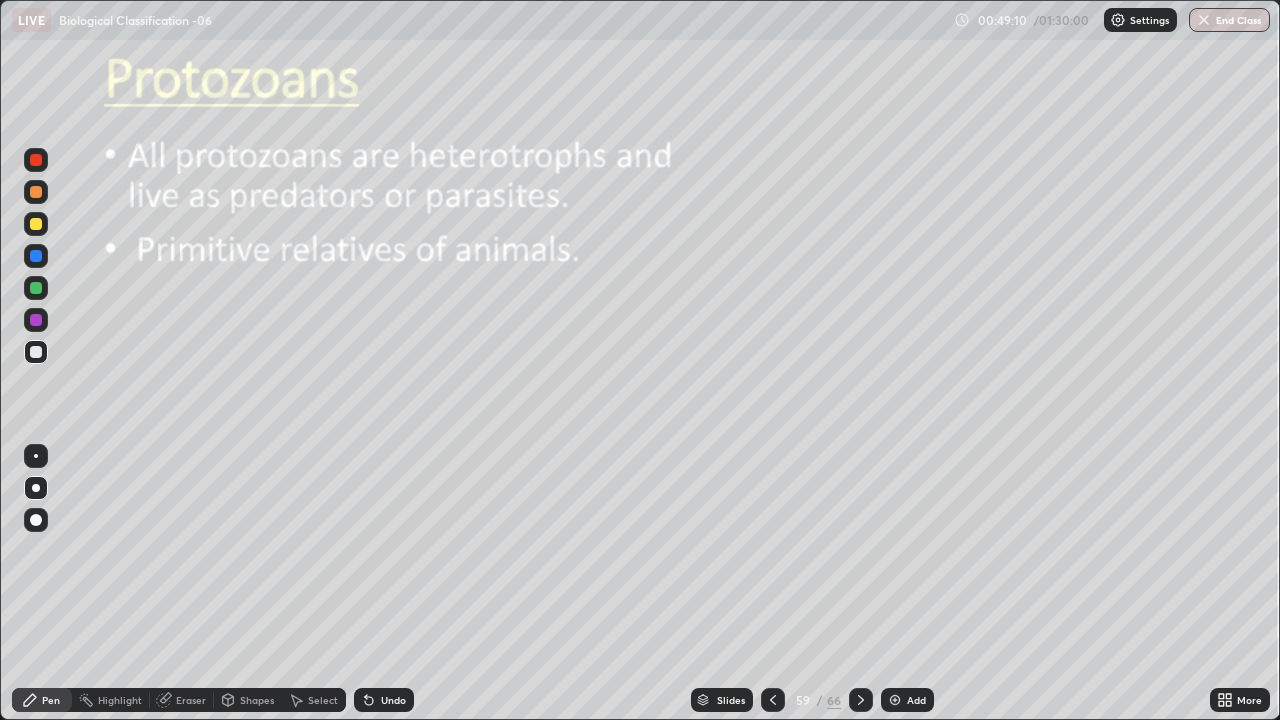 click at bounding box center [36, 224] 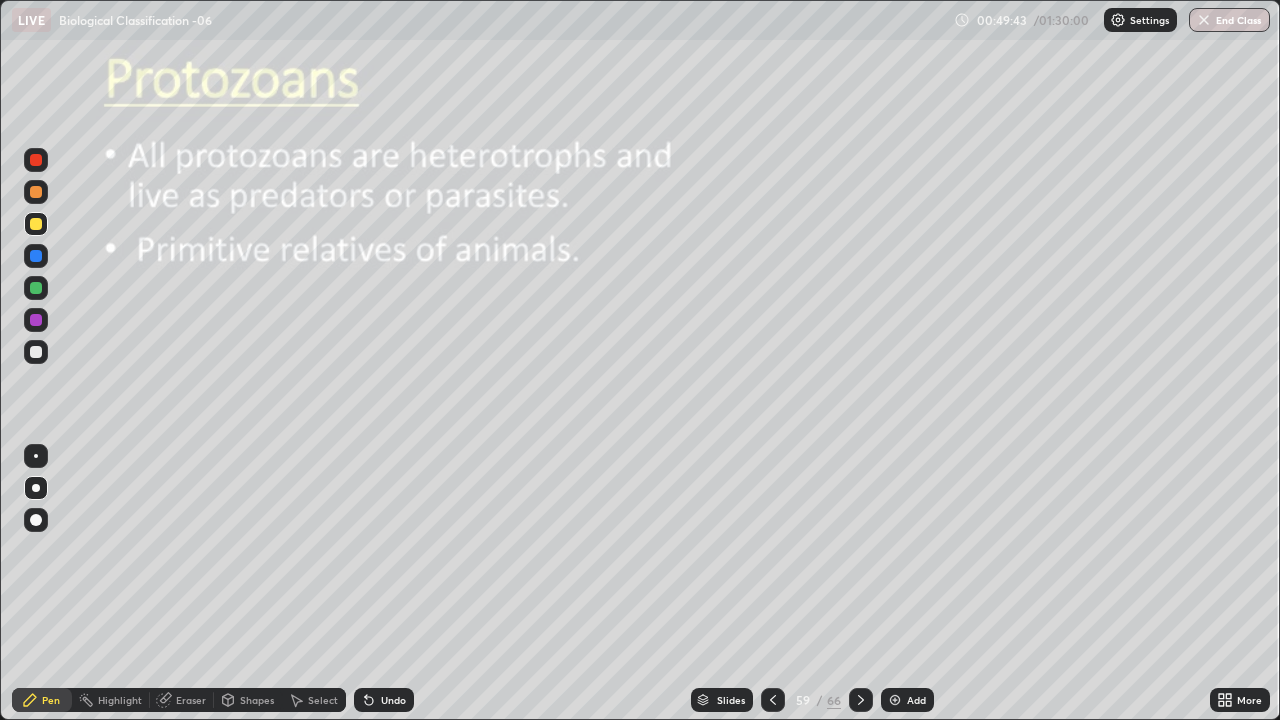 click at bounding box center (36, 352) 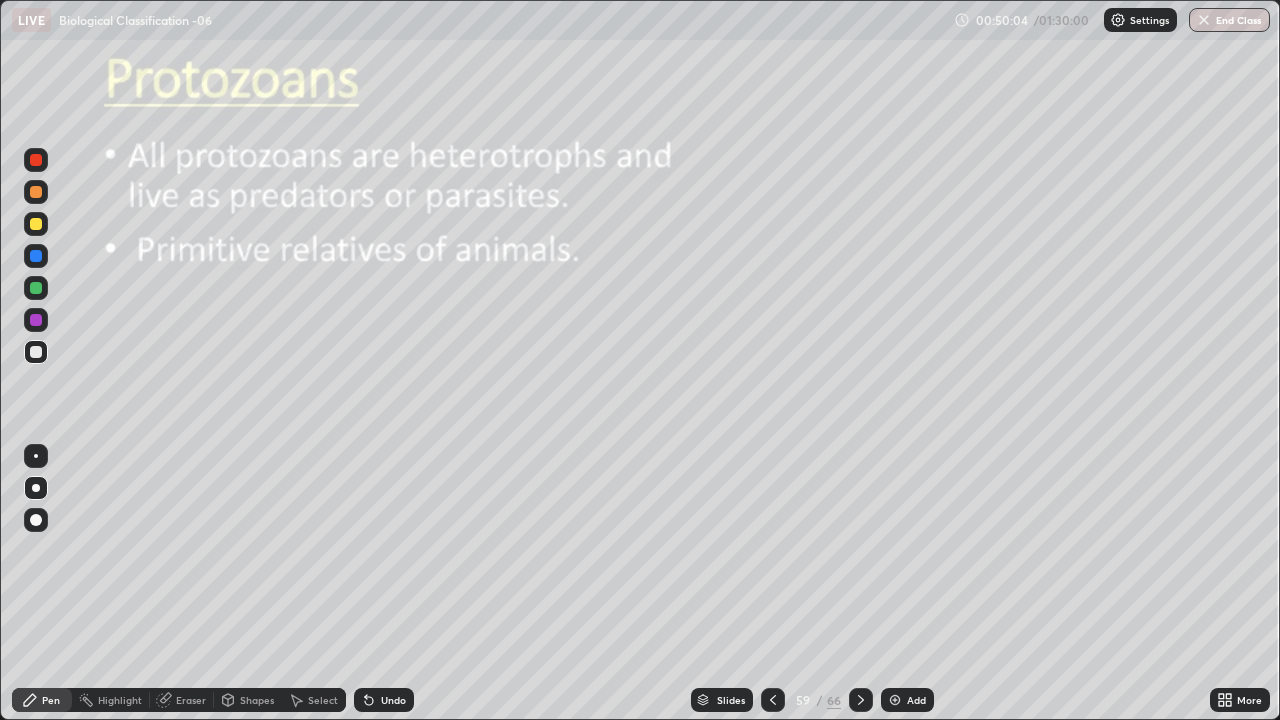 click on "Undo" at bounding box center (384, 700) 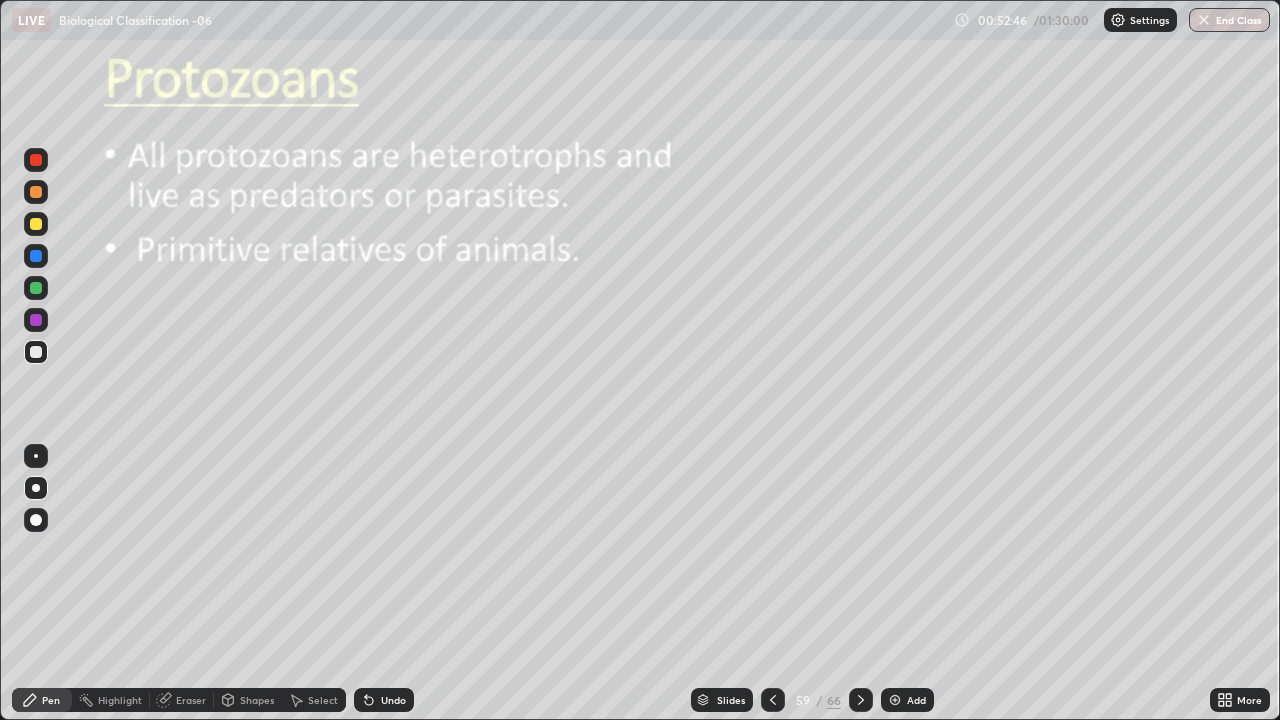click 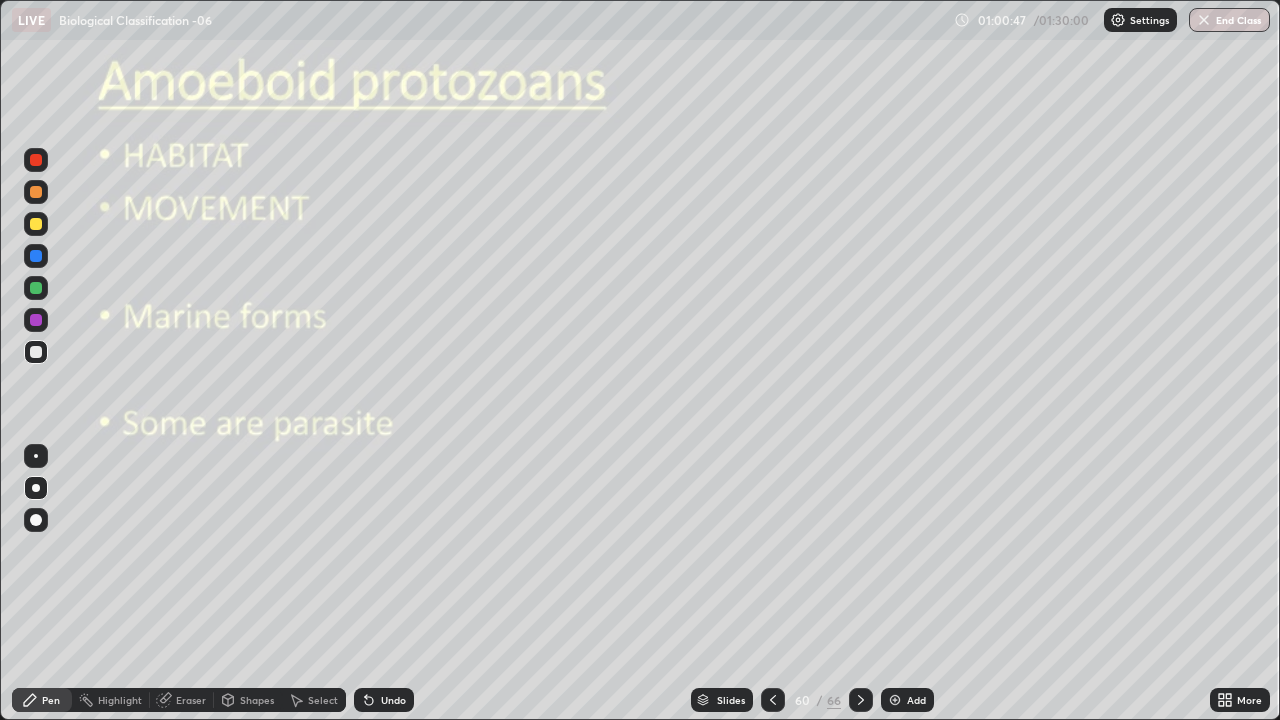 click 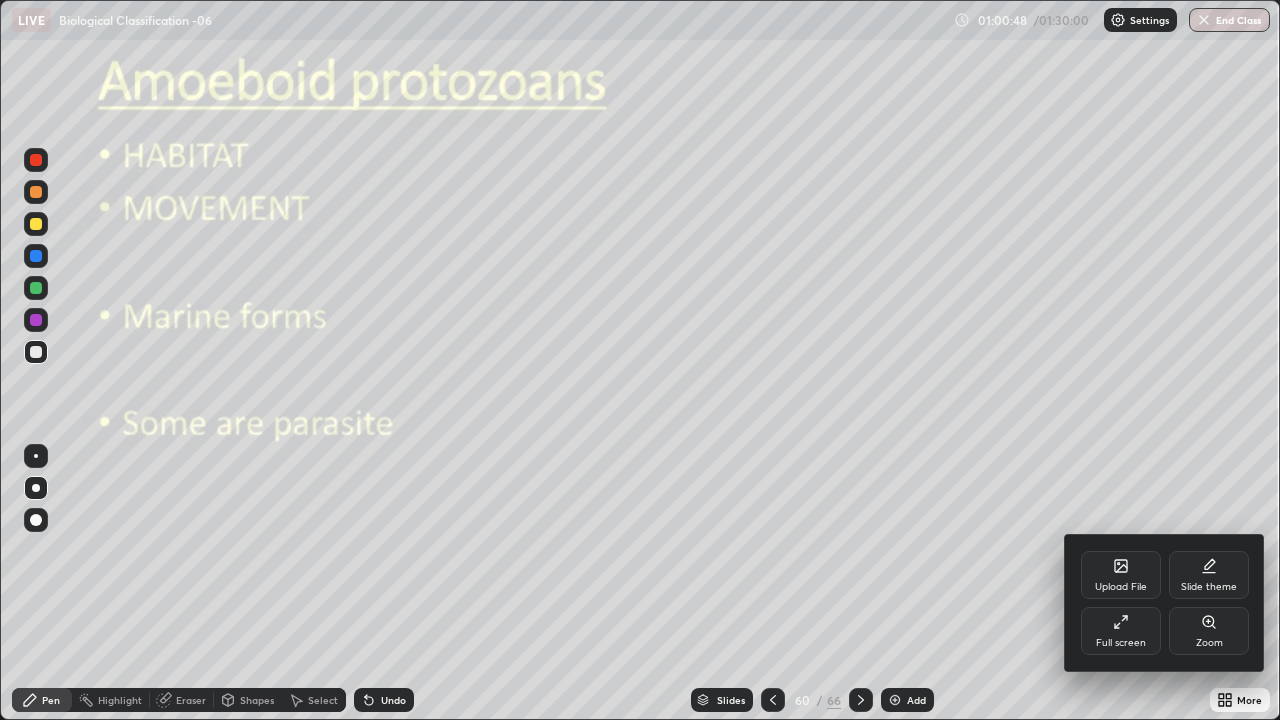 click on "Full screen" at bounding box center [1121, 643] 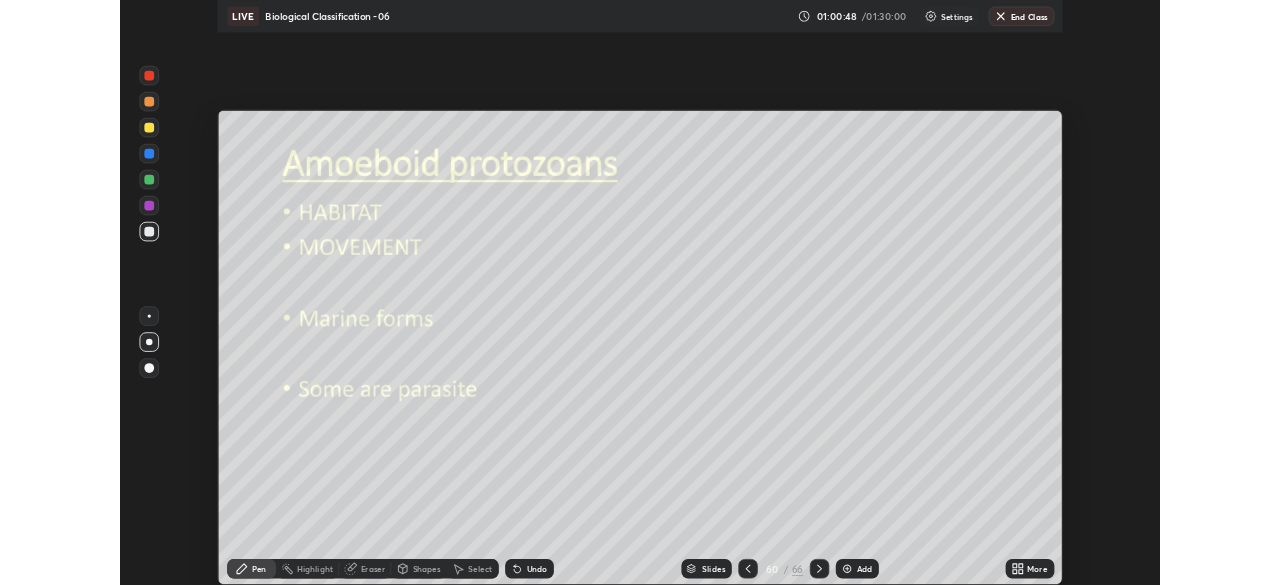 scroll, scrollTop: 585, scrollLeft: 1280, axis: both 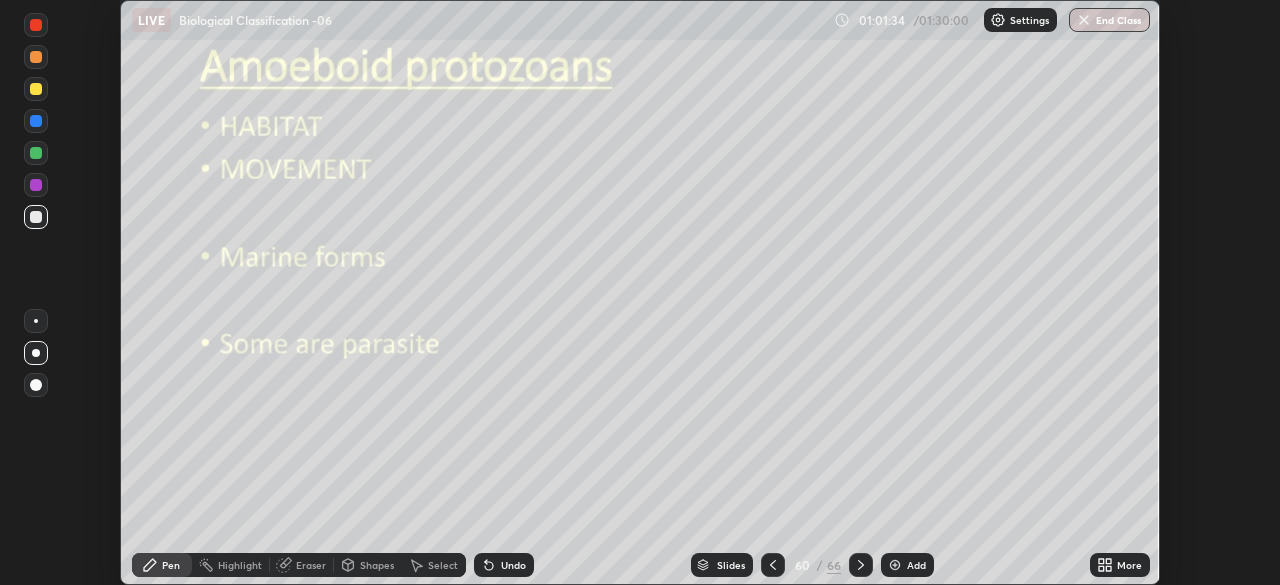 click 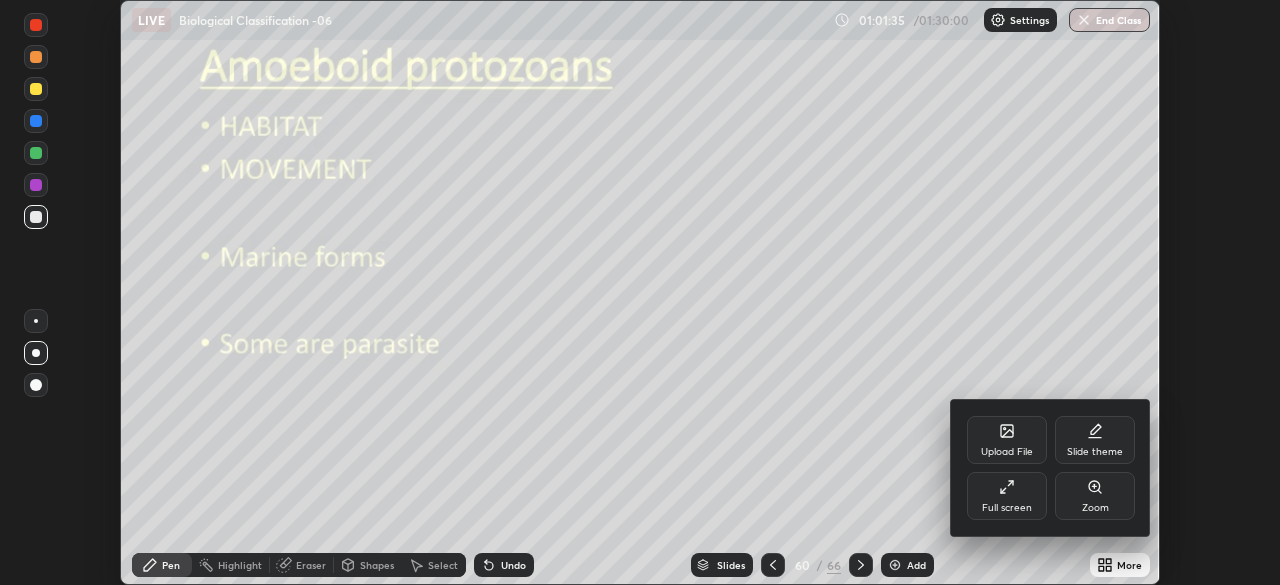 click on "Full screen" at bounding box center (1007, 496) 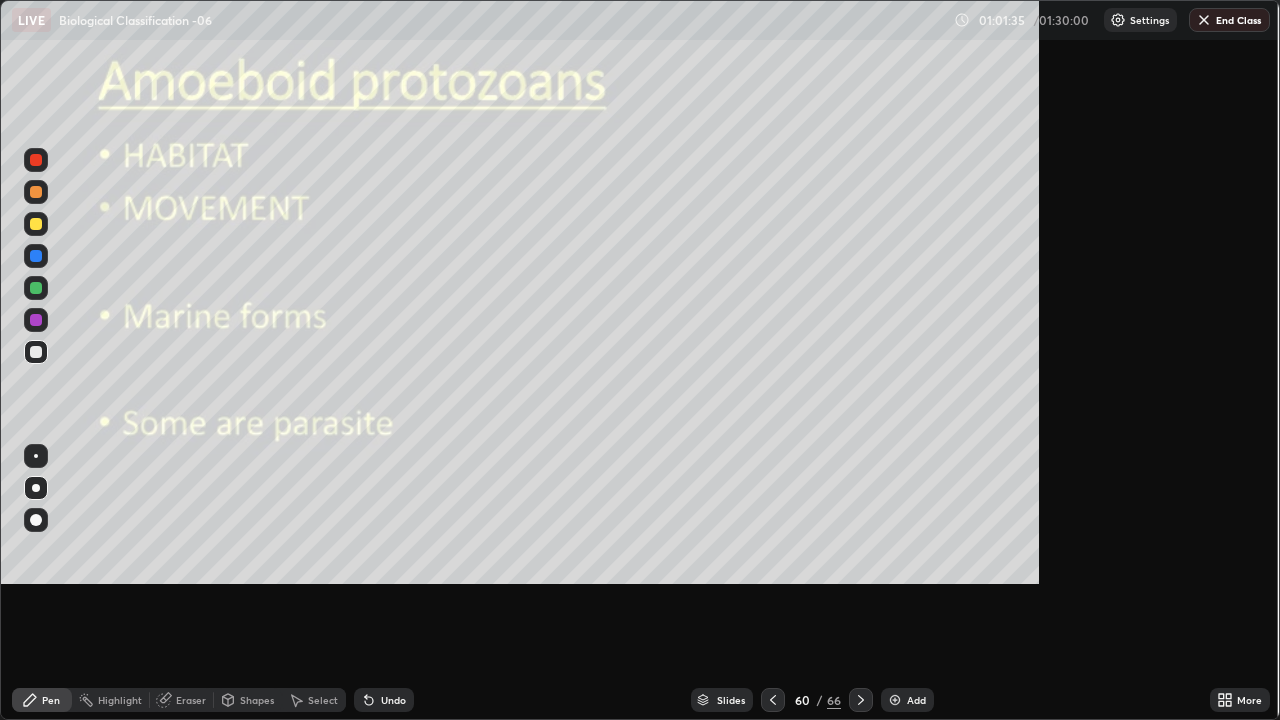 scroll, scrollTop: 99280, scrollLeft: 98720, axis: both 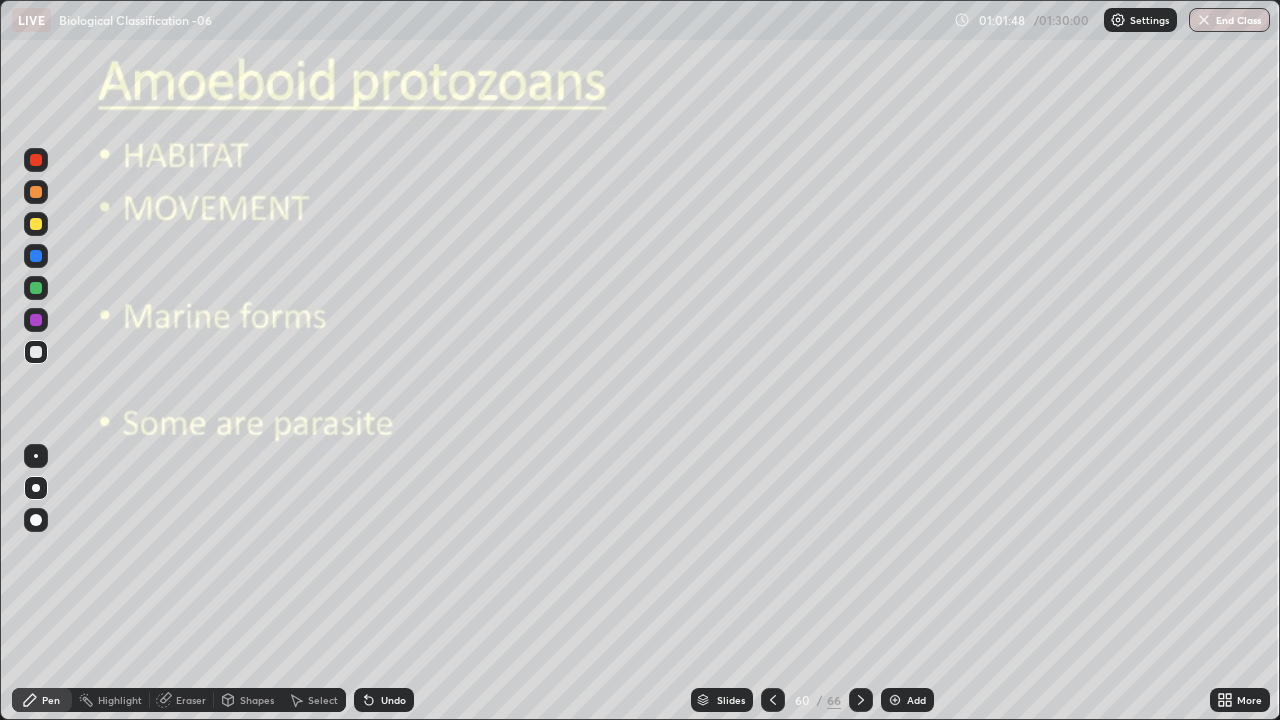 click 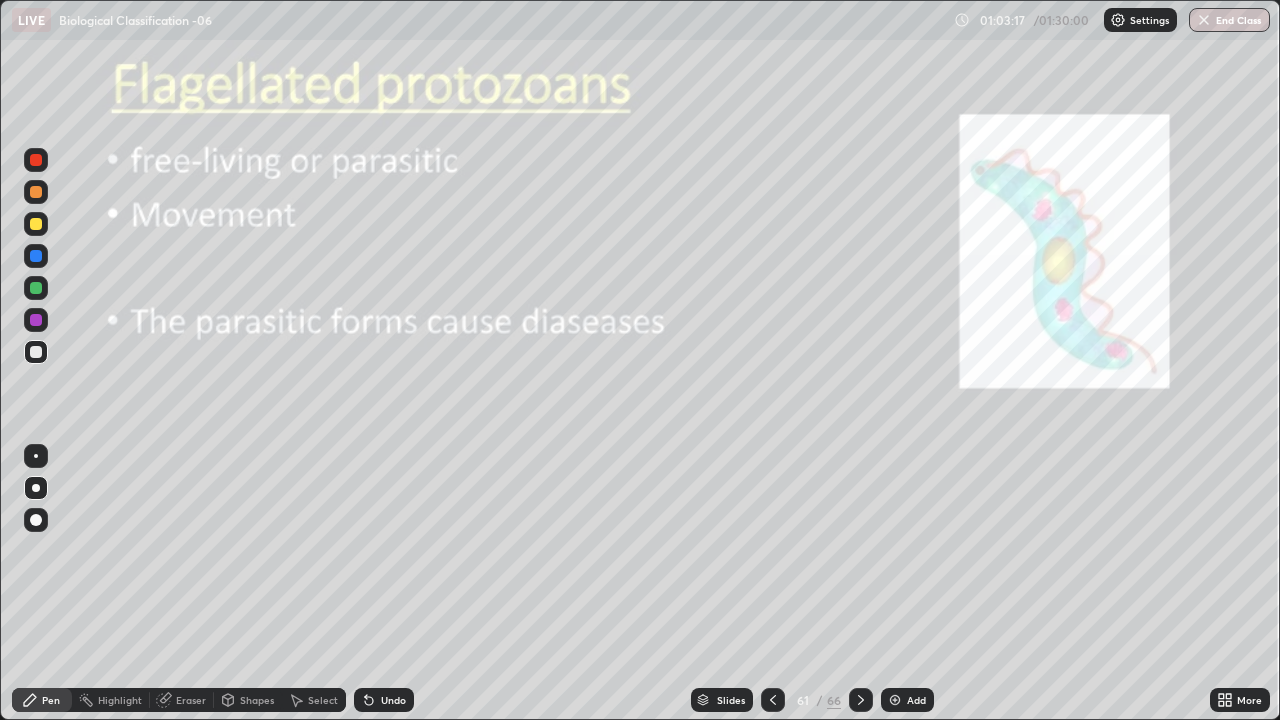 click at bounding box center (36, 320) 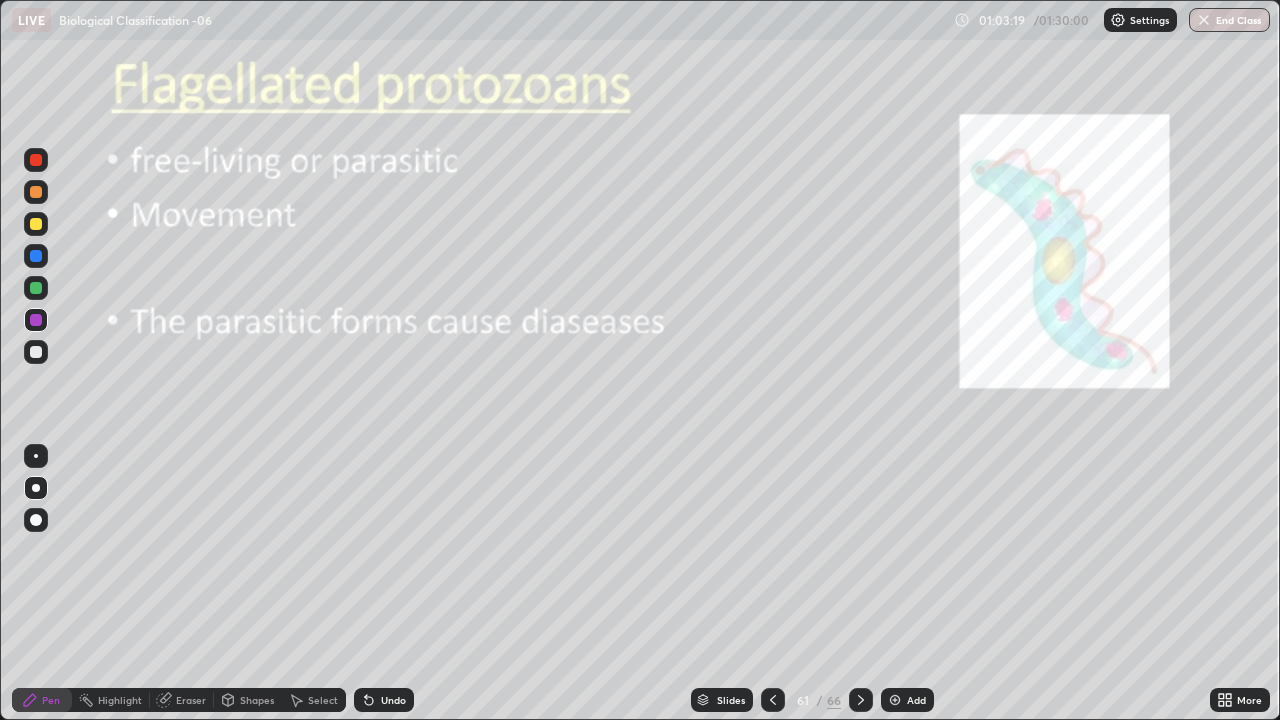 click at bounding box center (36, 224) 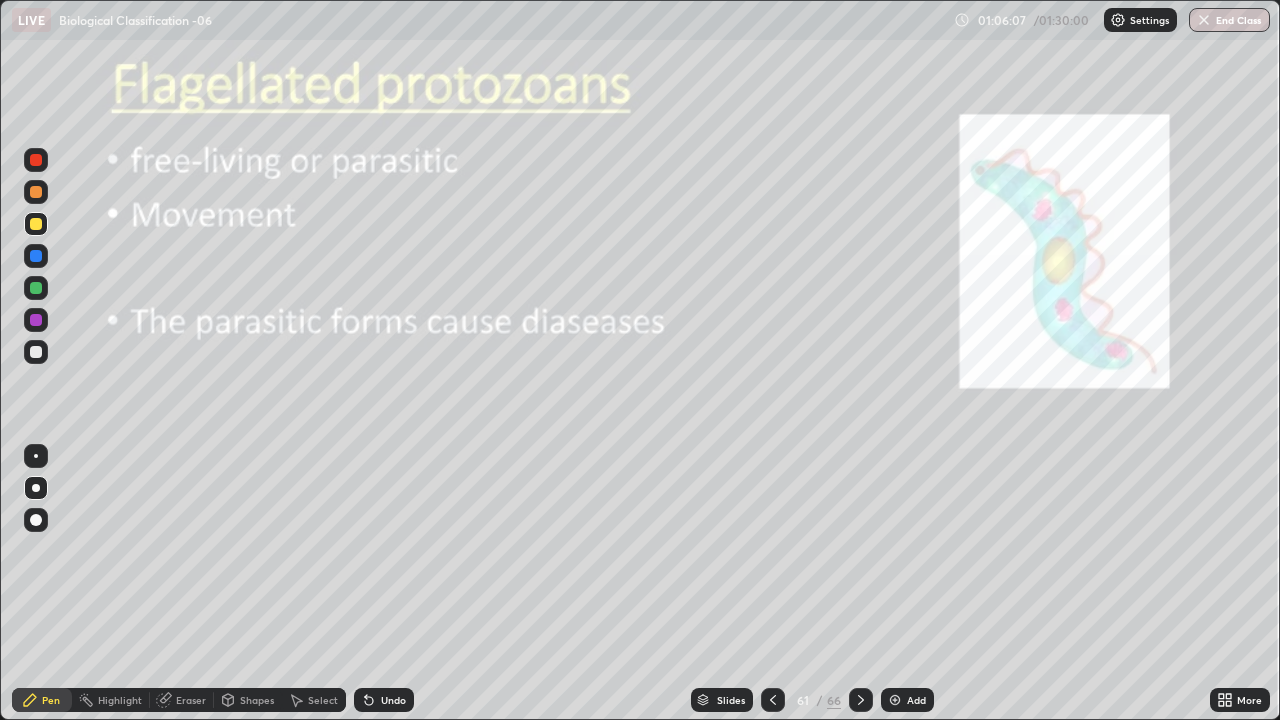 click 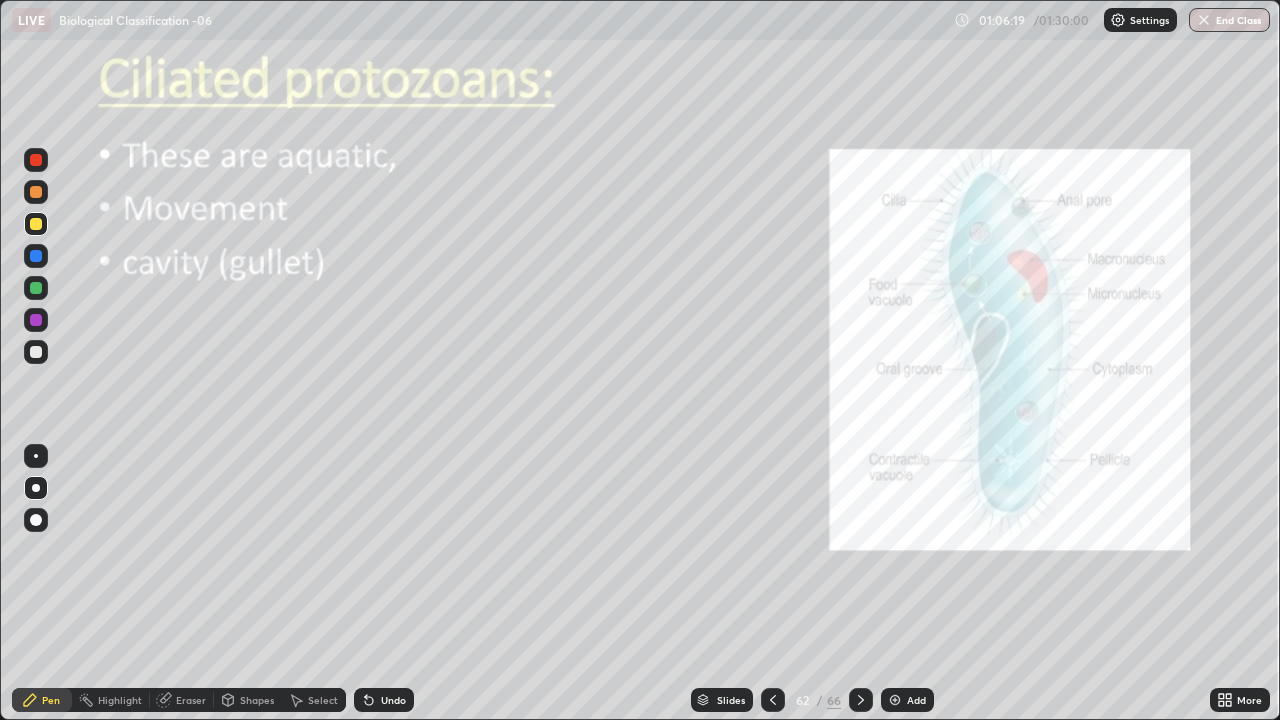 click at bounding box center (36, 224) 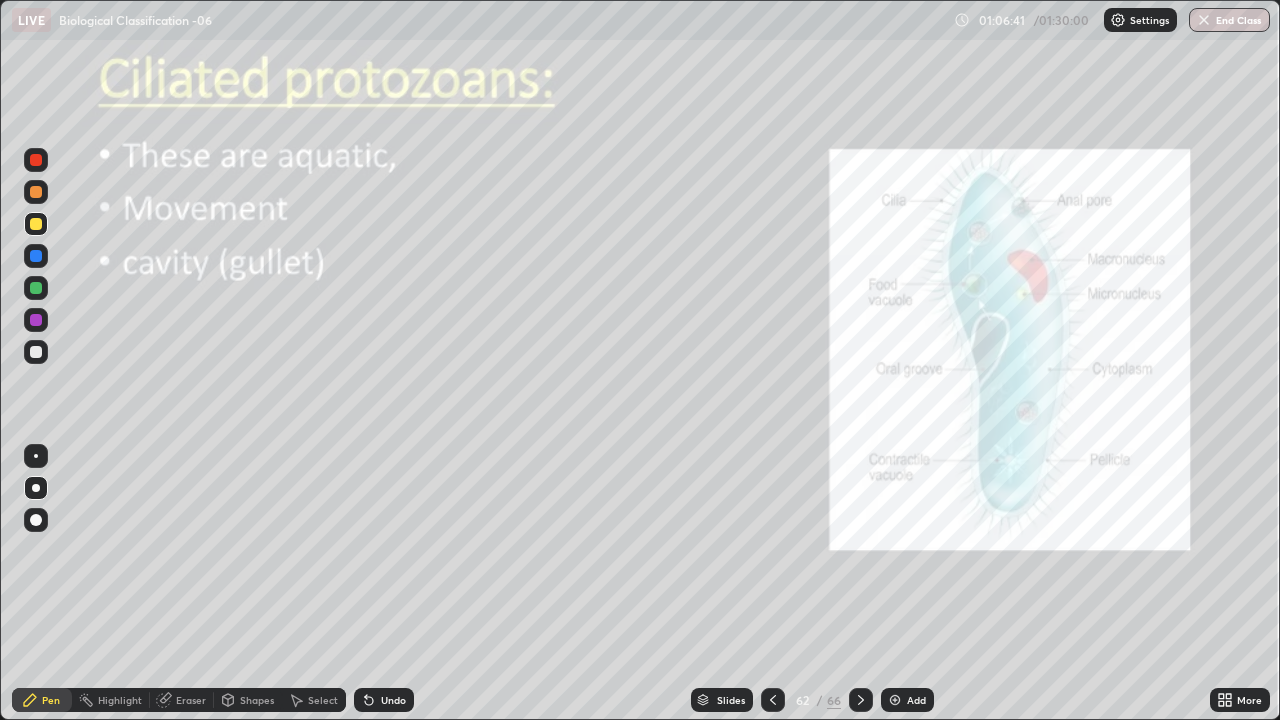 click at bounding box center (36, 288) 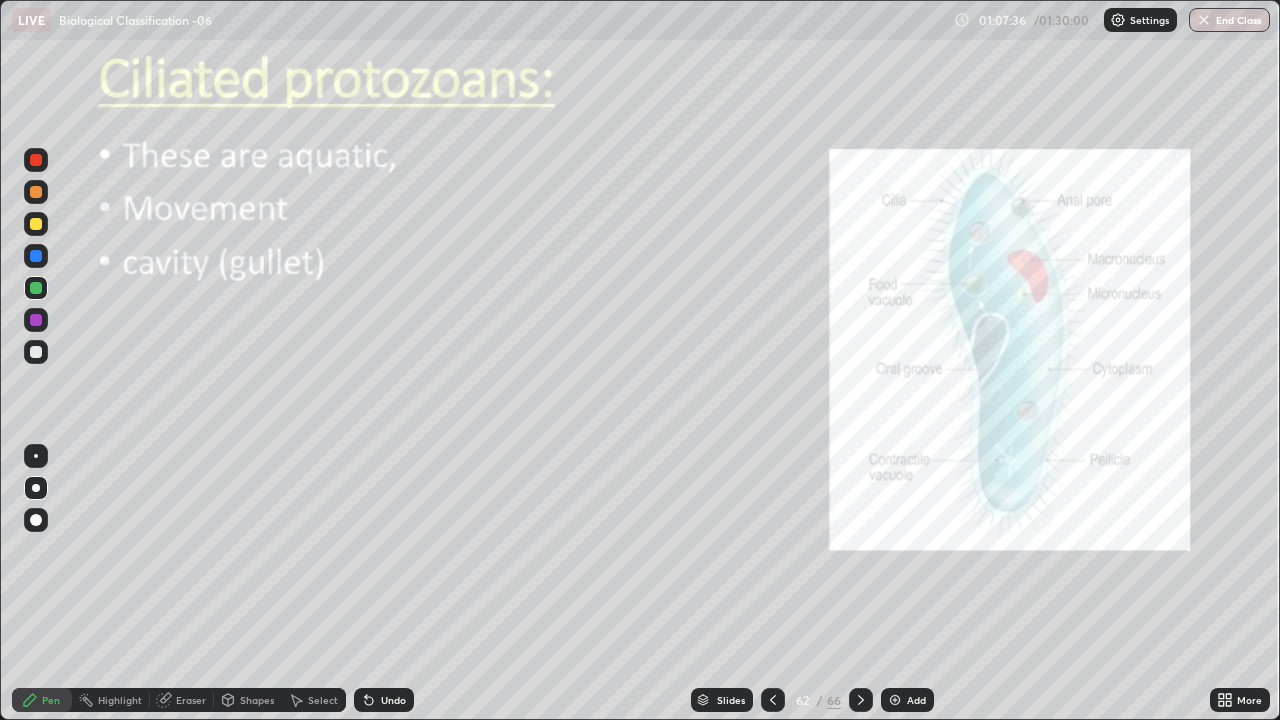 click at bounding box center (36, 224) 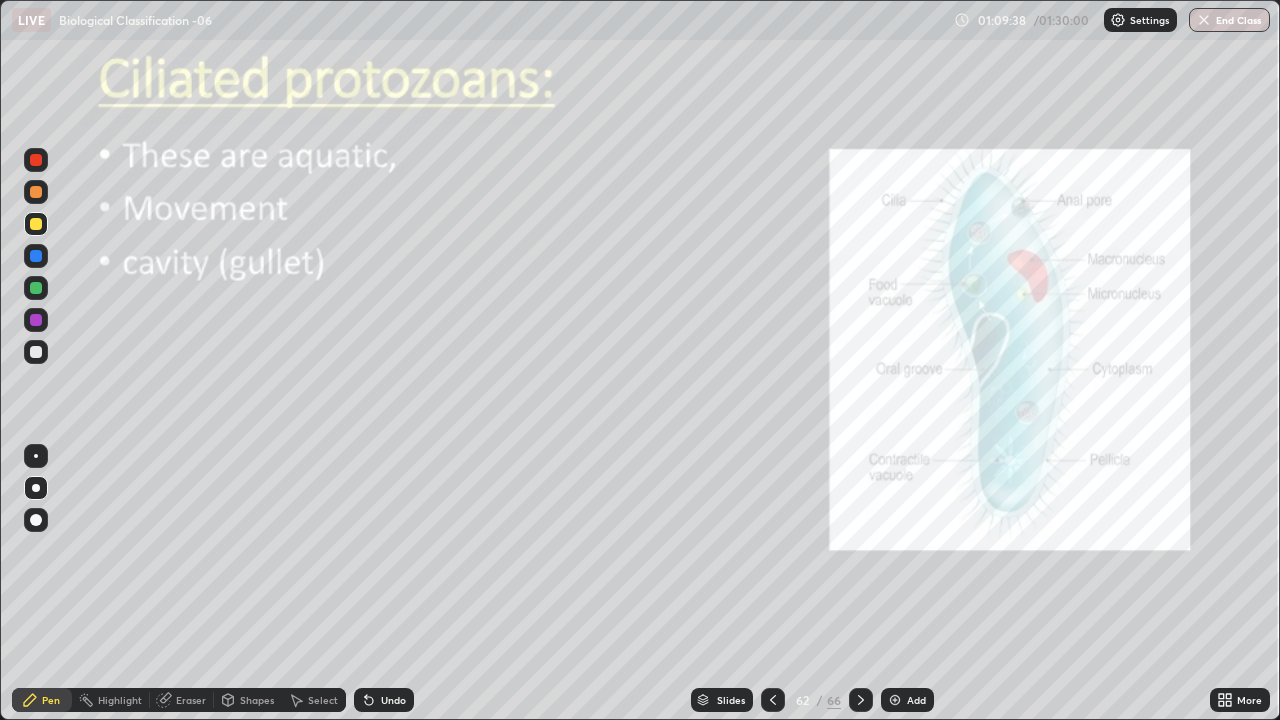 click at bounding box center [36, 288] 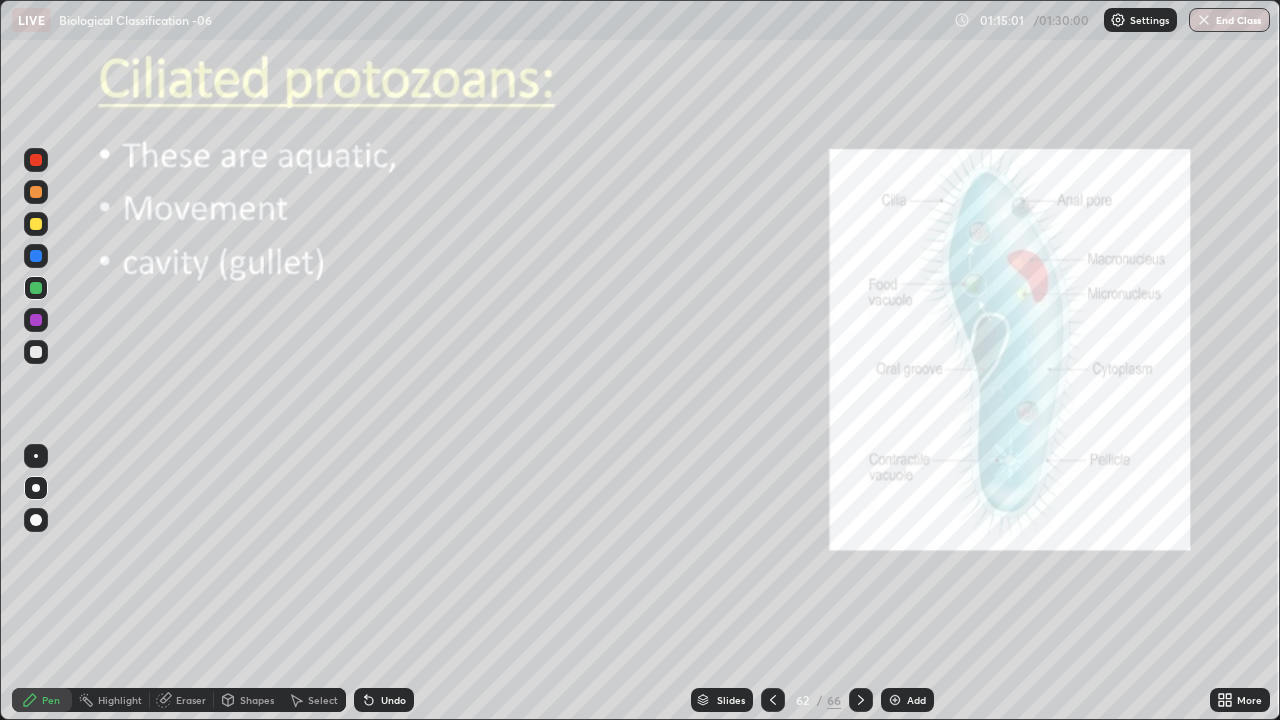 click 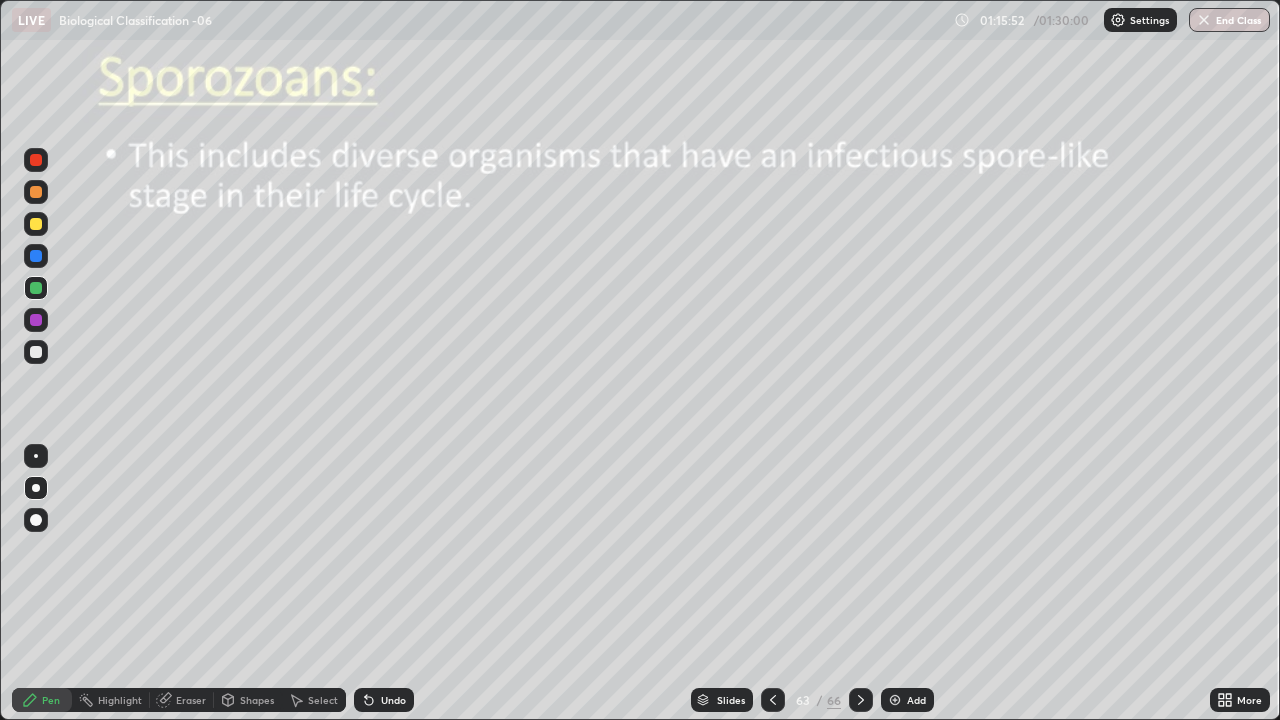 click at bounding box center (36, 192) 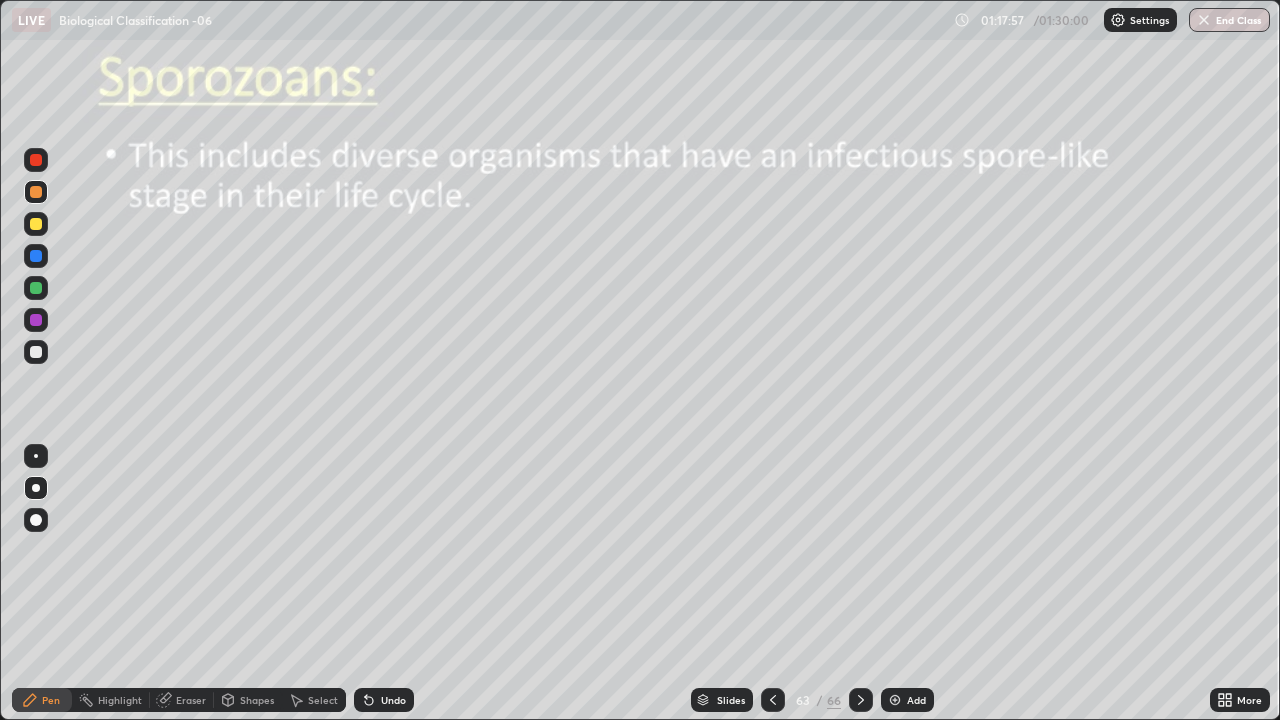 click 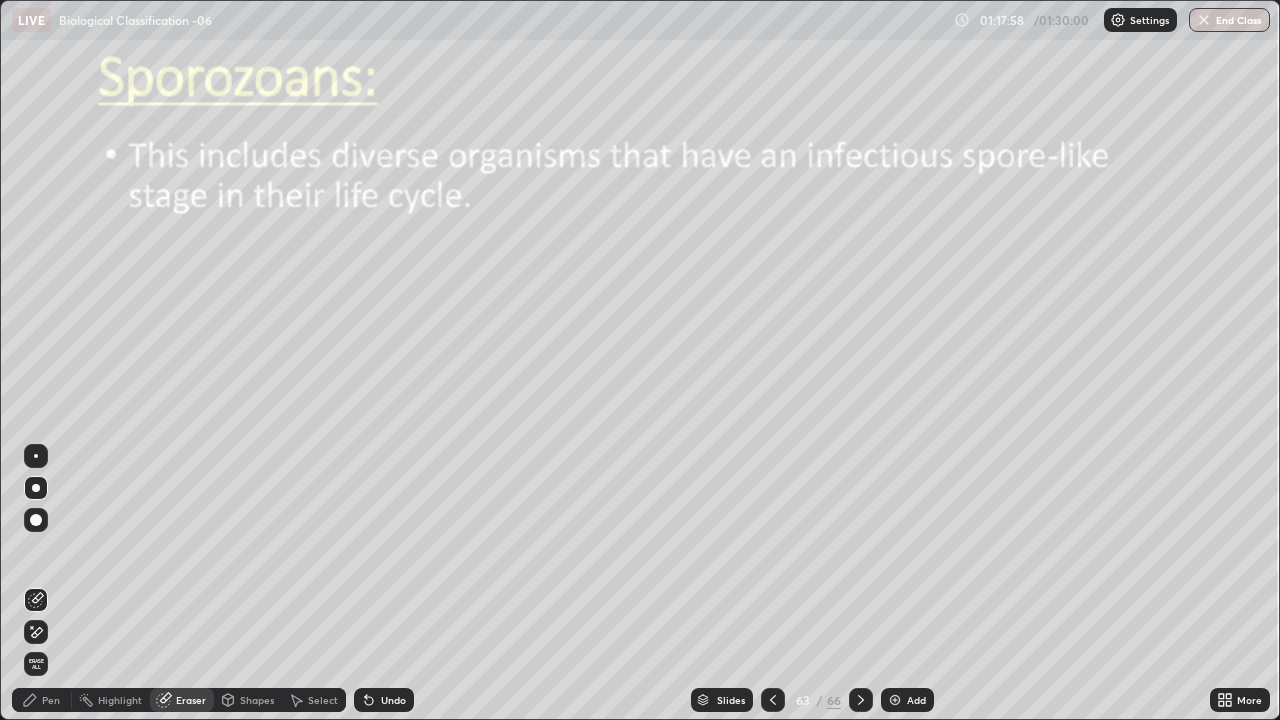 click 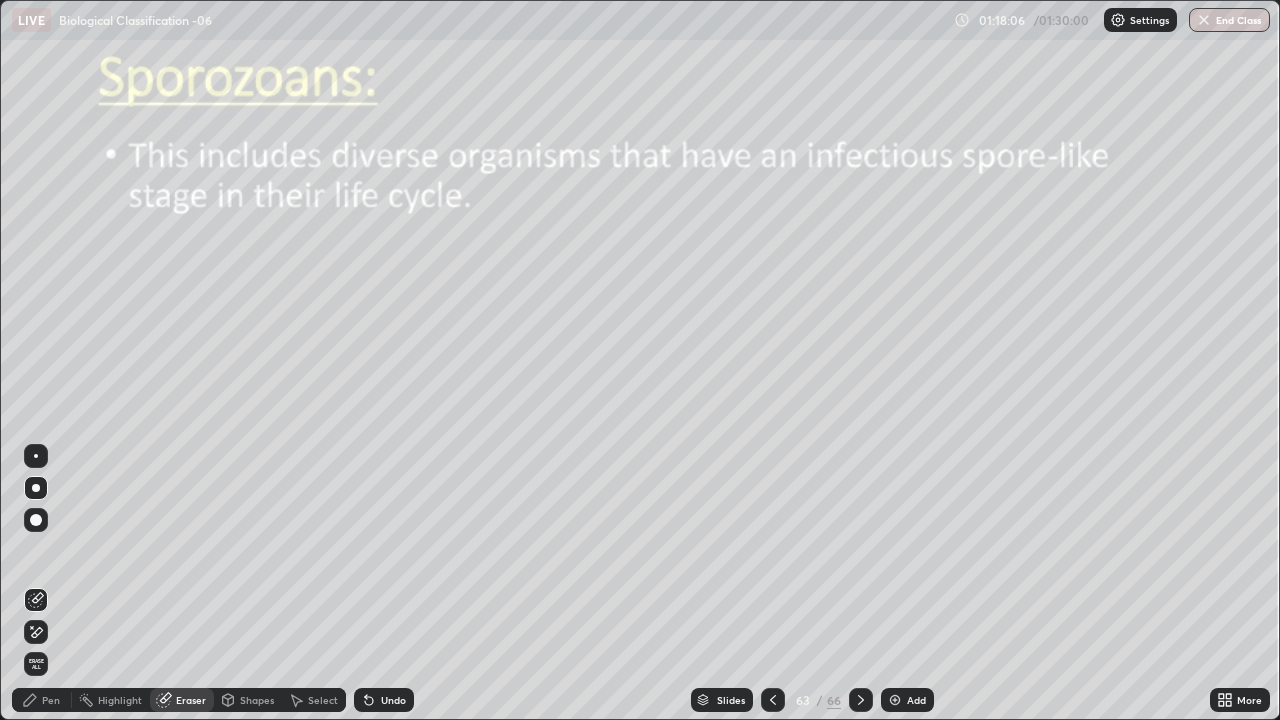 click on "Pen" at bounding box center (51, 700) 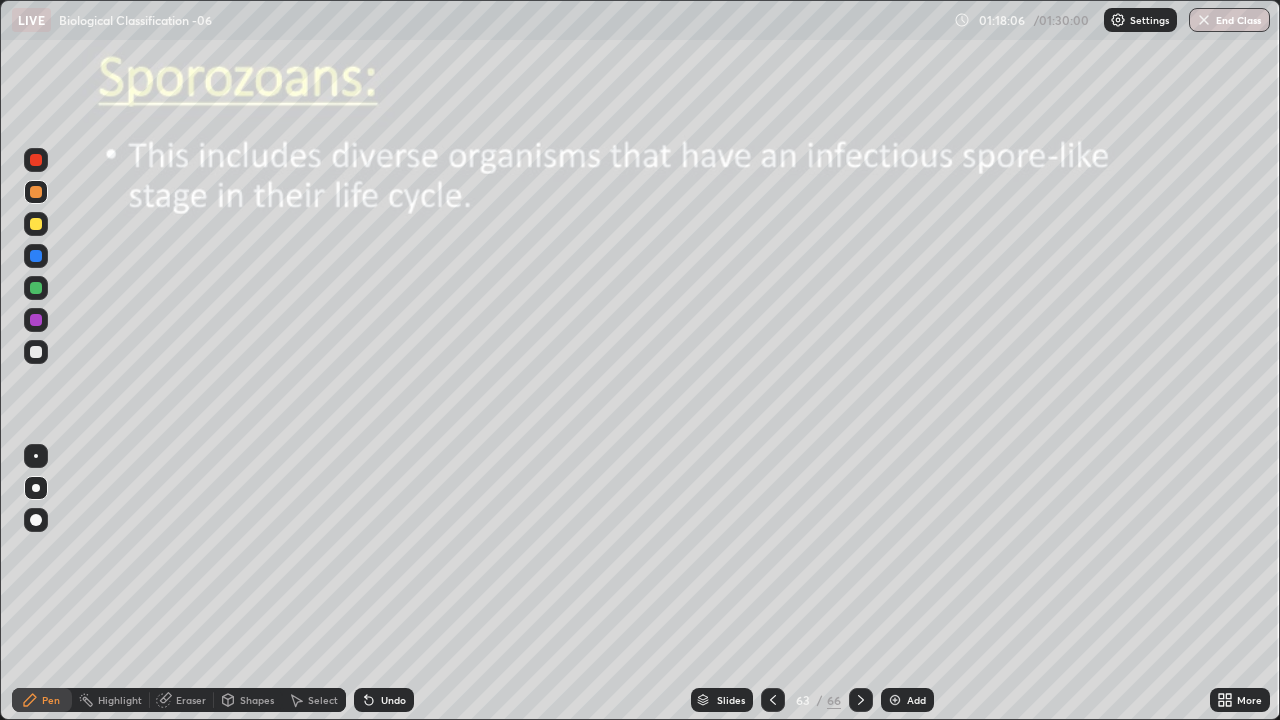 click at bounding box center (36, 488) 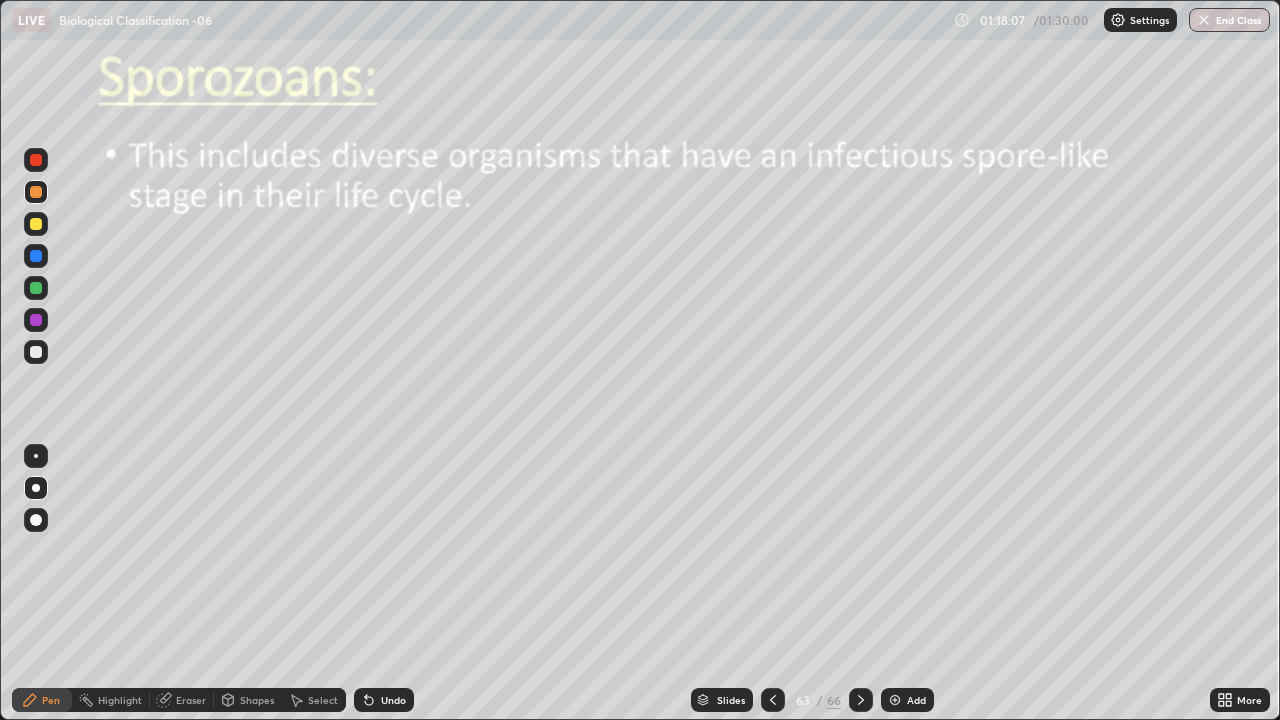 click at bounding box center (36, 456) 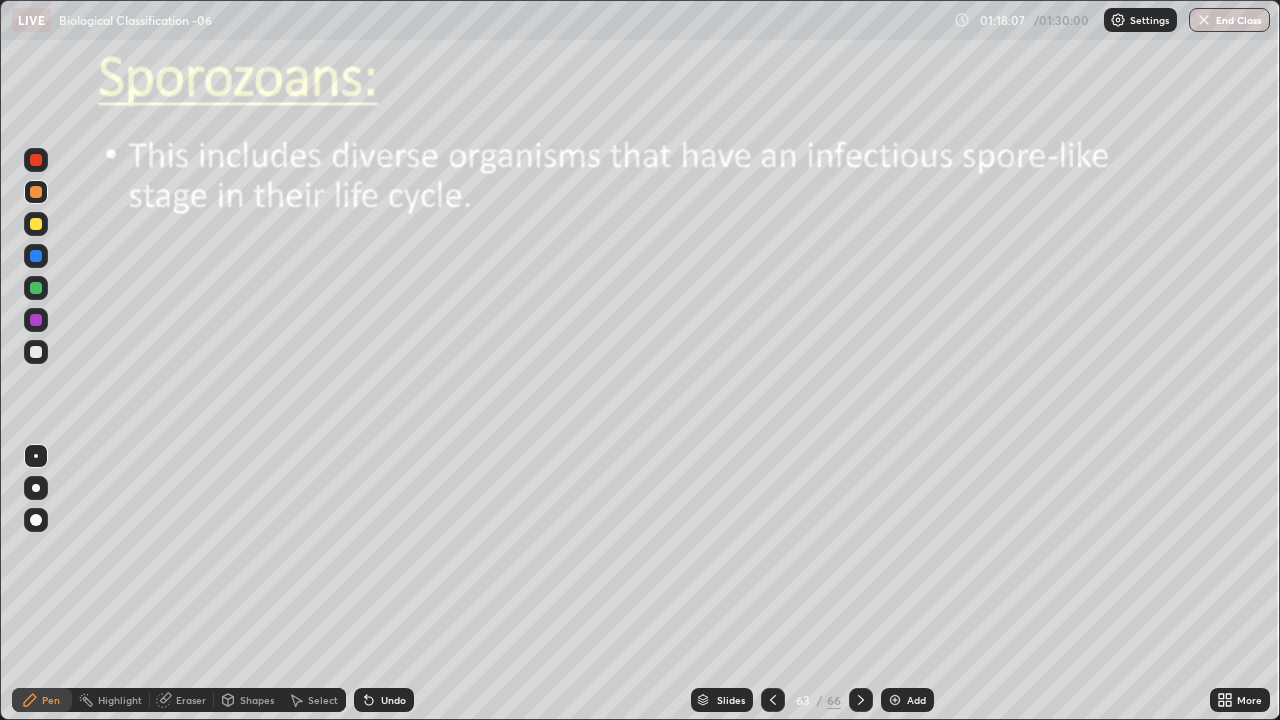 click at bounding box center (36, 456) 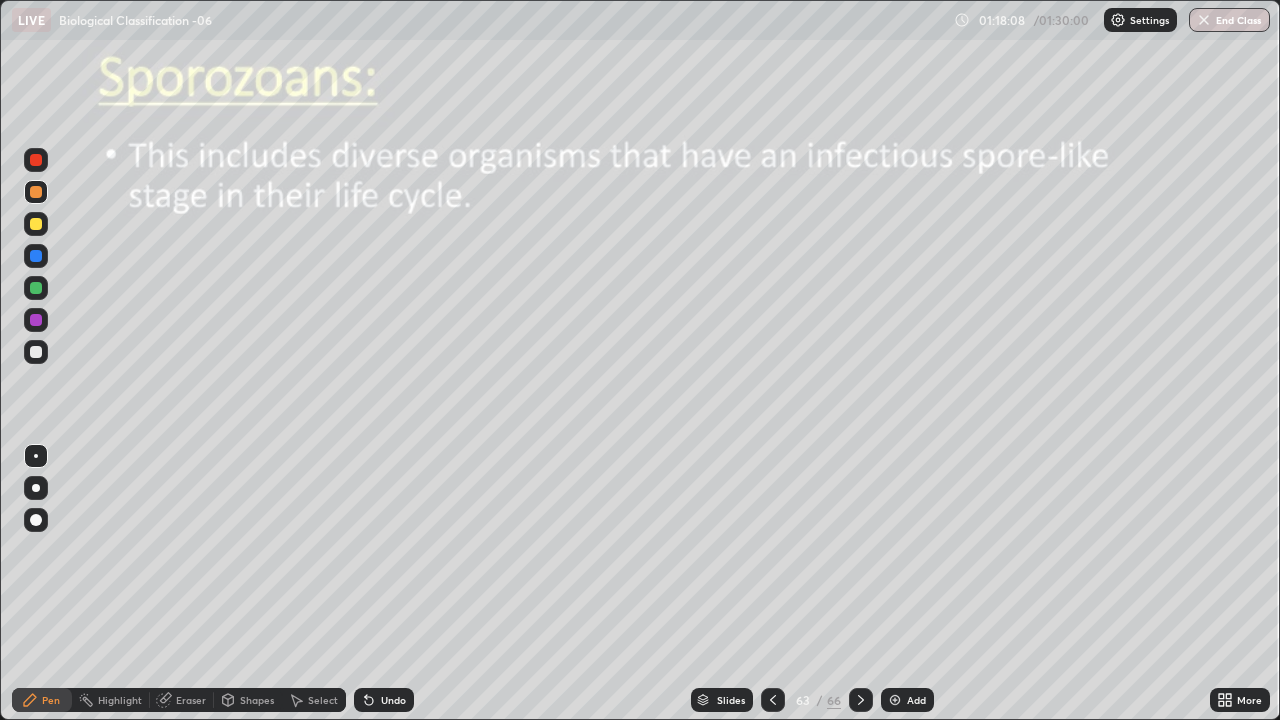 click at bounding box center [36, 488] 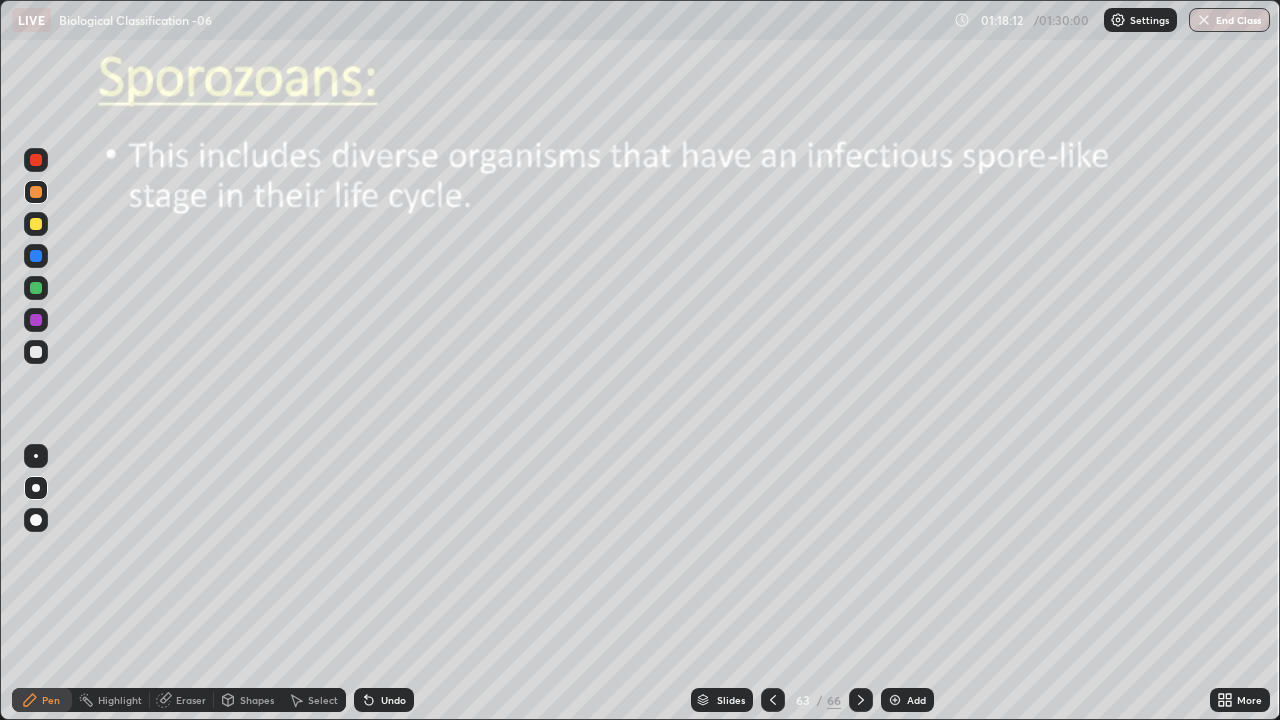 click on "Undo" at bounding box center (393, 700) 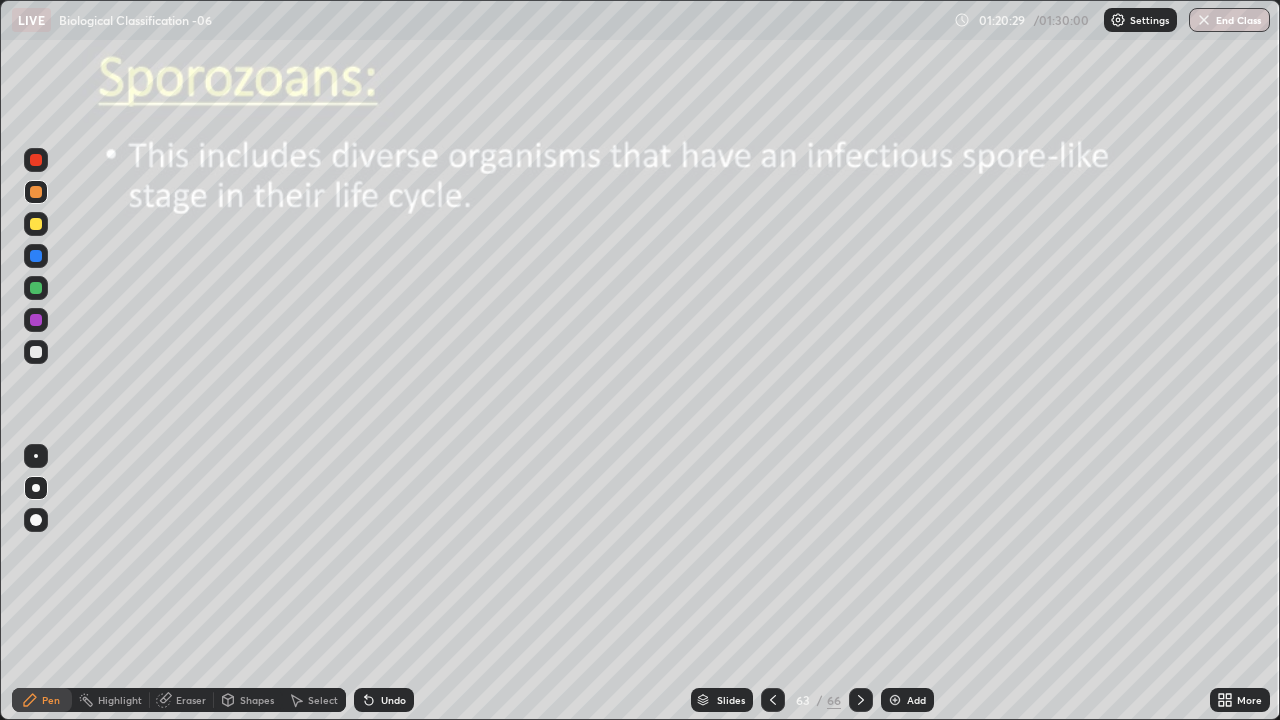 click at bounding box center [861, 700] 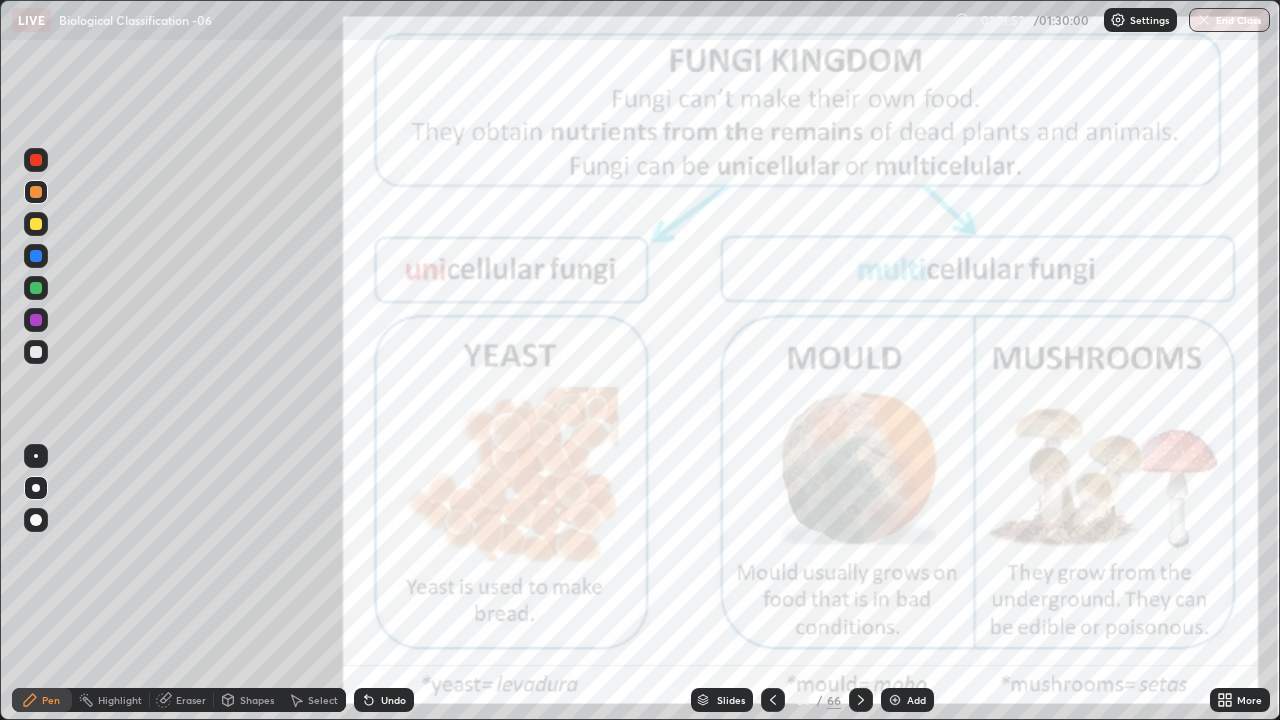 click at bounding box center [36, 488] 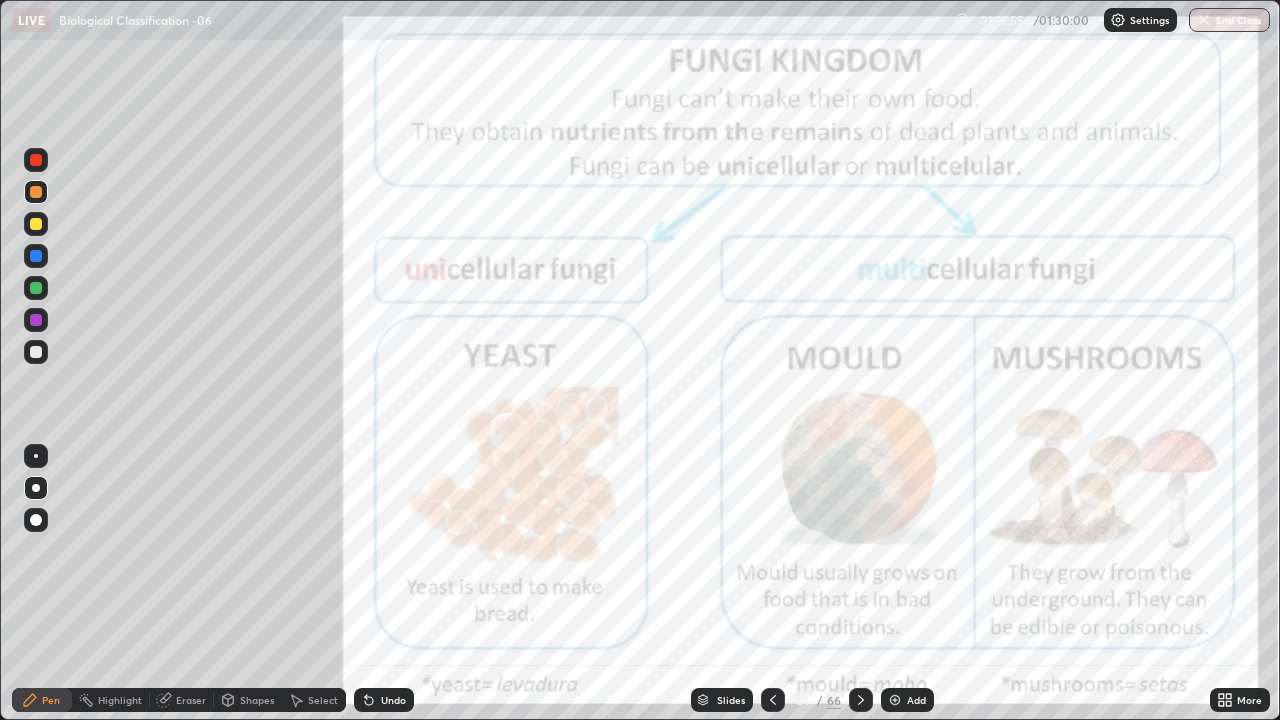 click 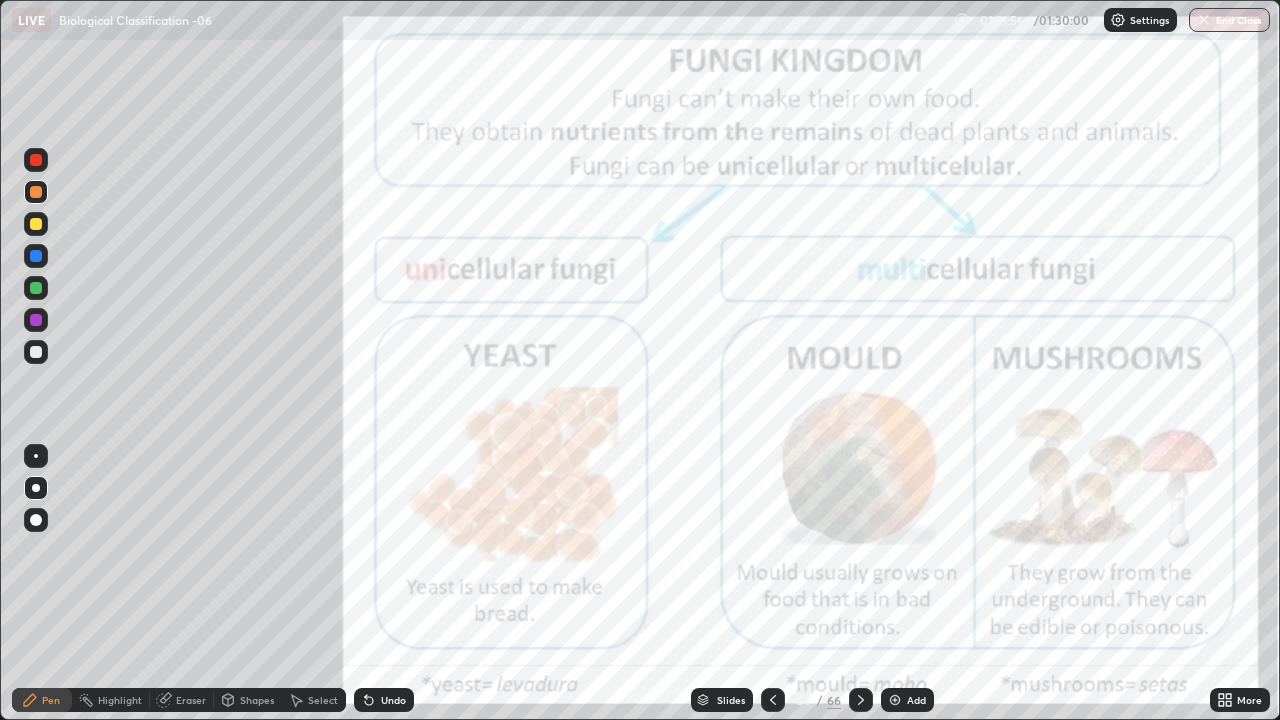 click at bounding box center [36, 352] 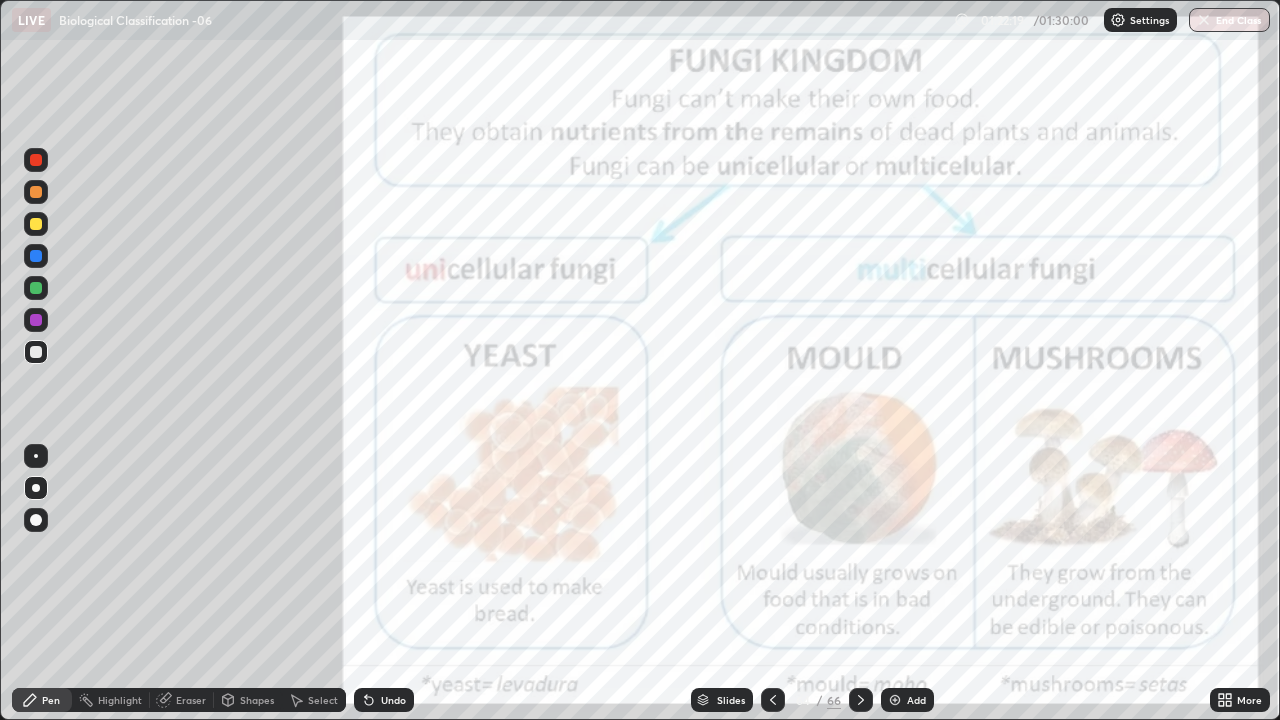click at bounding box center (36, 320) 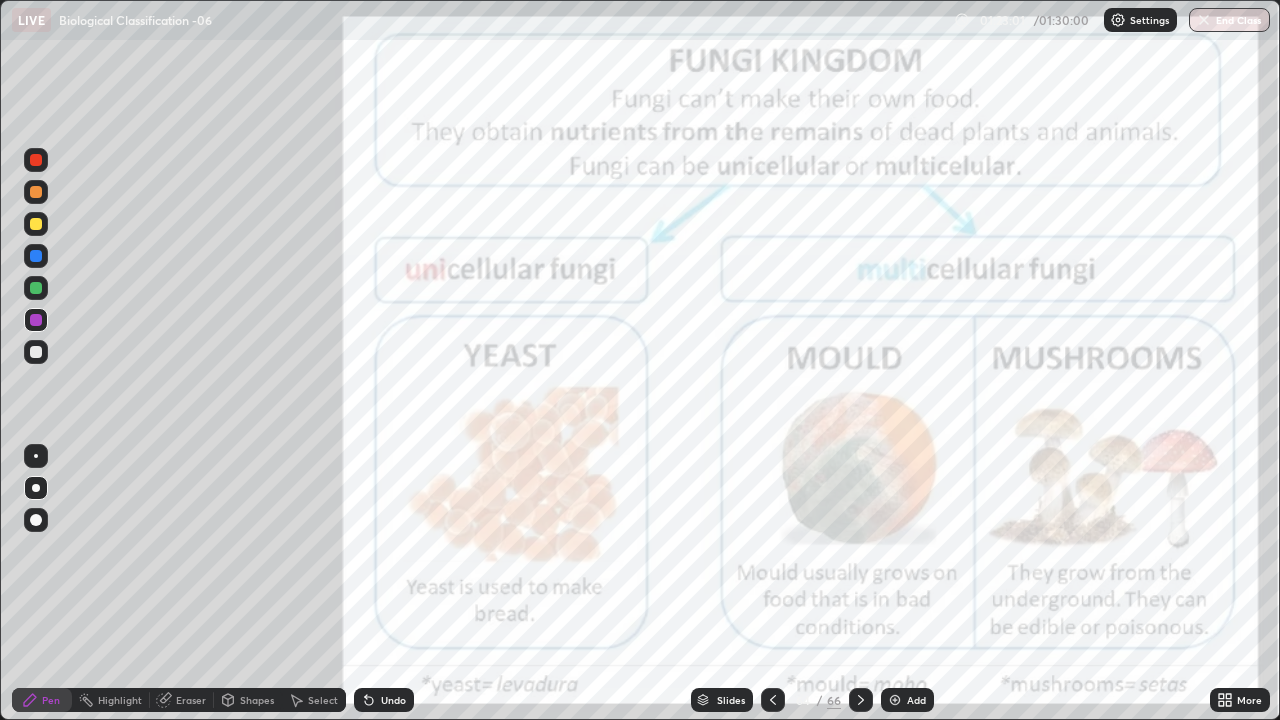 click 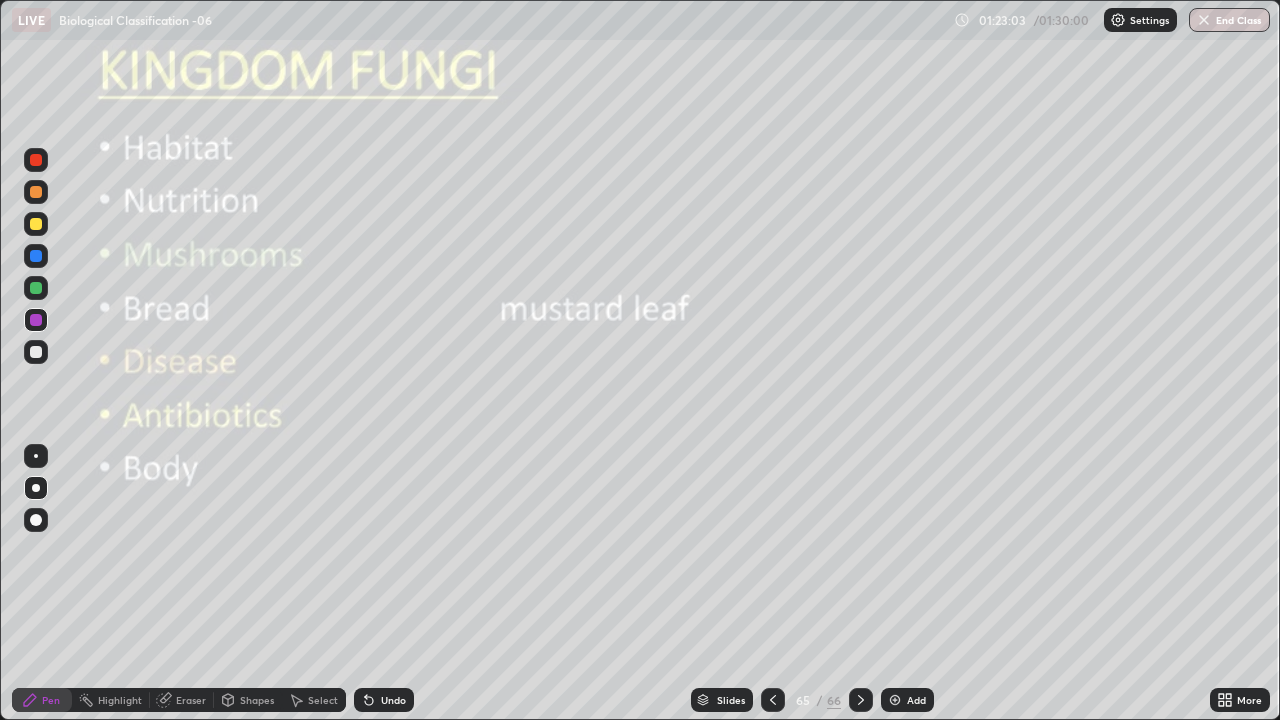 click at bounding box center (36, 488) 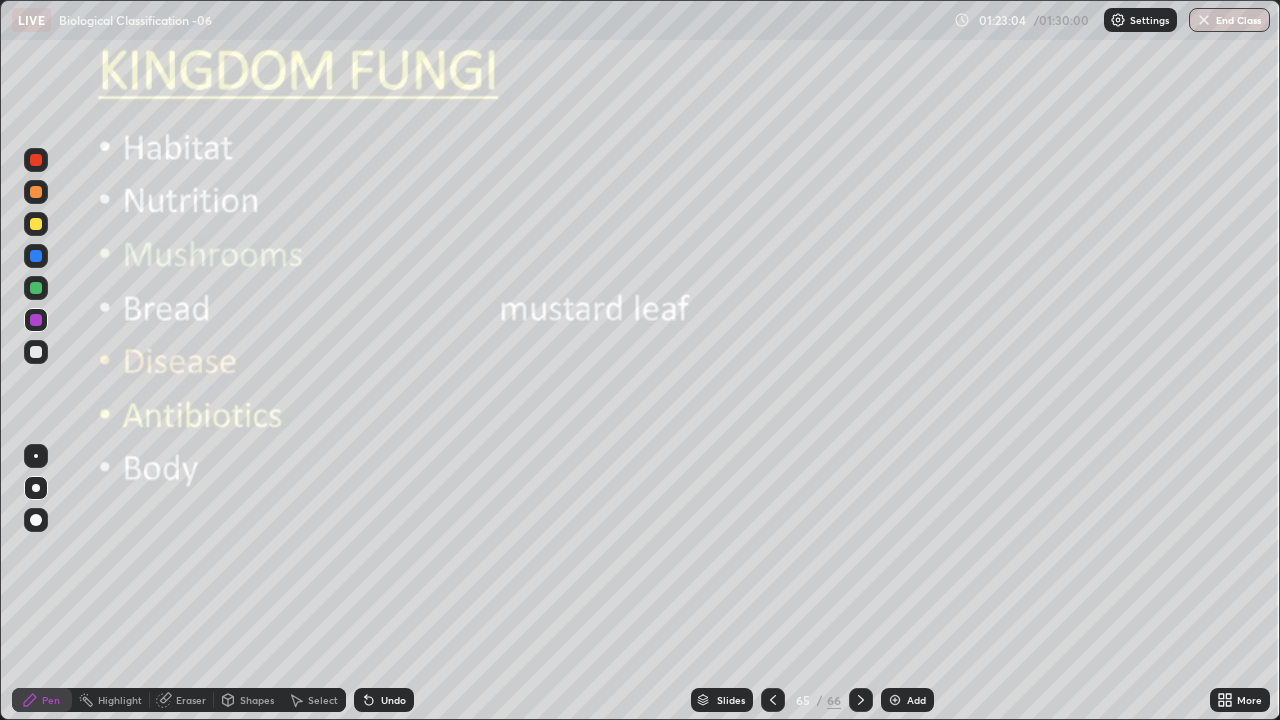 click at bounding box center [36, 352] 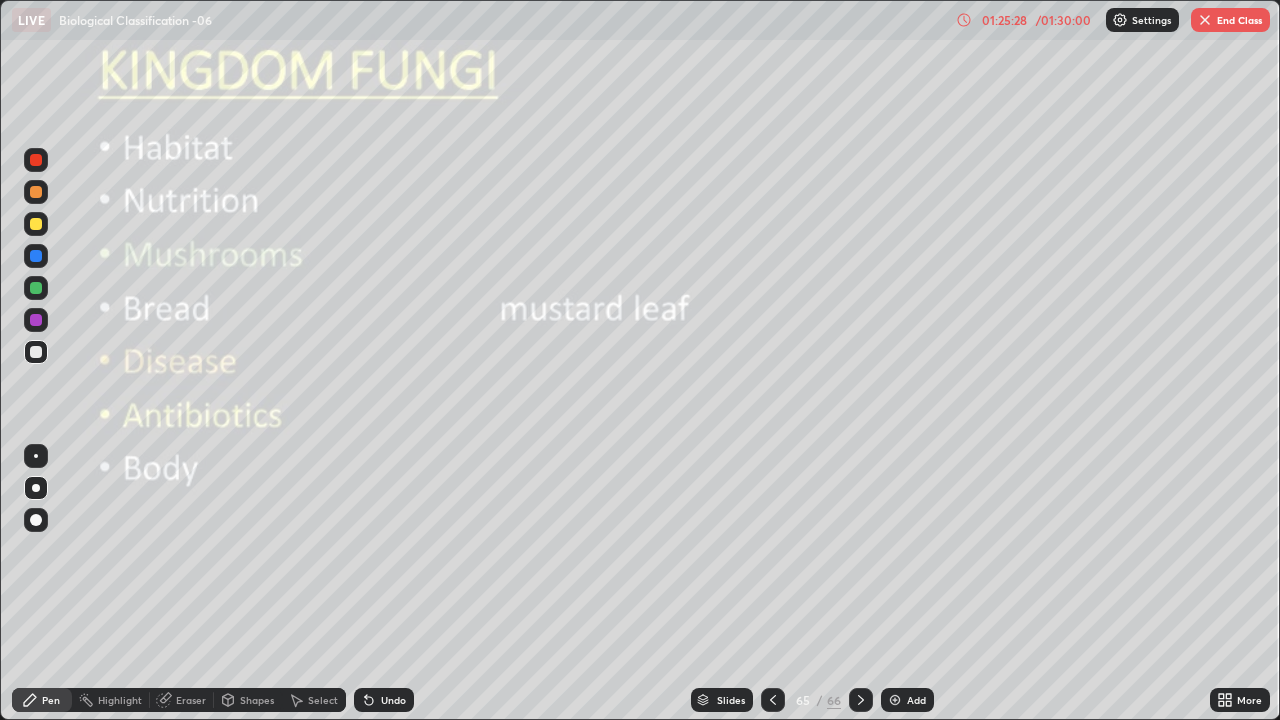 click on "End Class" at bounding box center [1230, 20] 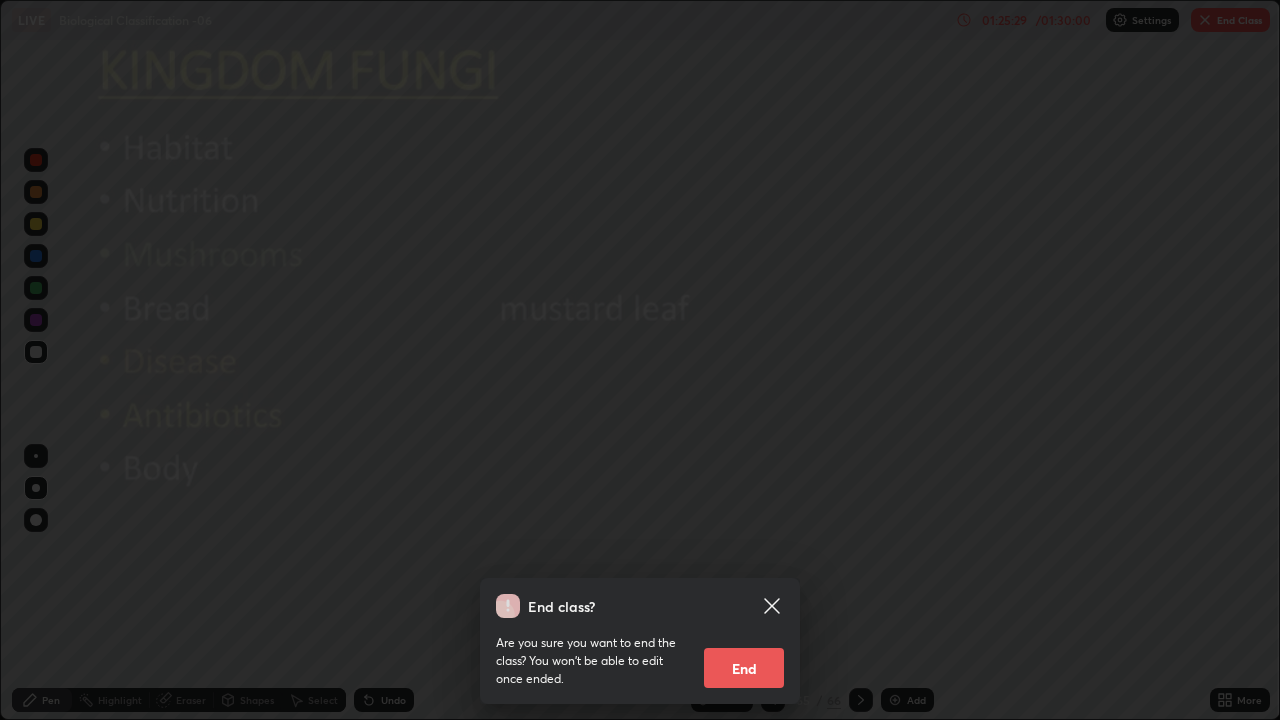 click on "End" at bounding box center (744, 668) 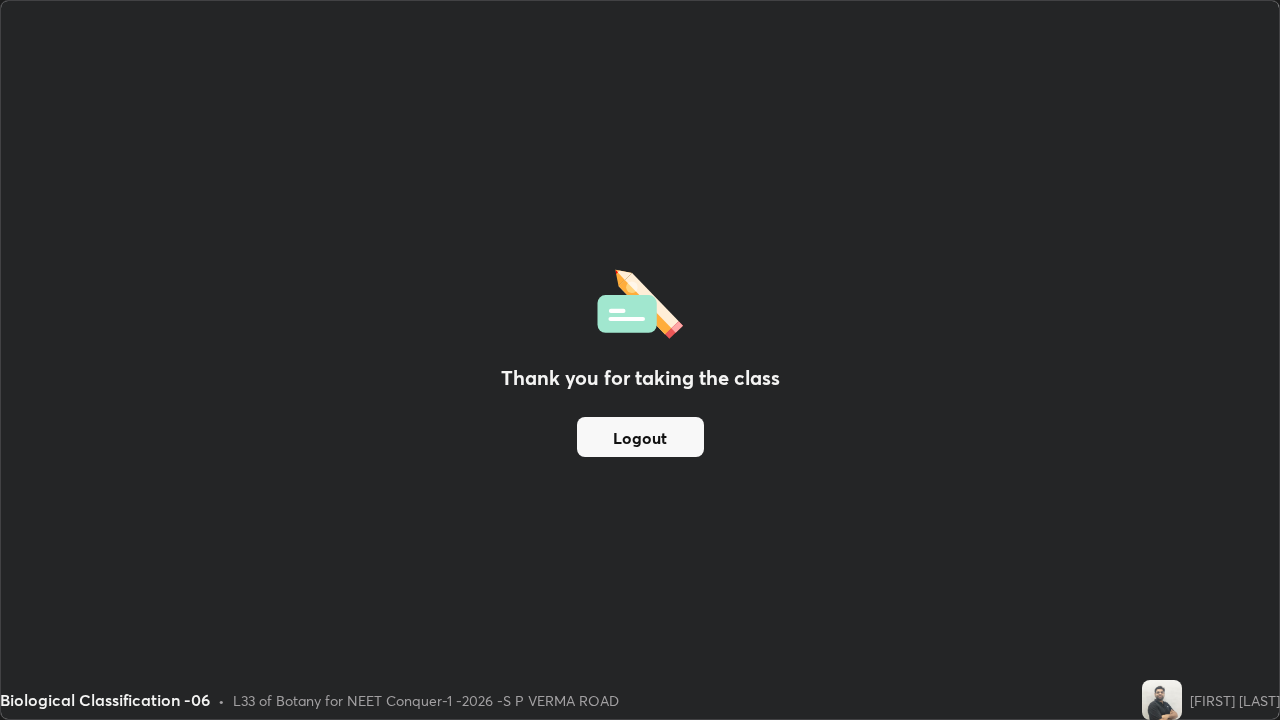 click on "Logout" at bounding box center [640, 437] 